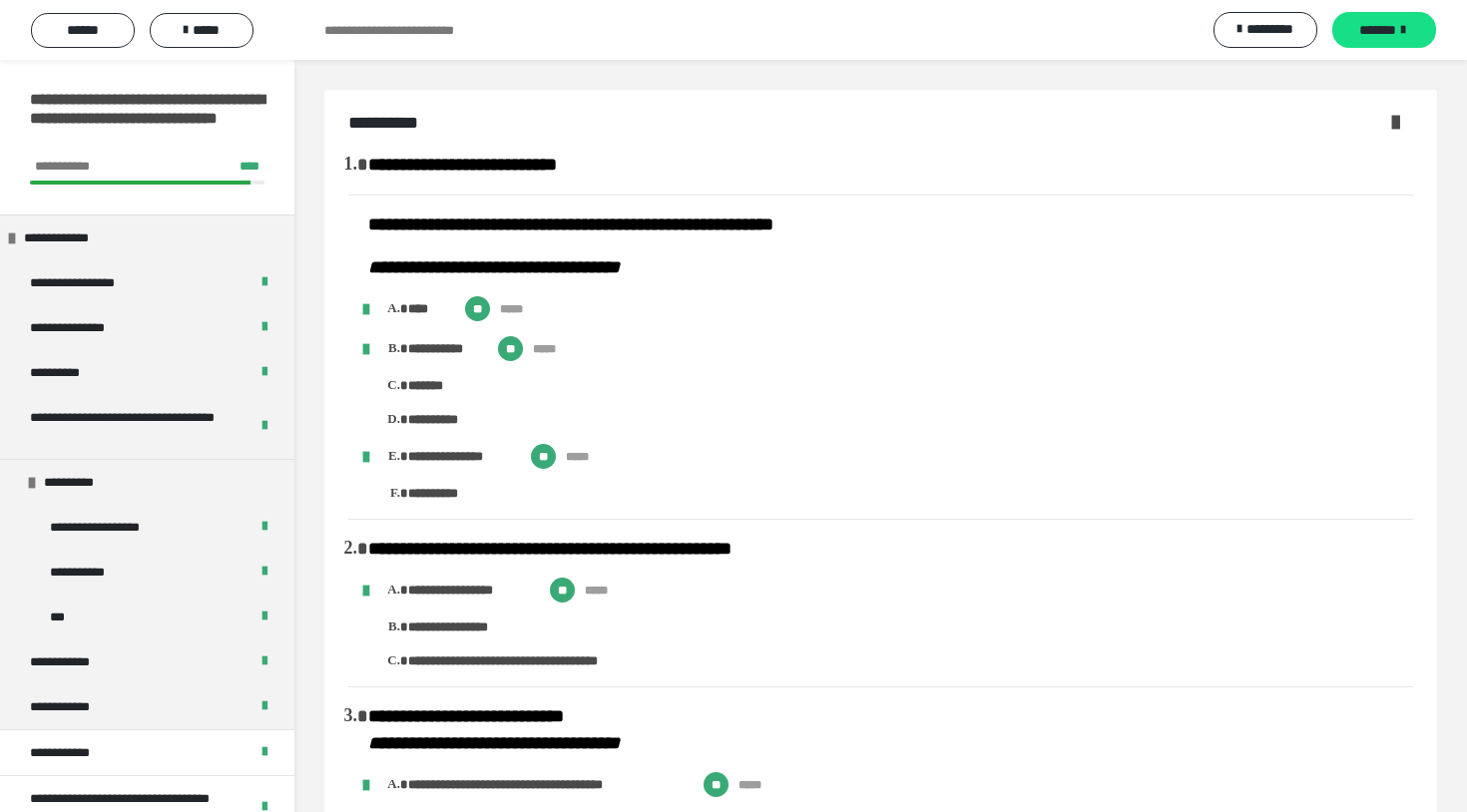 scroll, scrollTop: 1336, scrollLeft: 0, axis: vertical 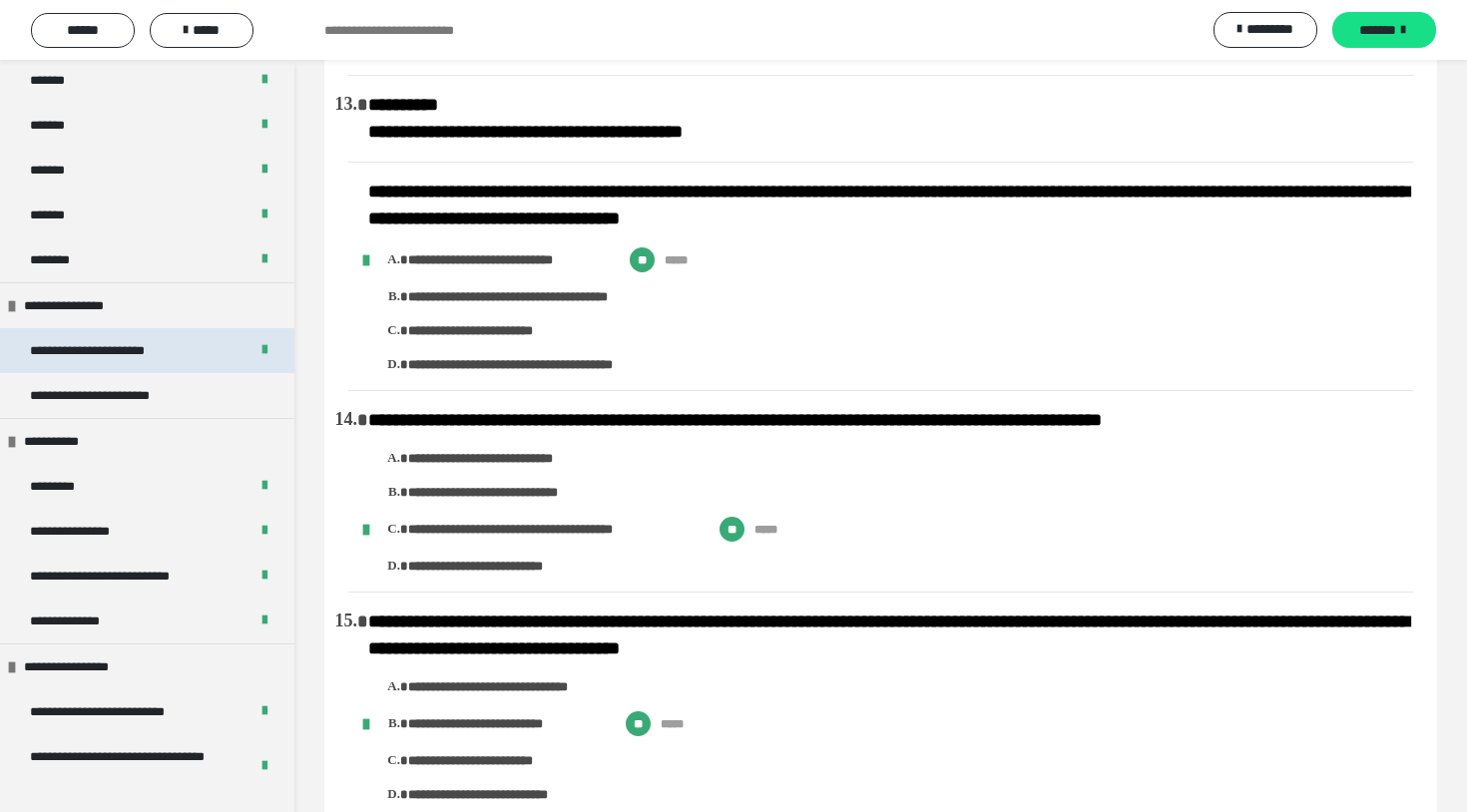 click on "**********" at bounding box center (147, 350) 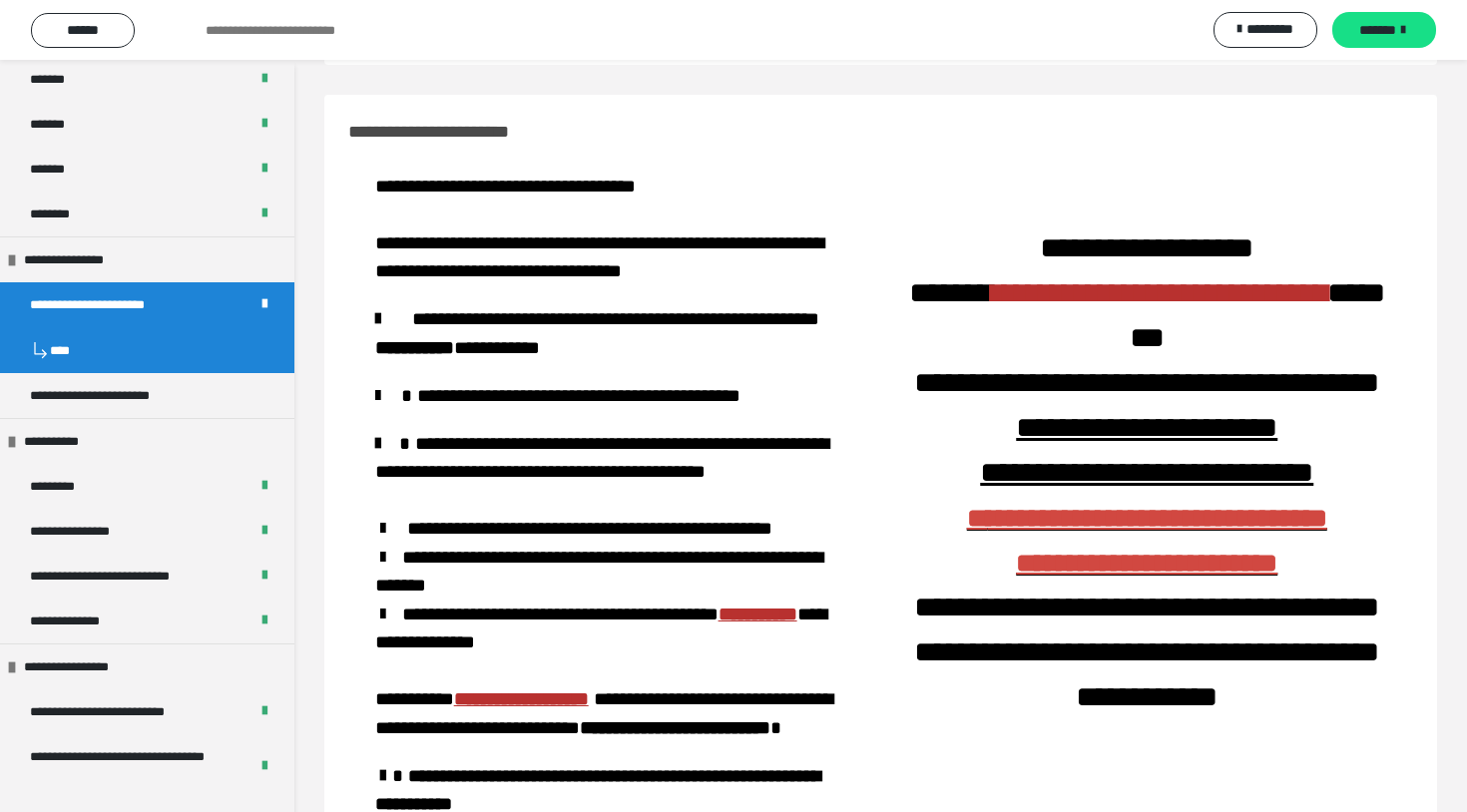 scroll, scrollTop: 0, scrollLeft: 0, axis: both 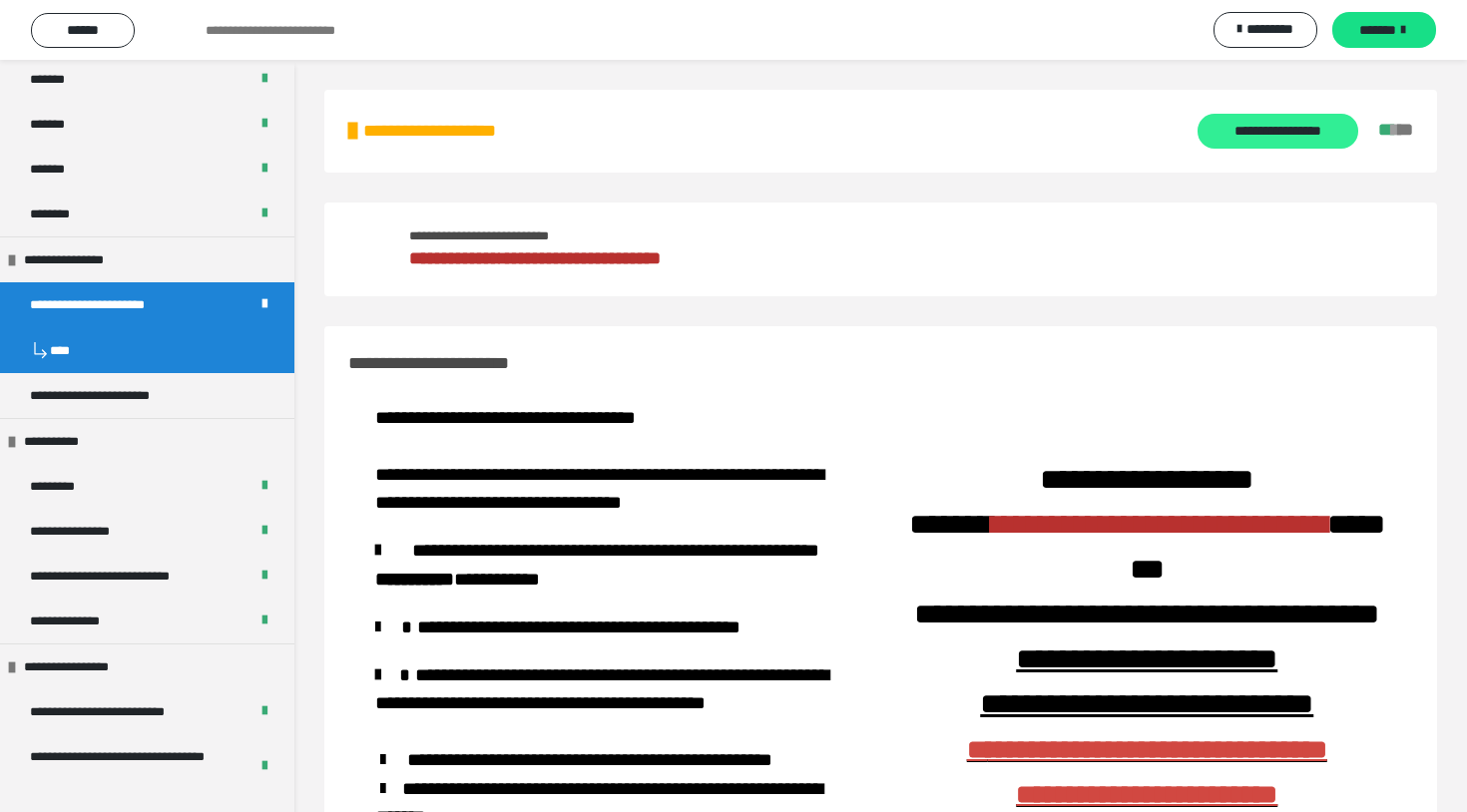 click on "**********" at bounding box center [1277, 131] 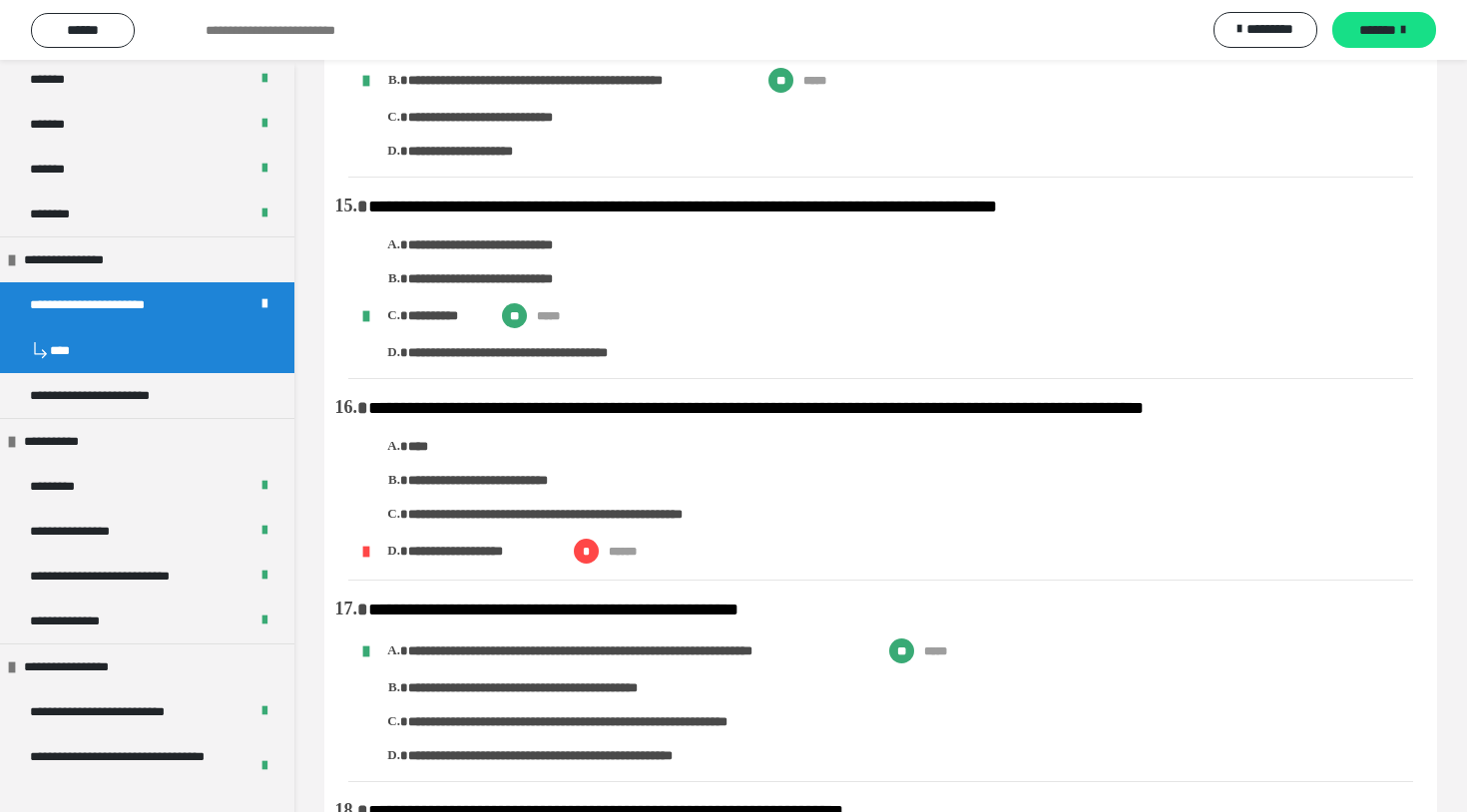 scroll, scrollTop: 2783, scrollLeft: 0, axis: vertical 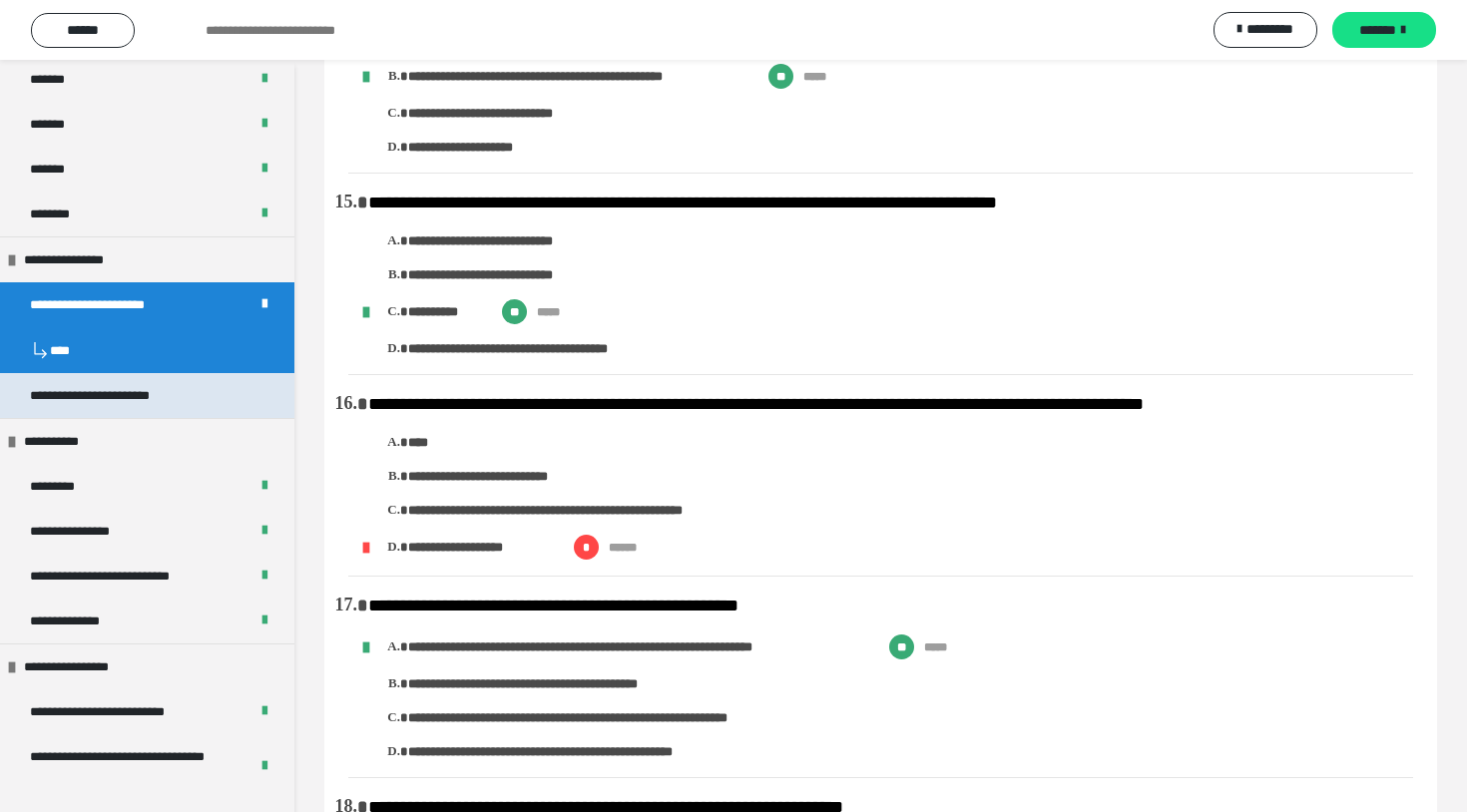click on "**********" at bounding box center (105, 395) 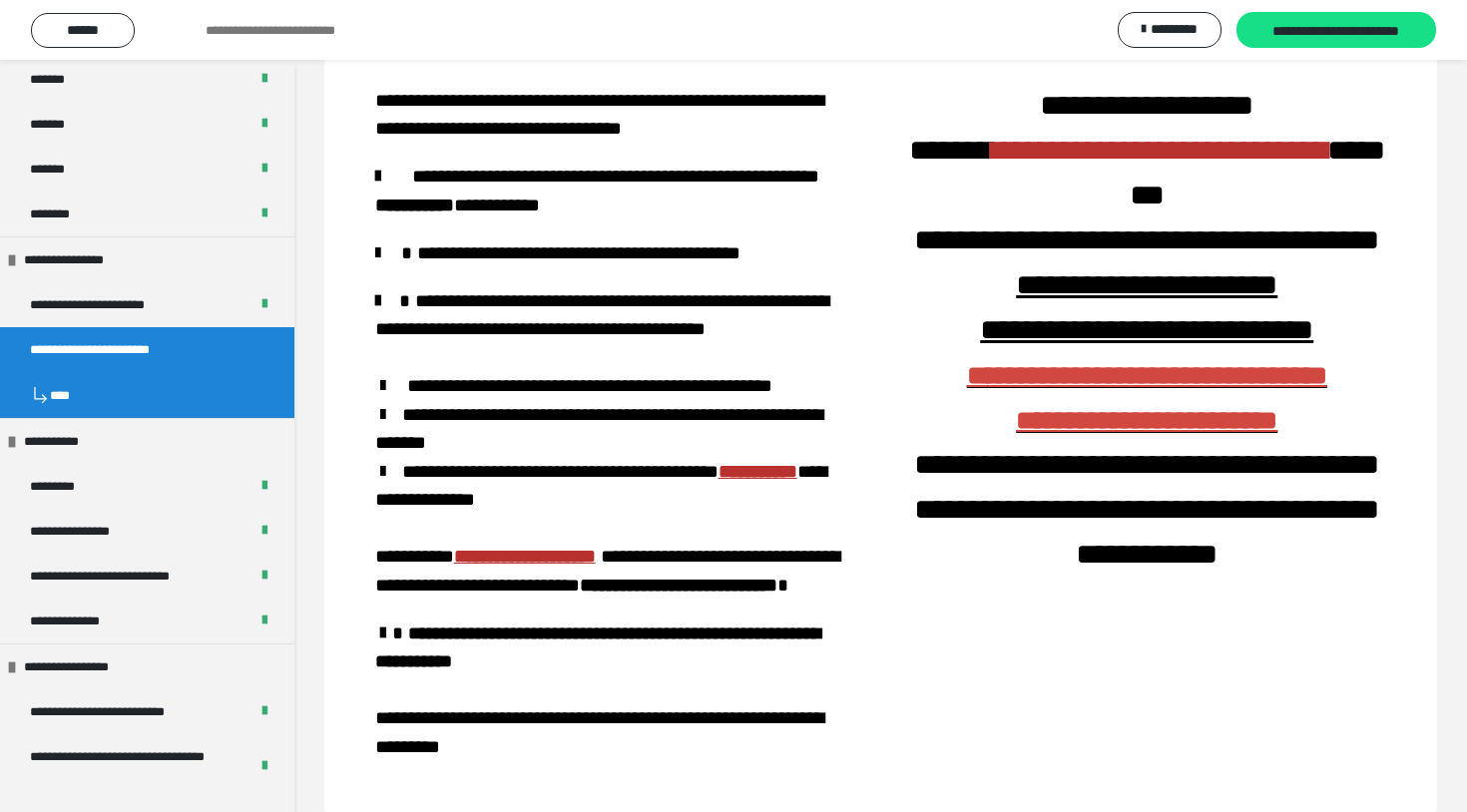 scroll, scrollTop: 128, scrollLeft: 0, axis: vertical 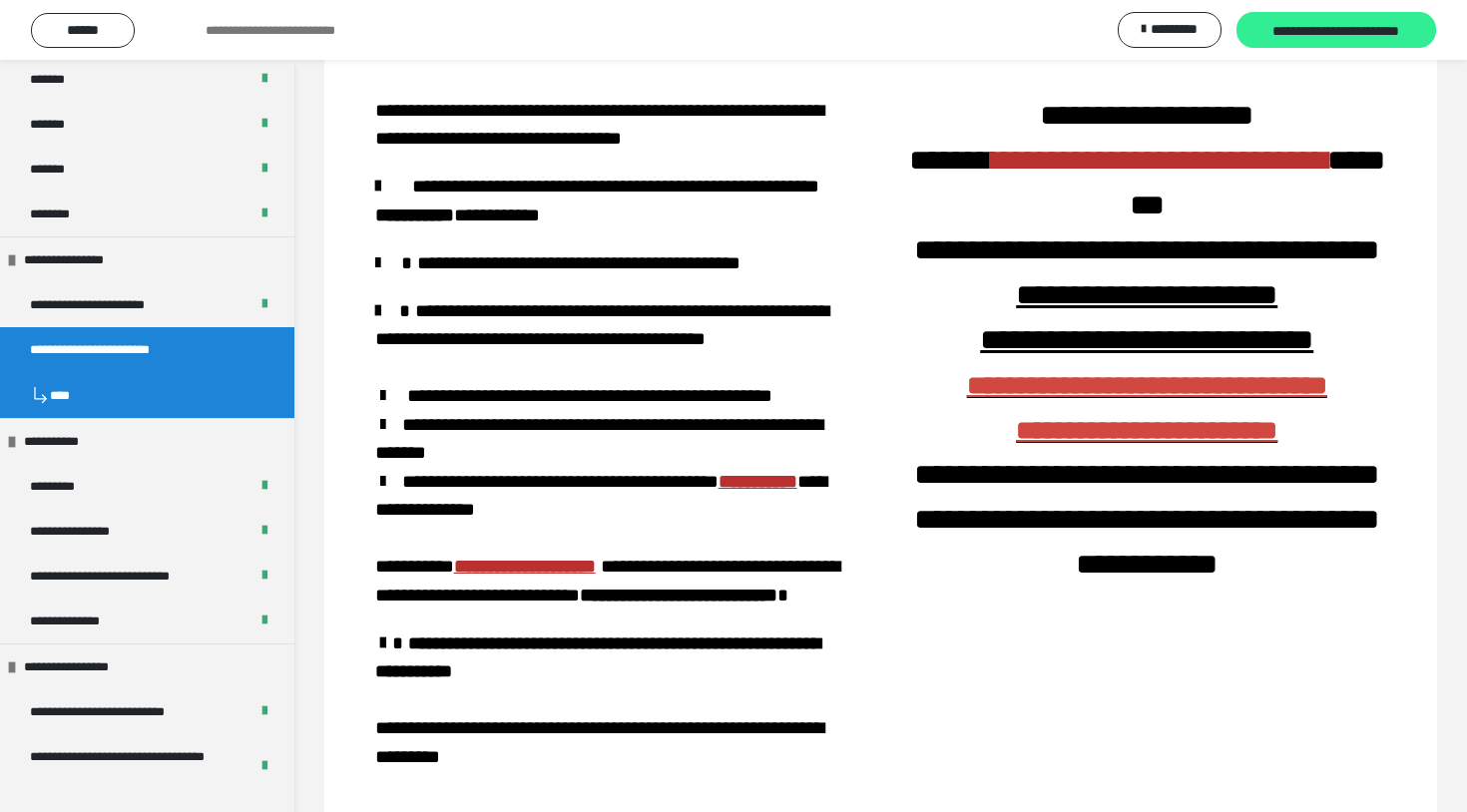 click on "**********" at bounding box center (1336, 31) 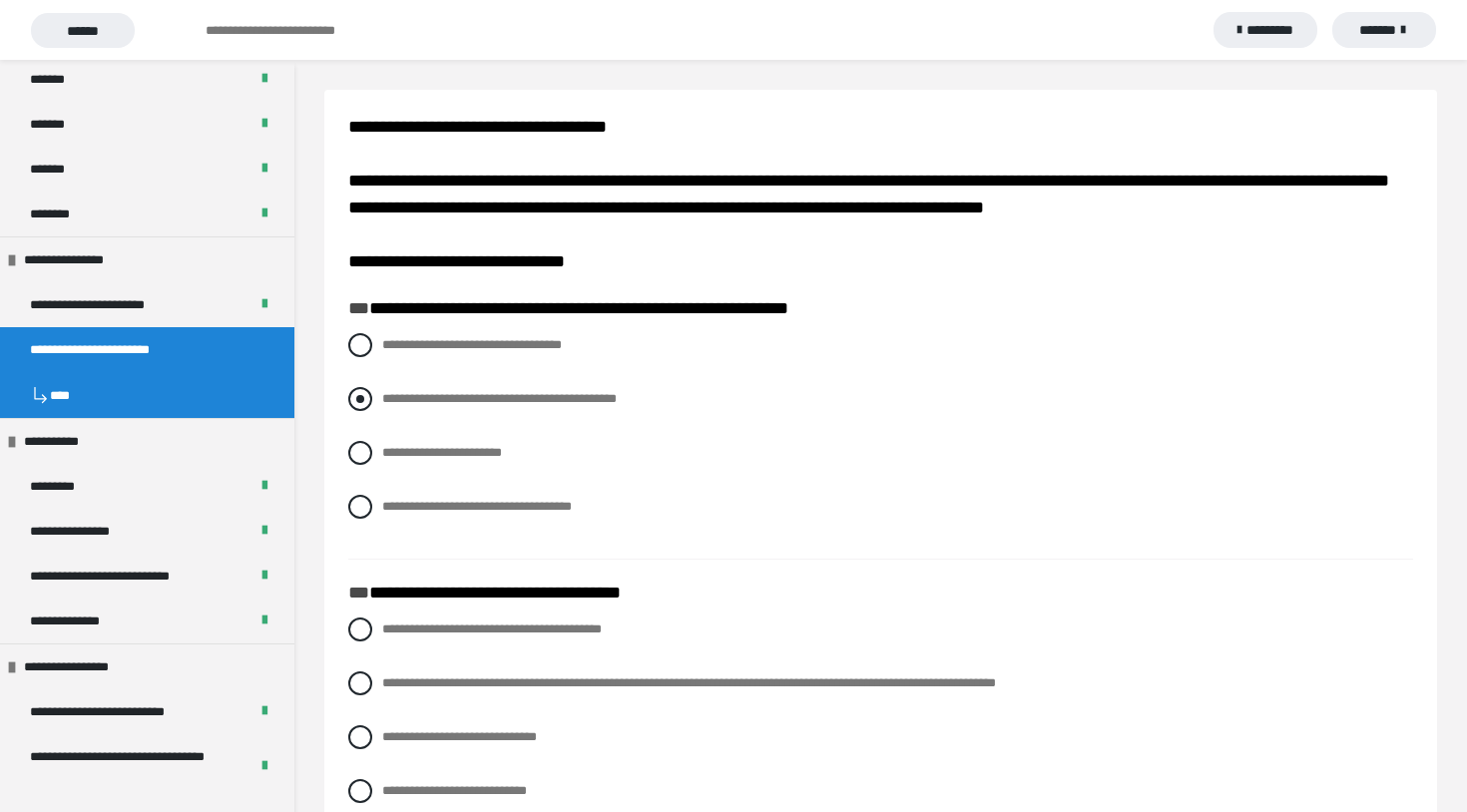 click at bounding box center (360, 399) 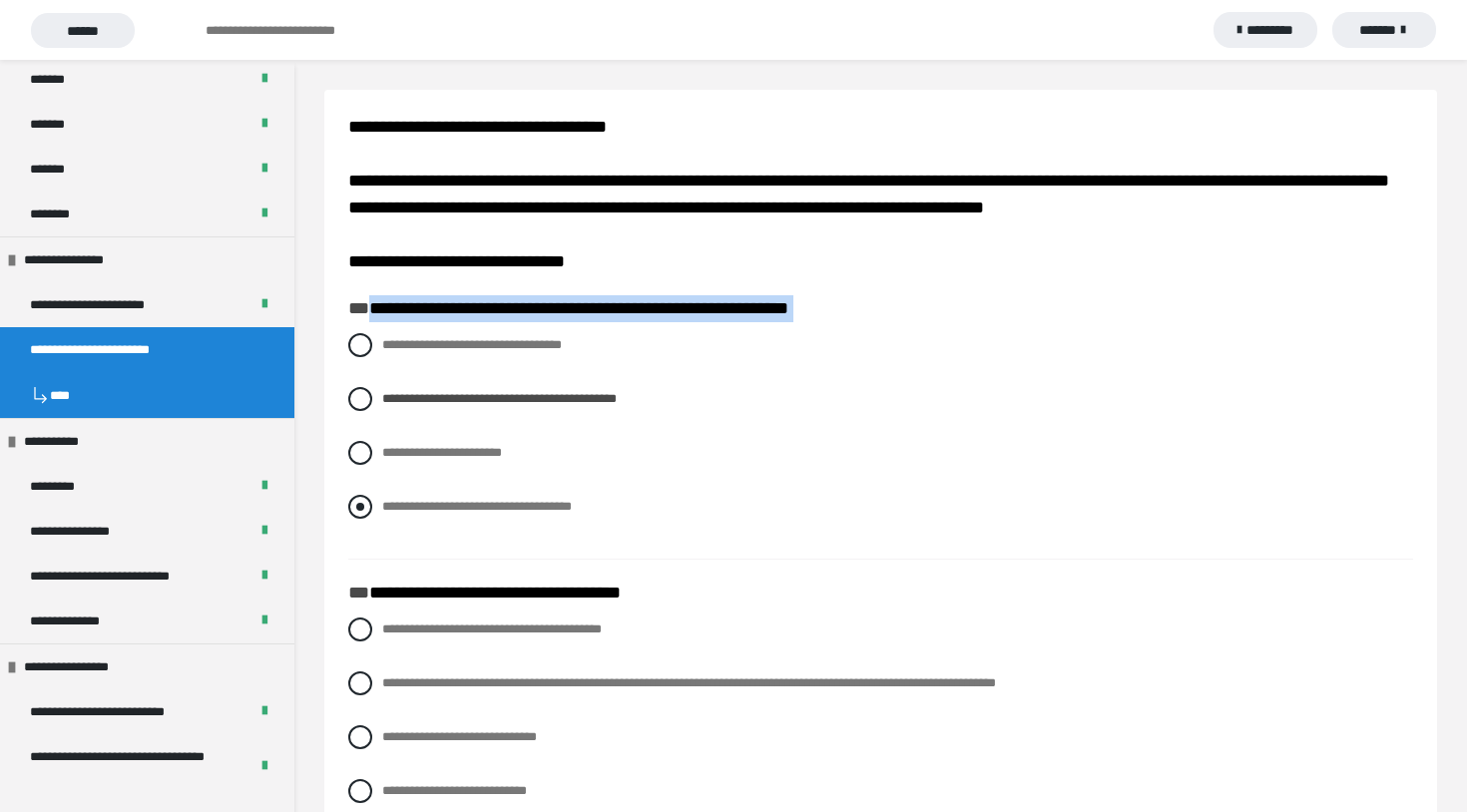 drag, startPoint x: 362, startPoint y: 312, endPoint x: 618, endPoint y: 506, distance: 321.20399 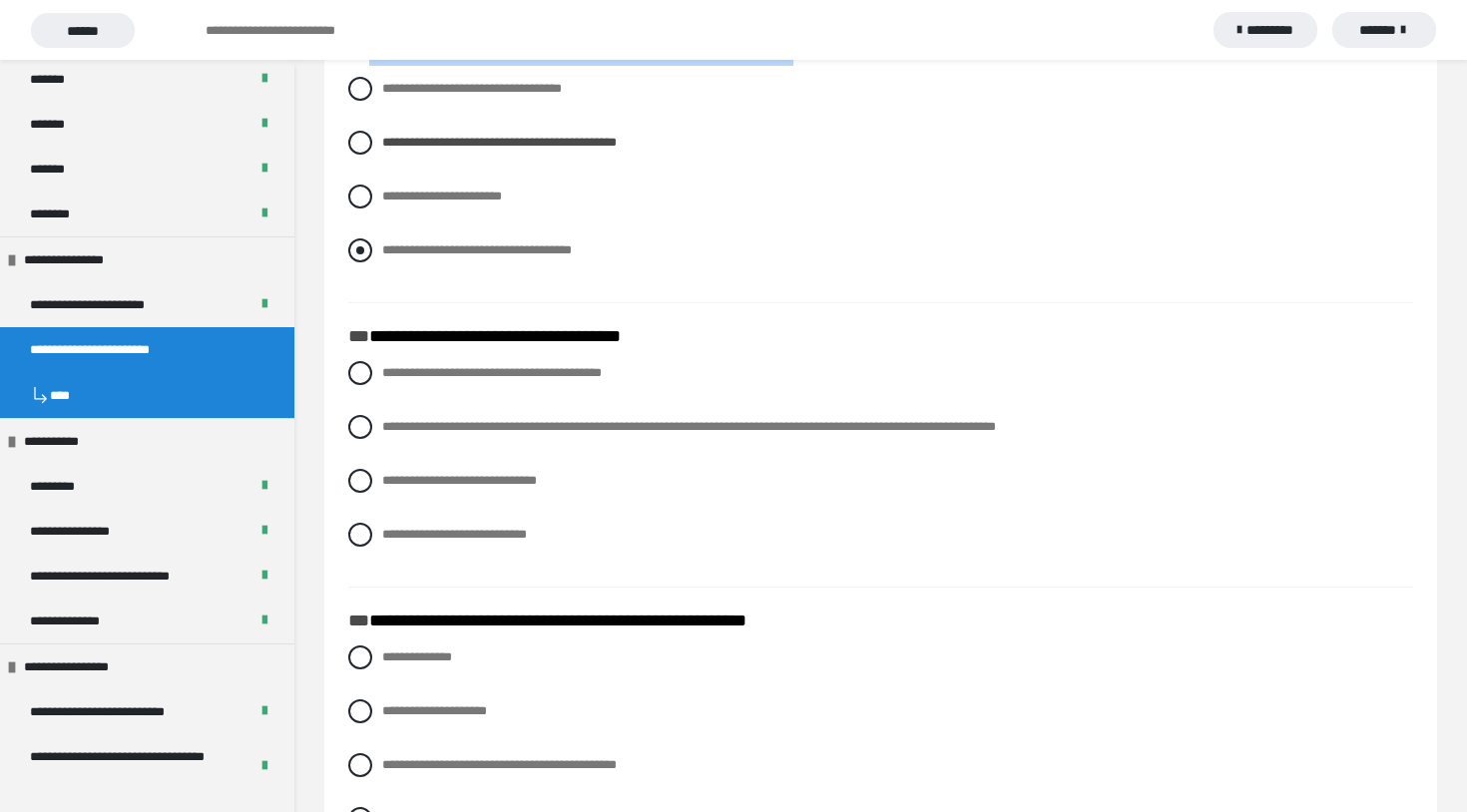 scroll, scrollTop: 259, scrollLeft: 0, axis: vertical 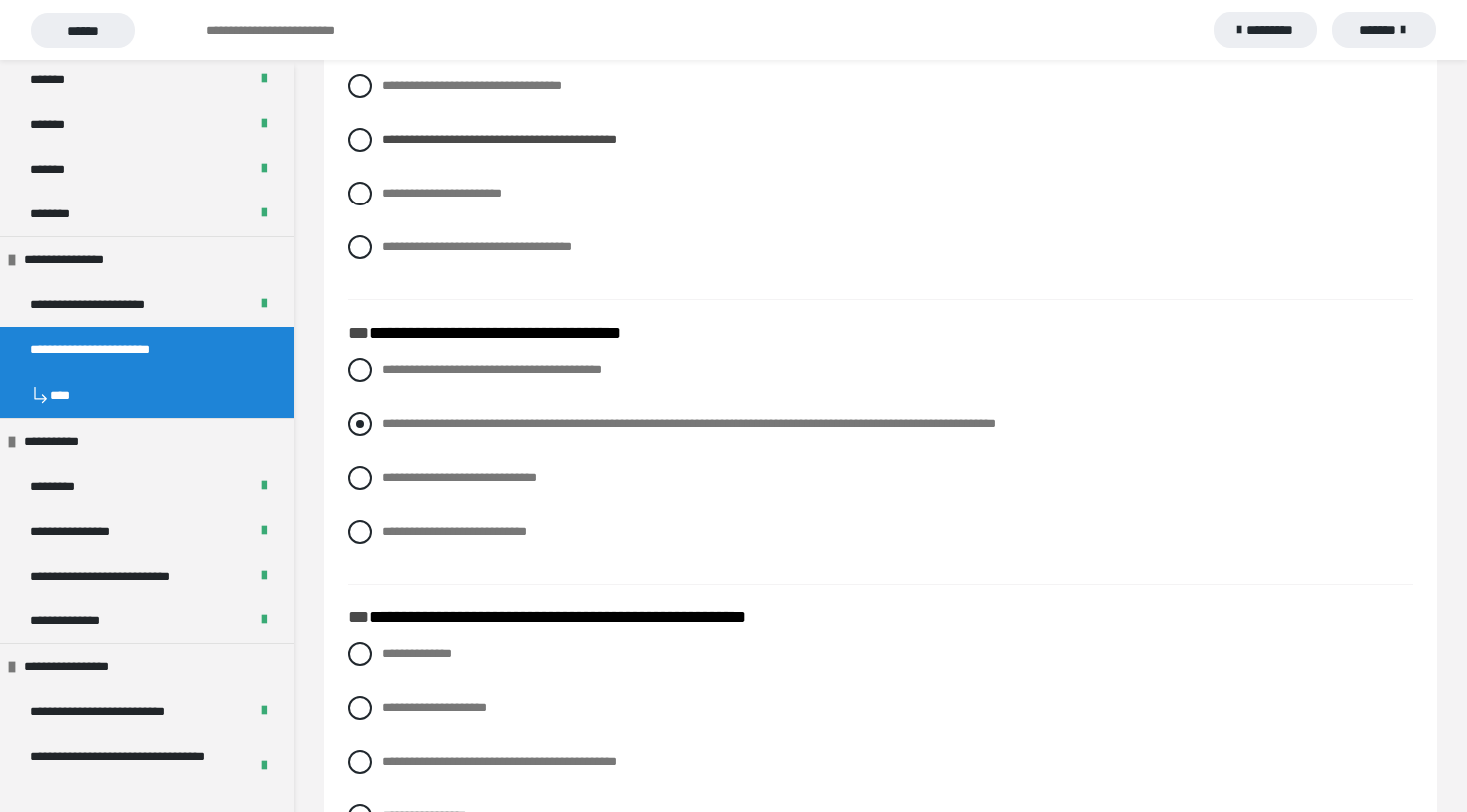 click at bounding box center (360, 424) 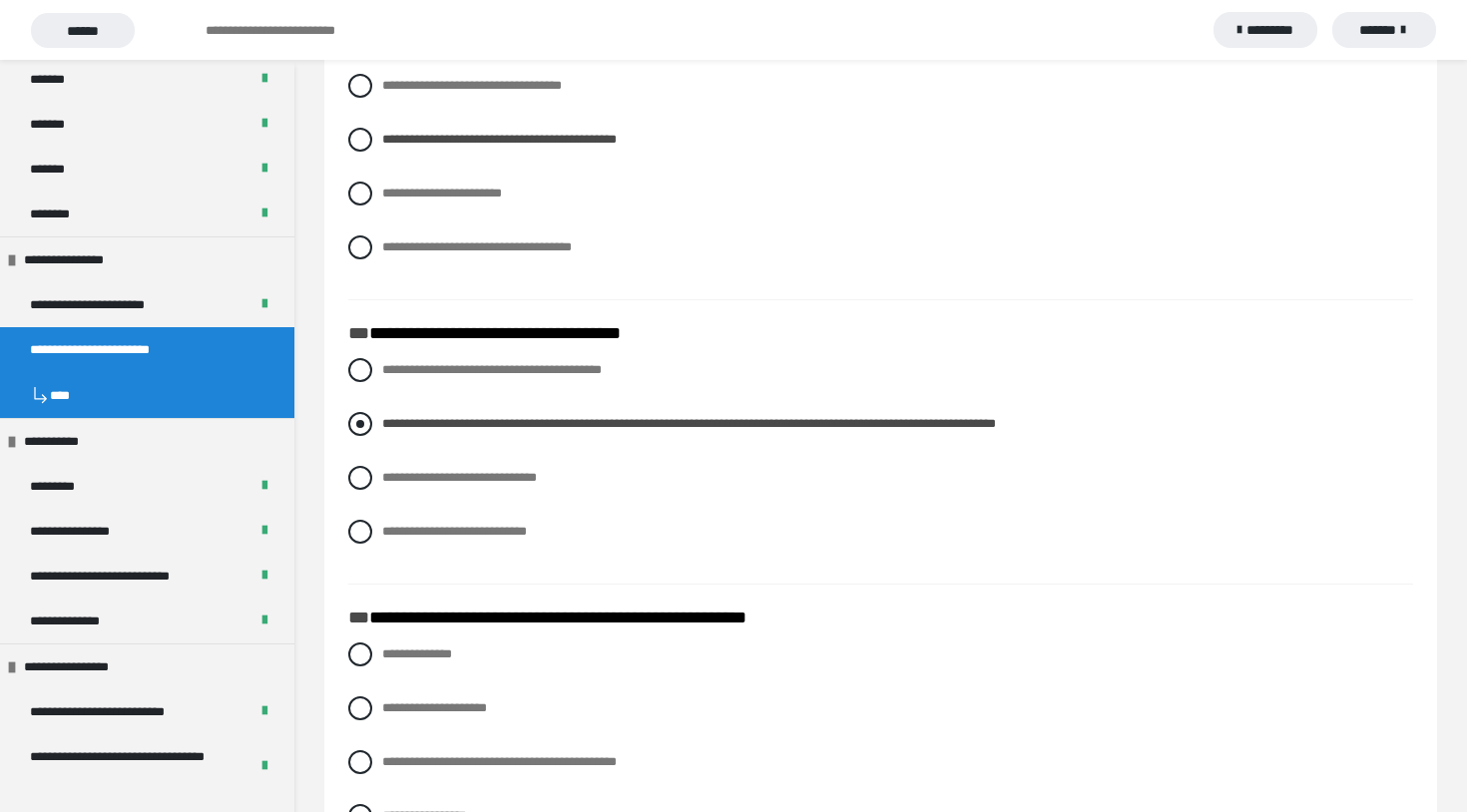 drag, startPoint x: 381, startPoint y: 428, endPoint x: 1140, endPoint y: 428, distance: 759 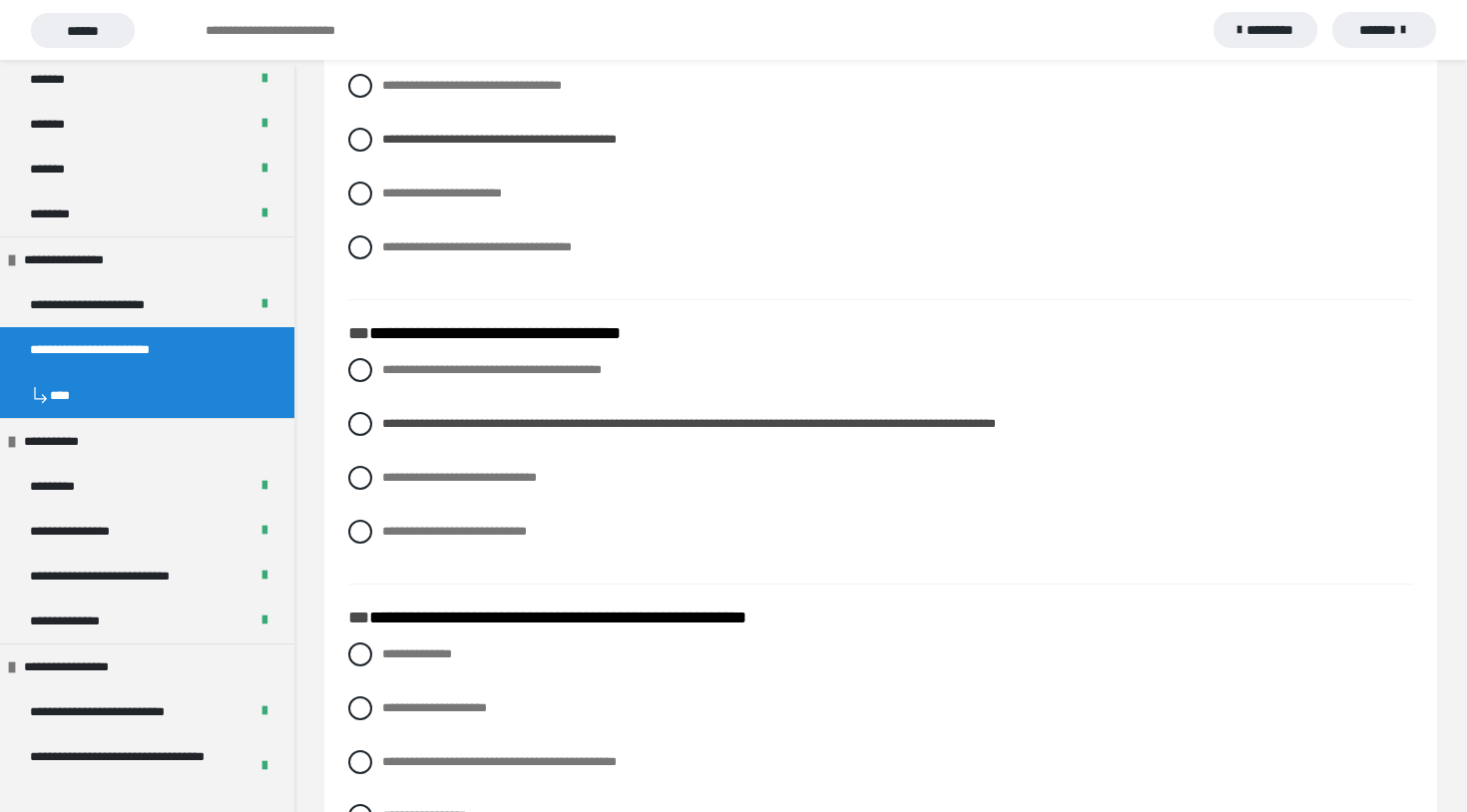 click on "**********" at bounding box center [880, 334] 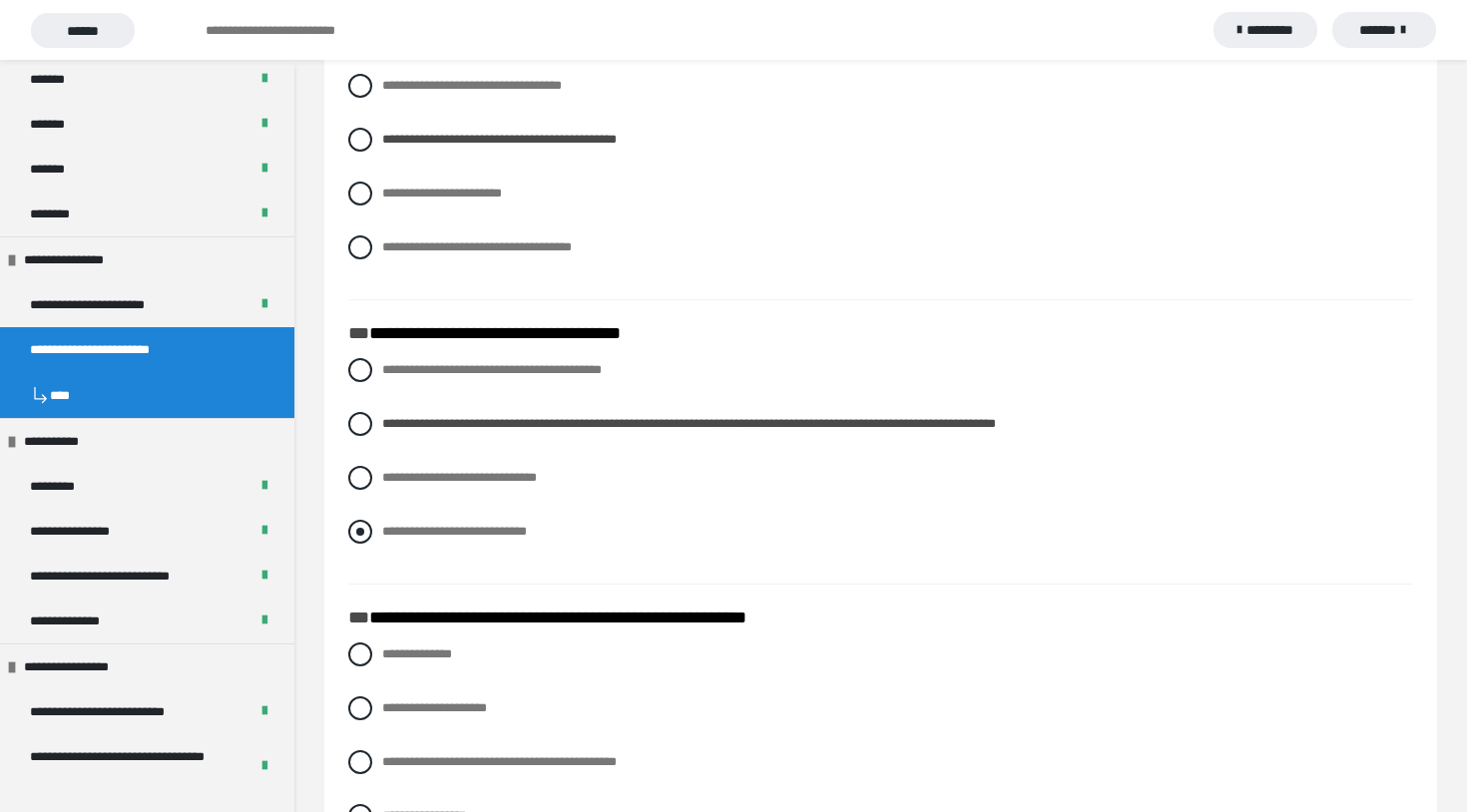 drag, startPoint x: 379, startPoint y: 536, endPoint x: 575, endPoint y: 531, distance: 196.06377 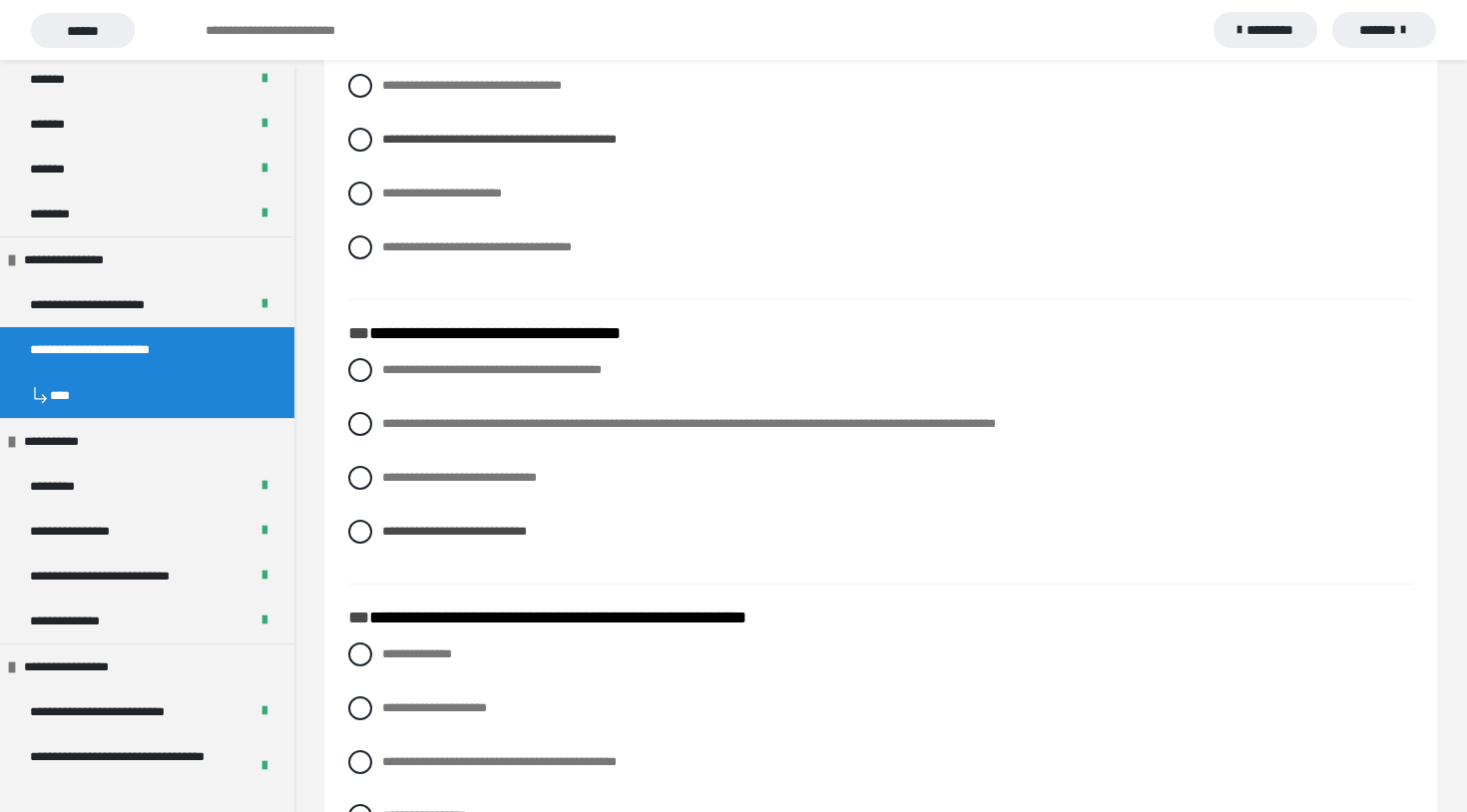 click on "**********" at bounding box center [880, 182] 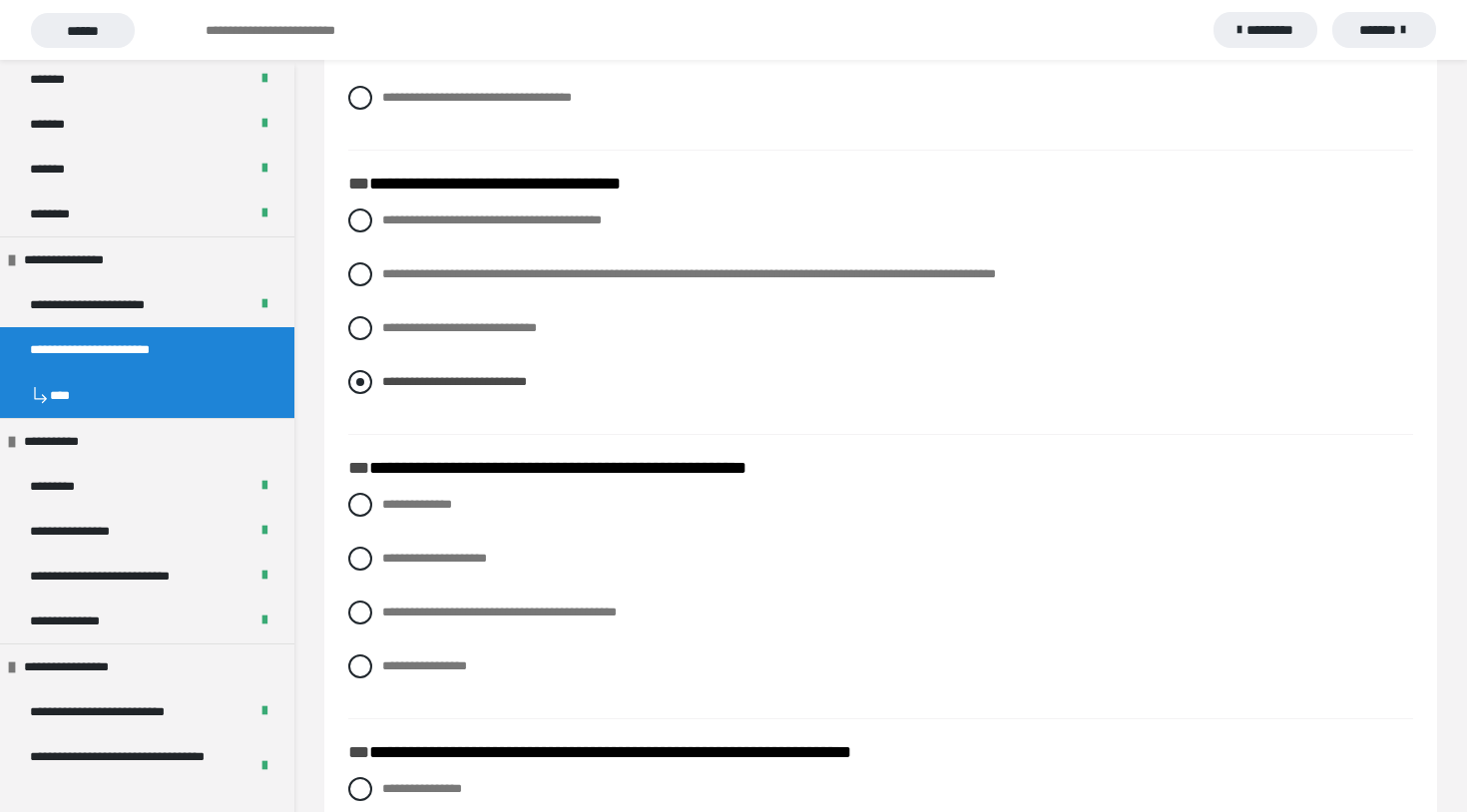 scroll, scrollTop: 411, scrollLeft: 0, axis: vertical 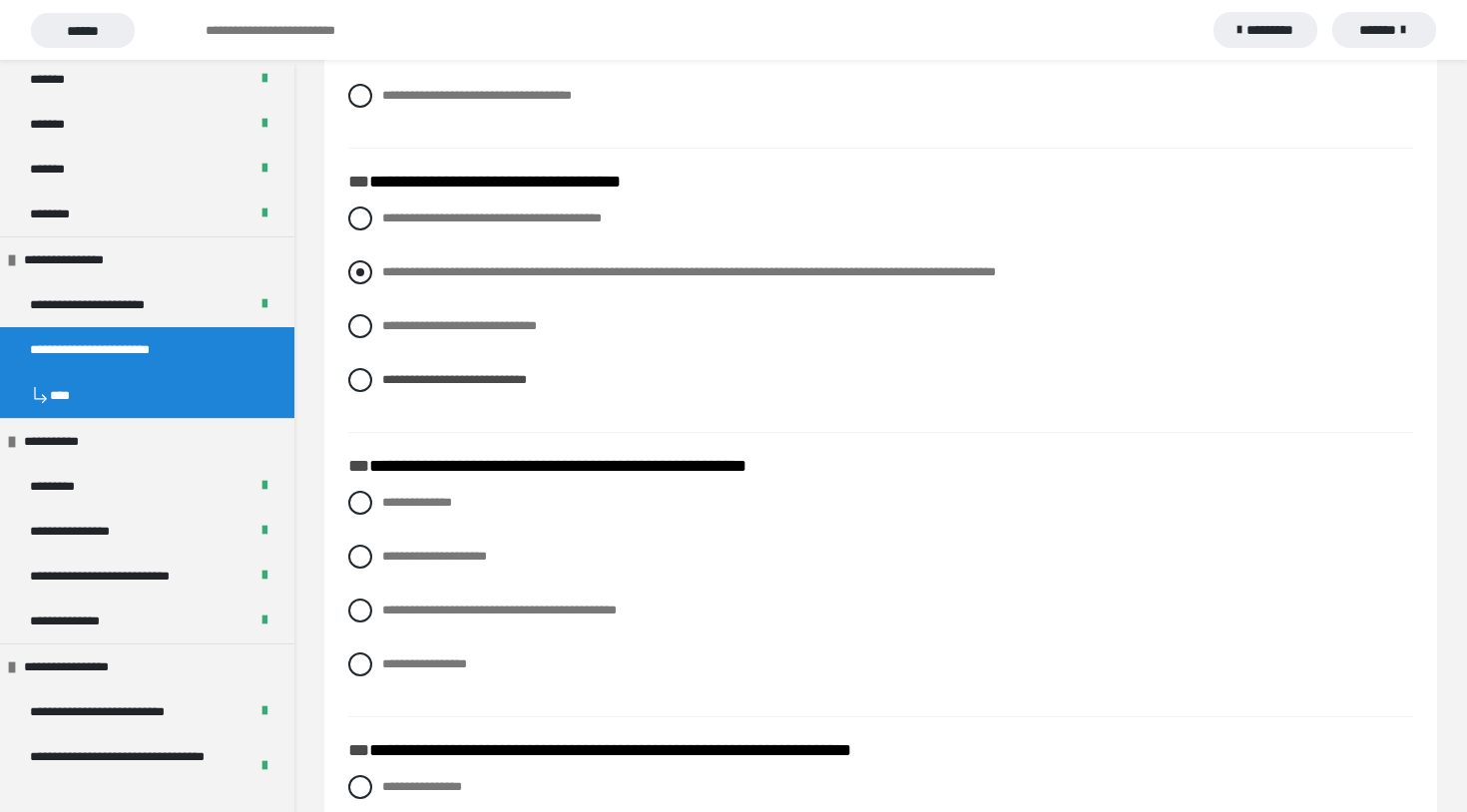 click at bounding box center (360, 272) 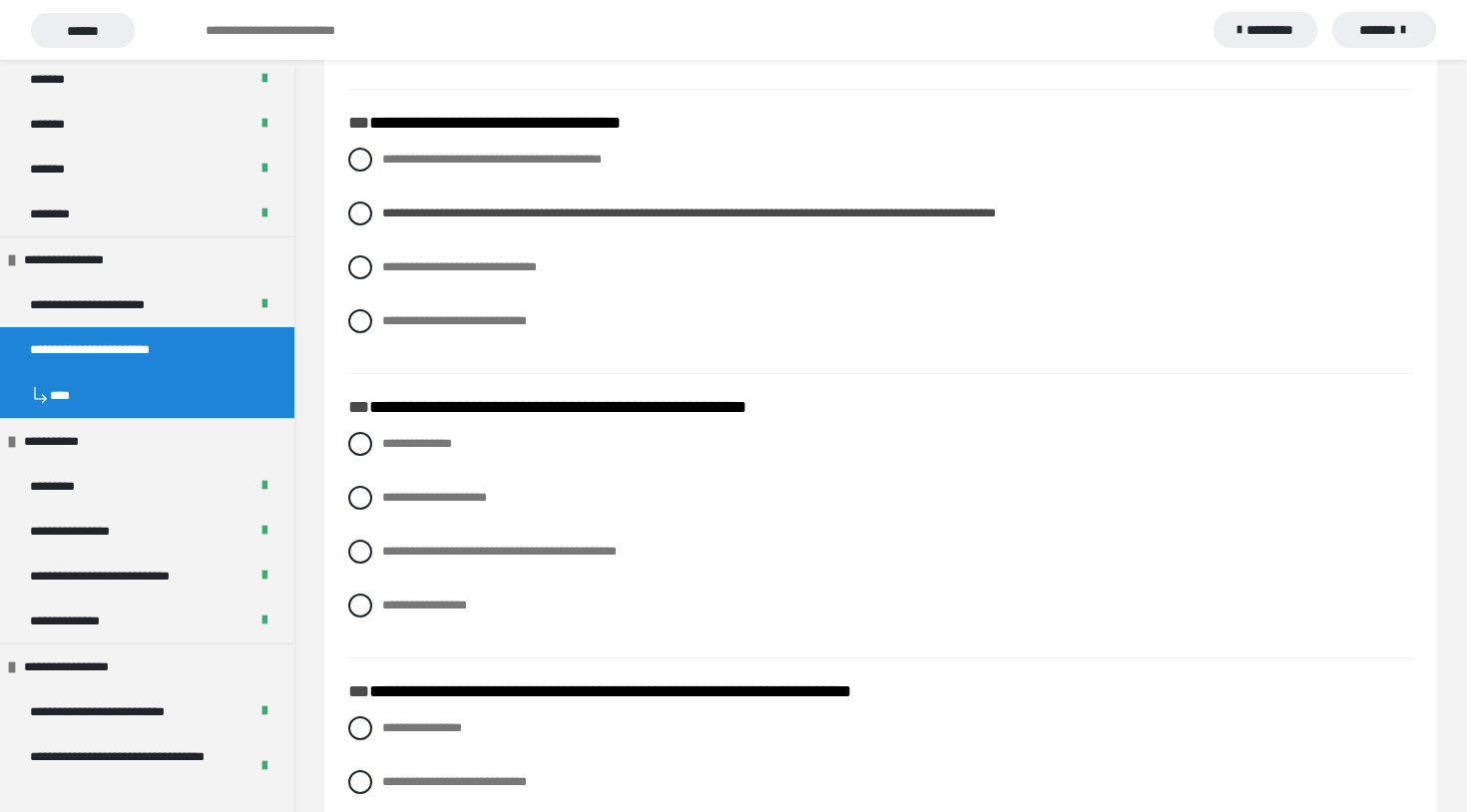 scroll, scrollTop: 480, scrollLeft: 0, axis: vertical 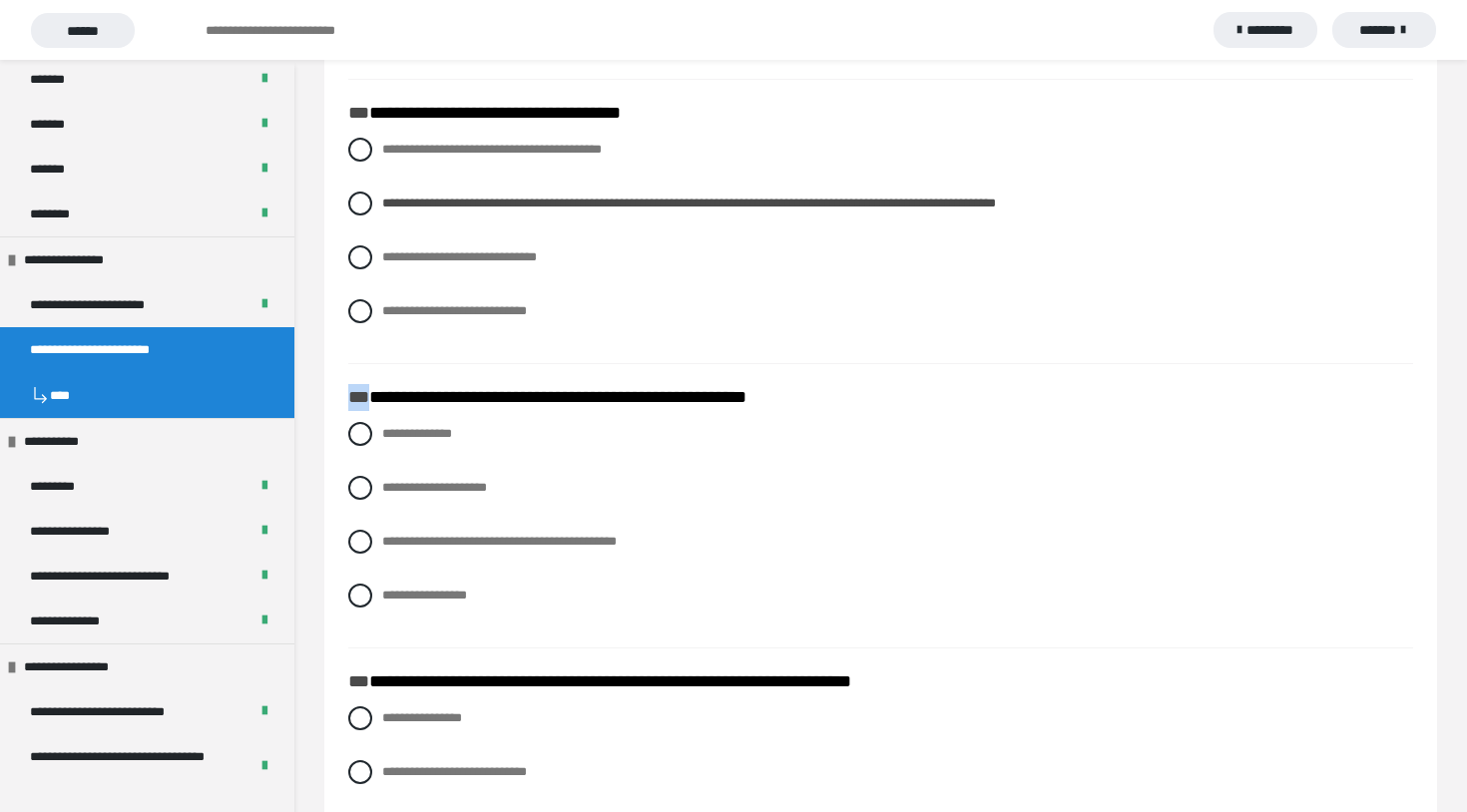 drag, startPoint x: 371, startPoint y: 403, endPoint x: 871, endPoint y: 385, distance: 500.3239 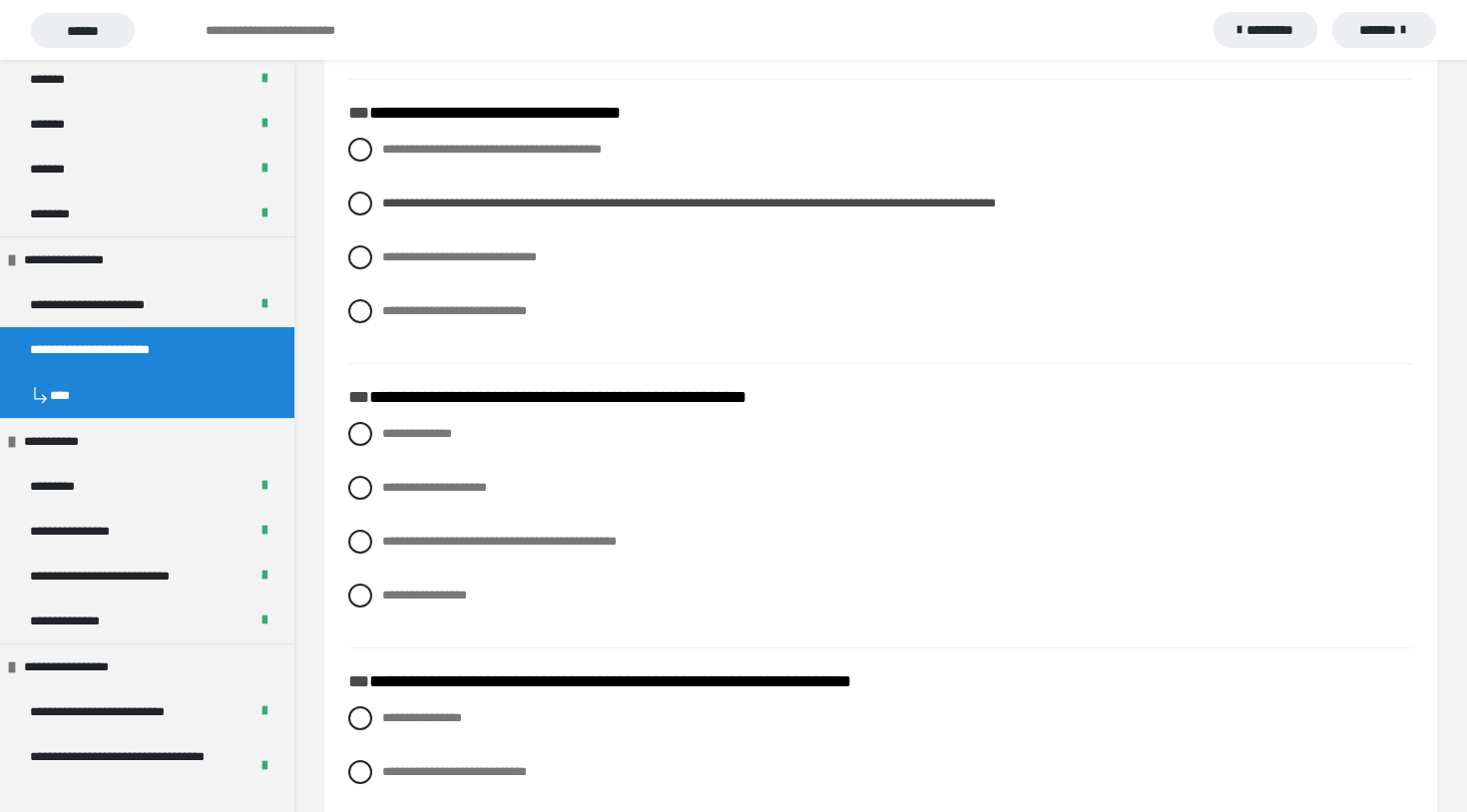 click on "**********" at bounding box center [880, 530] 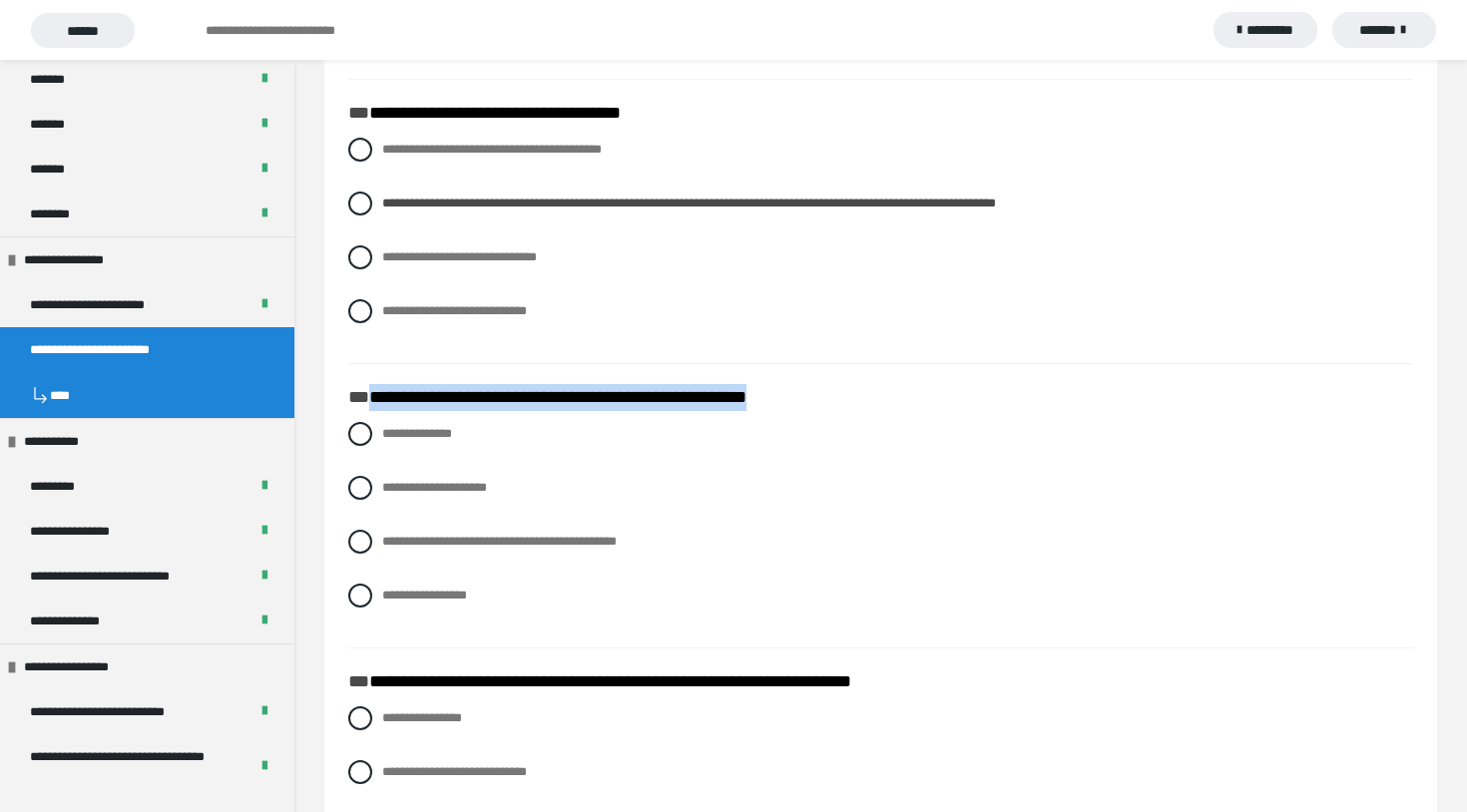 drag, startPoint x: 371, startPoint y: 397, endPoint x: 837, endPoint y: 401, distance: 466.01717 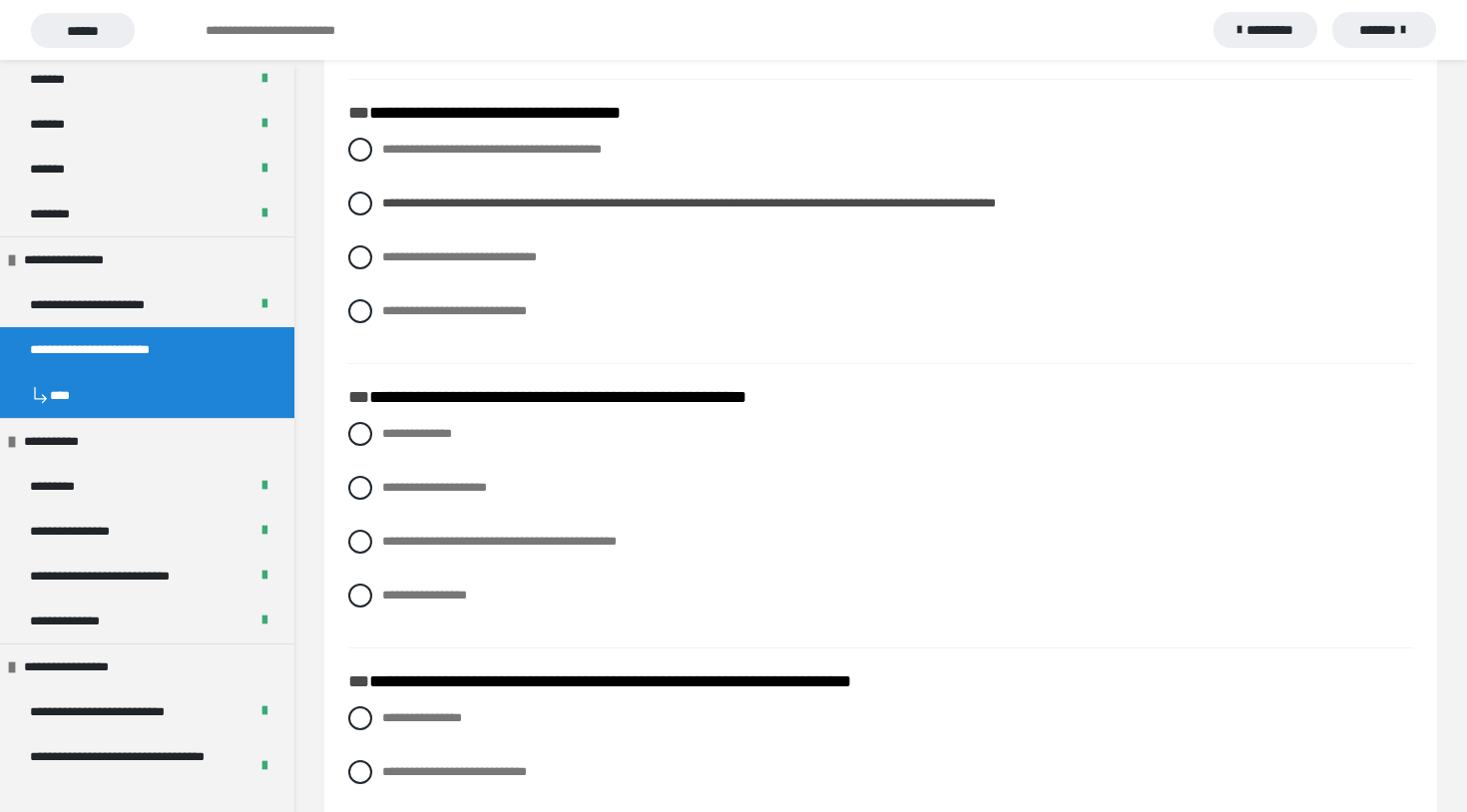 click on "**********" at bounding box center [880, 530] 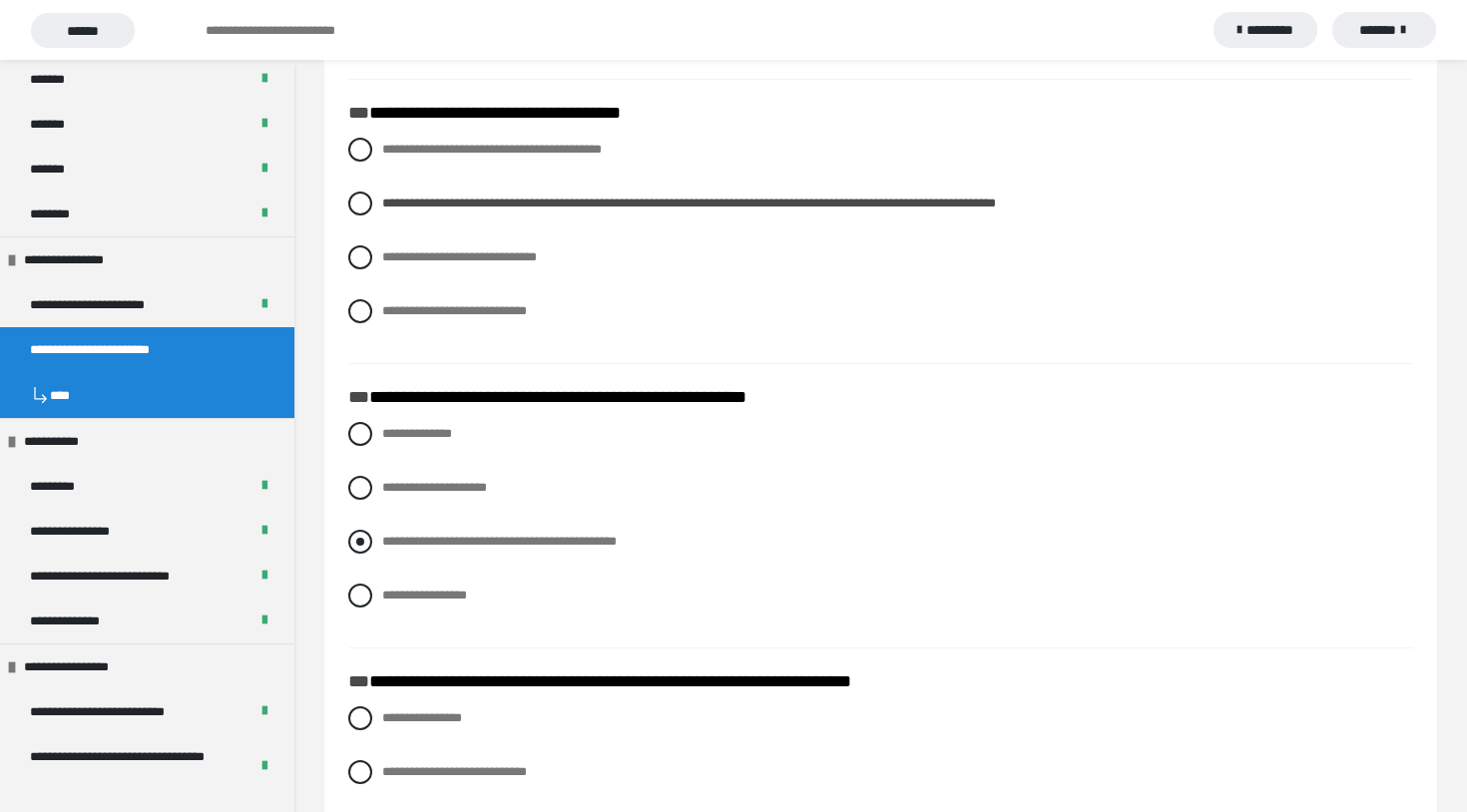 drag, startPoint x: 378, startPoint y: 550, endPoint x: 711, endPoint y: 543, distance: 333.07357 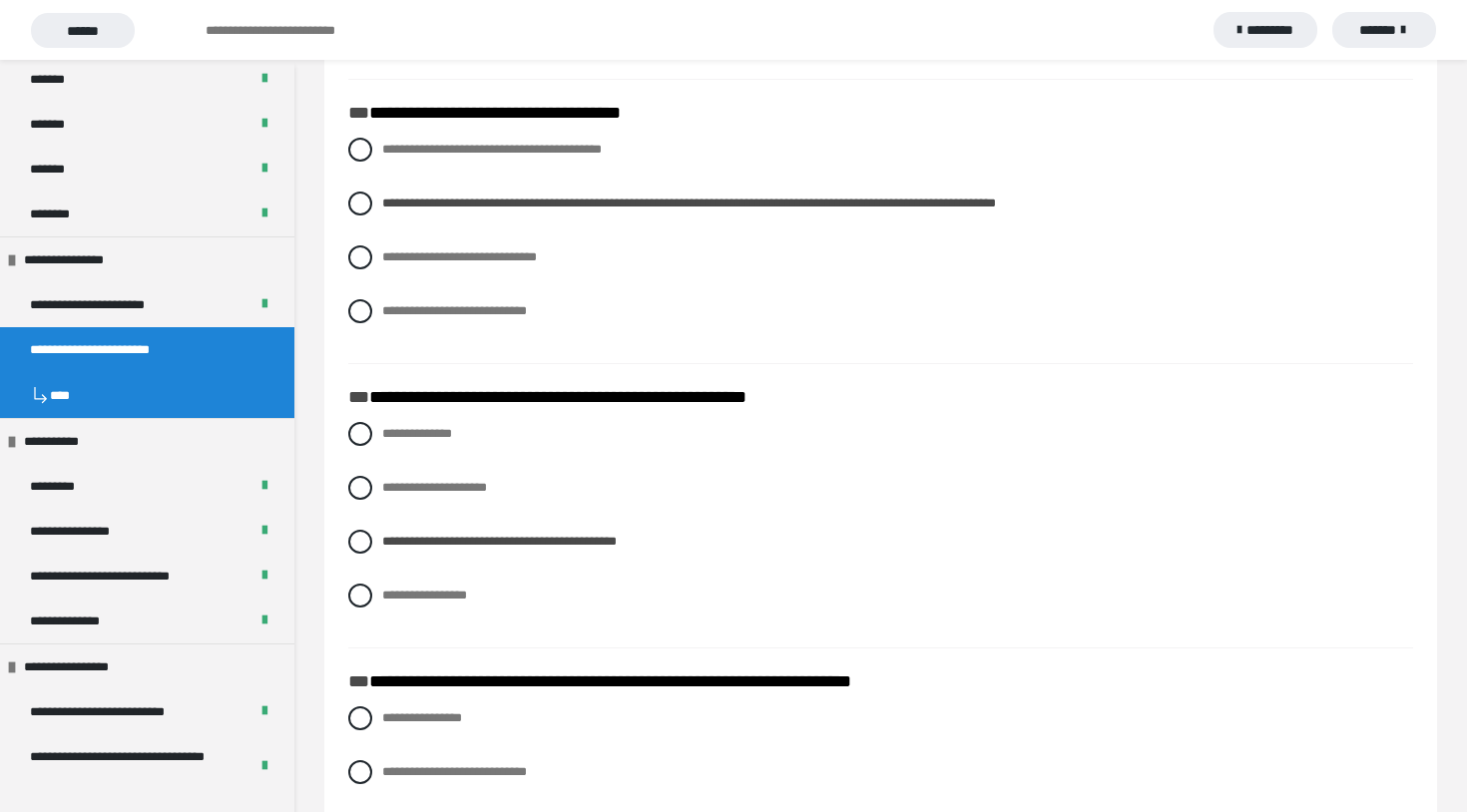 click on "**********" at bounding box center [880, 245] 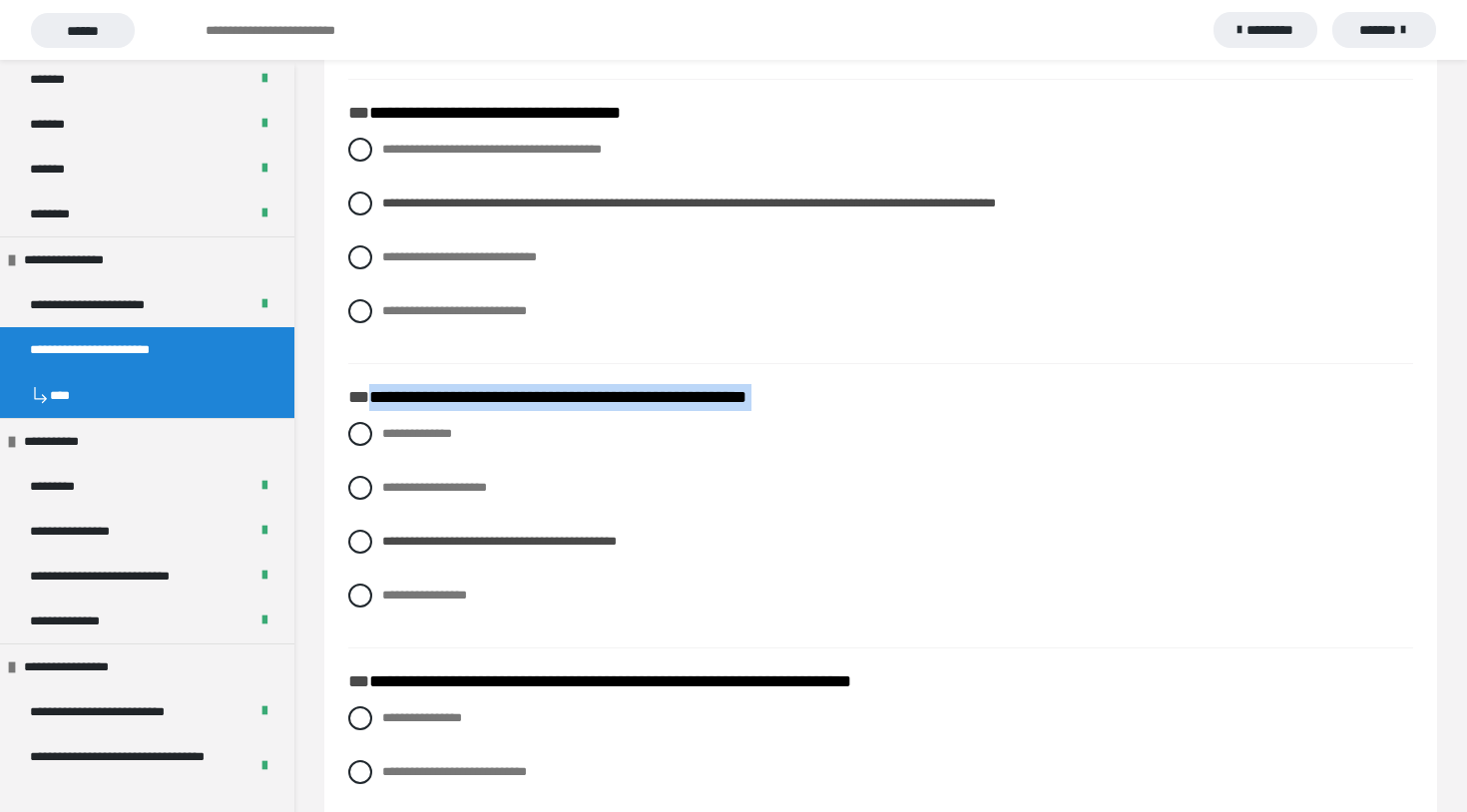 drag, startPoint x: 363, startPoint y: 399, endPoint x: 656, endPoint y: 622, distance: 368.20918 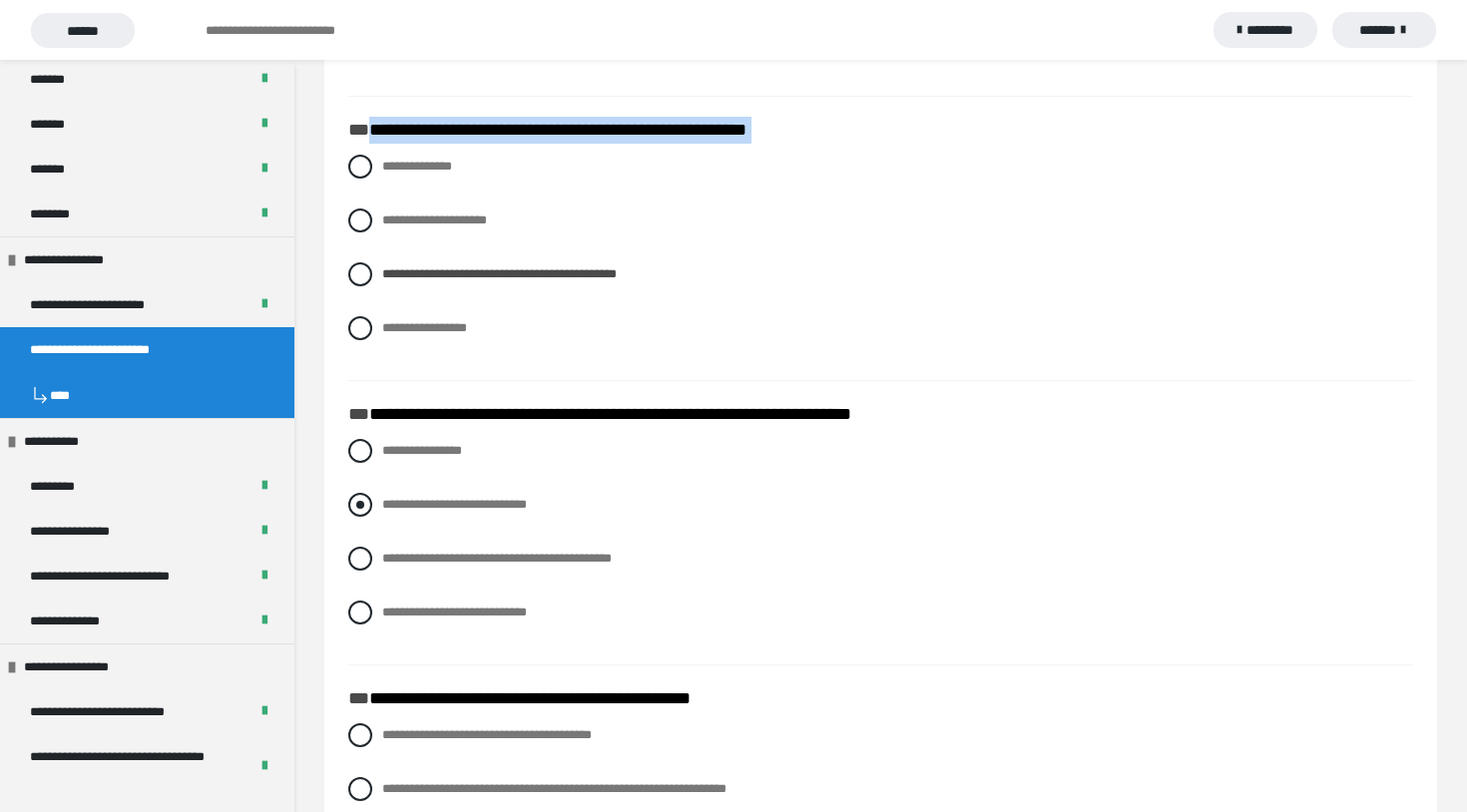 scroll, scrollTop: 776, scrollLeft: 0, axis: vertical 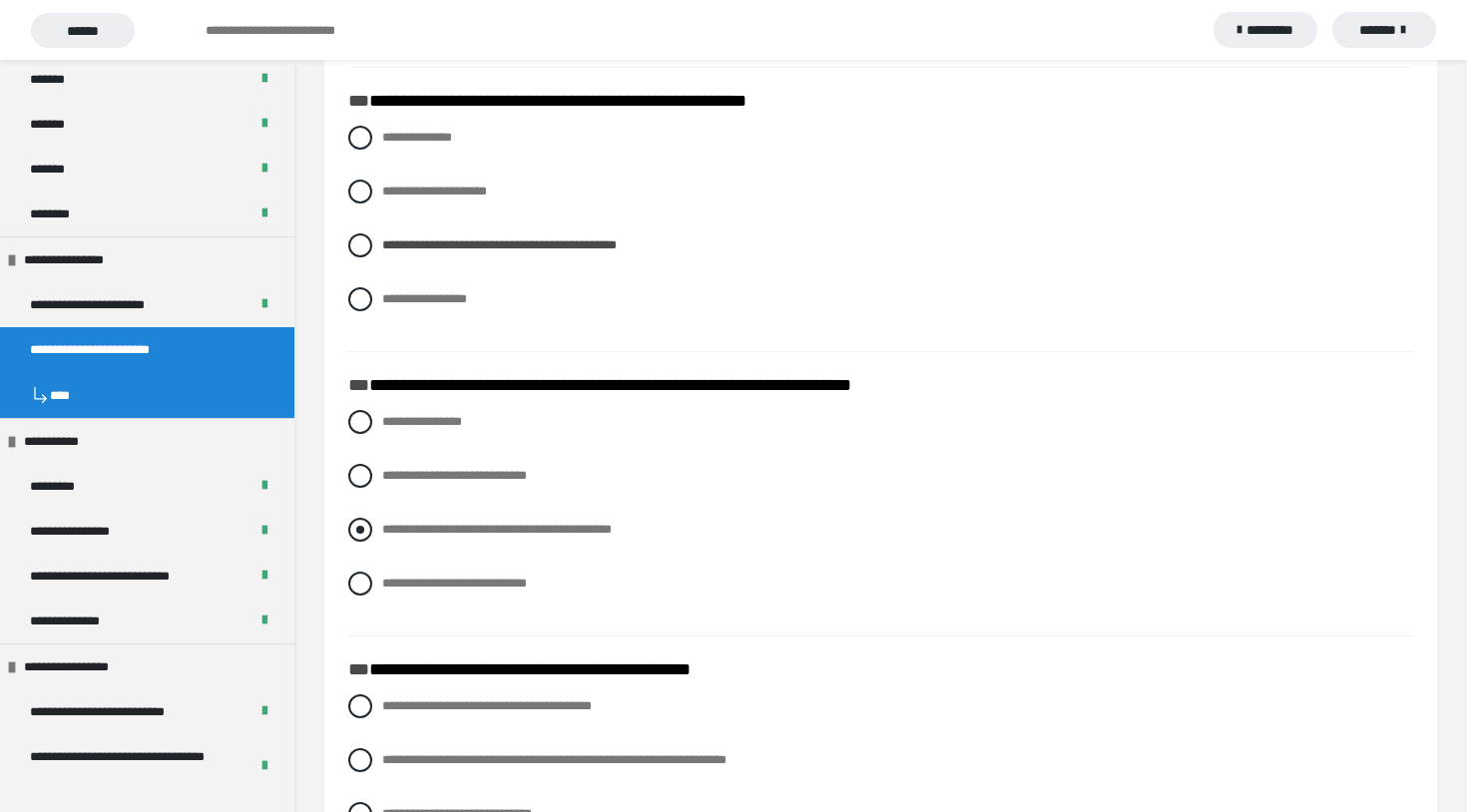 click on "**********" at bounding box center (880, 530) 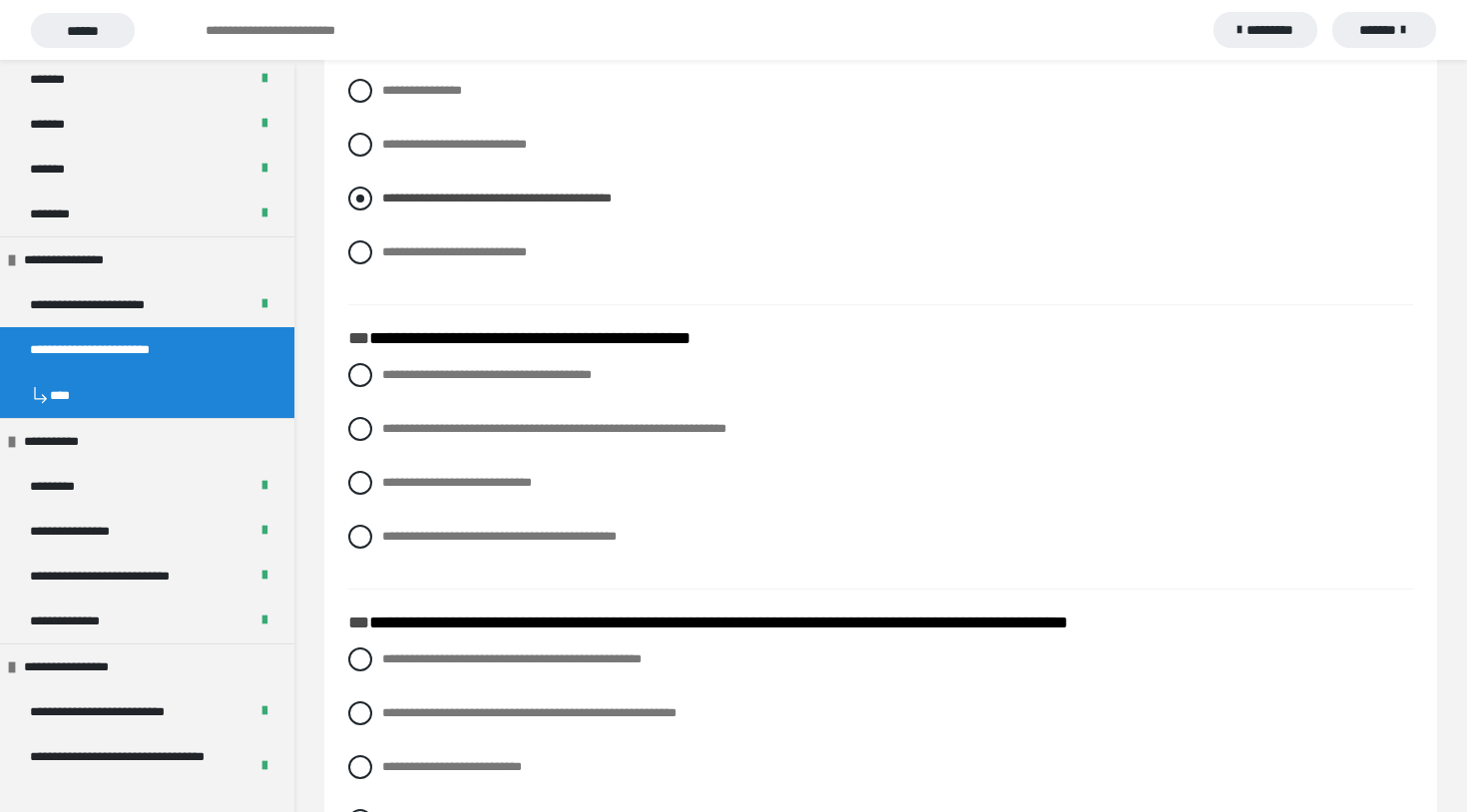 scroll, scrollTop: 1106, scrollLeft: 0, axis: vertical 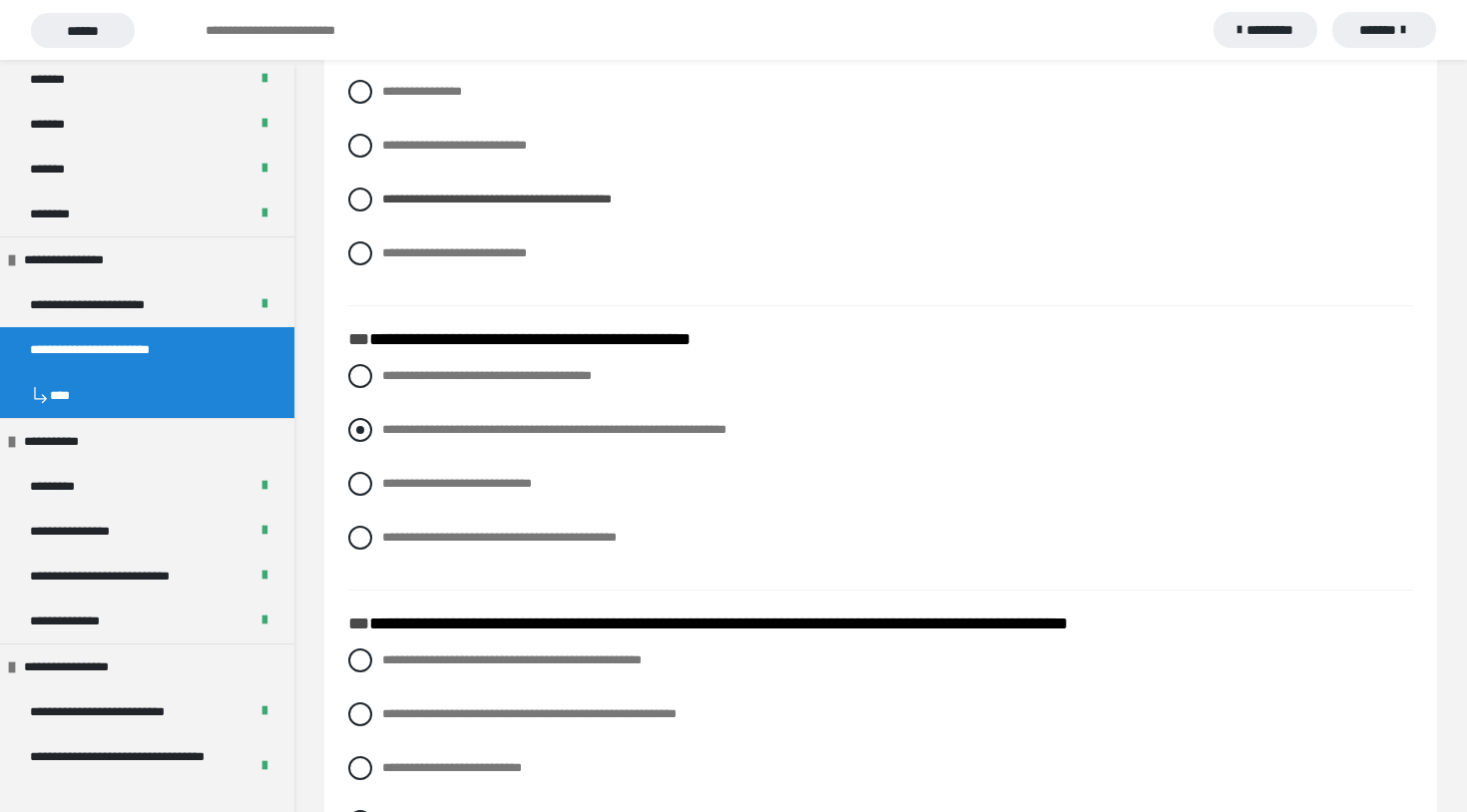 click at bounding box center [360, 430] 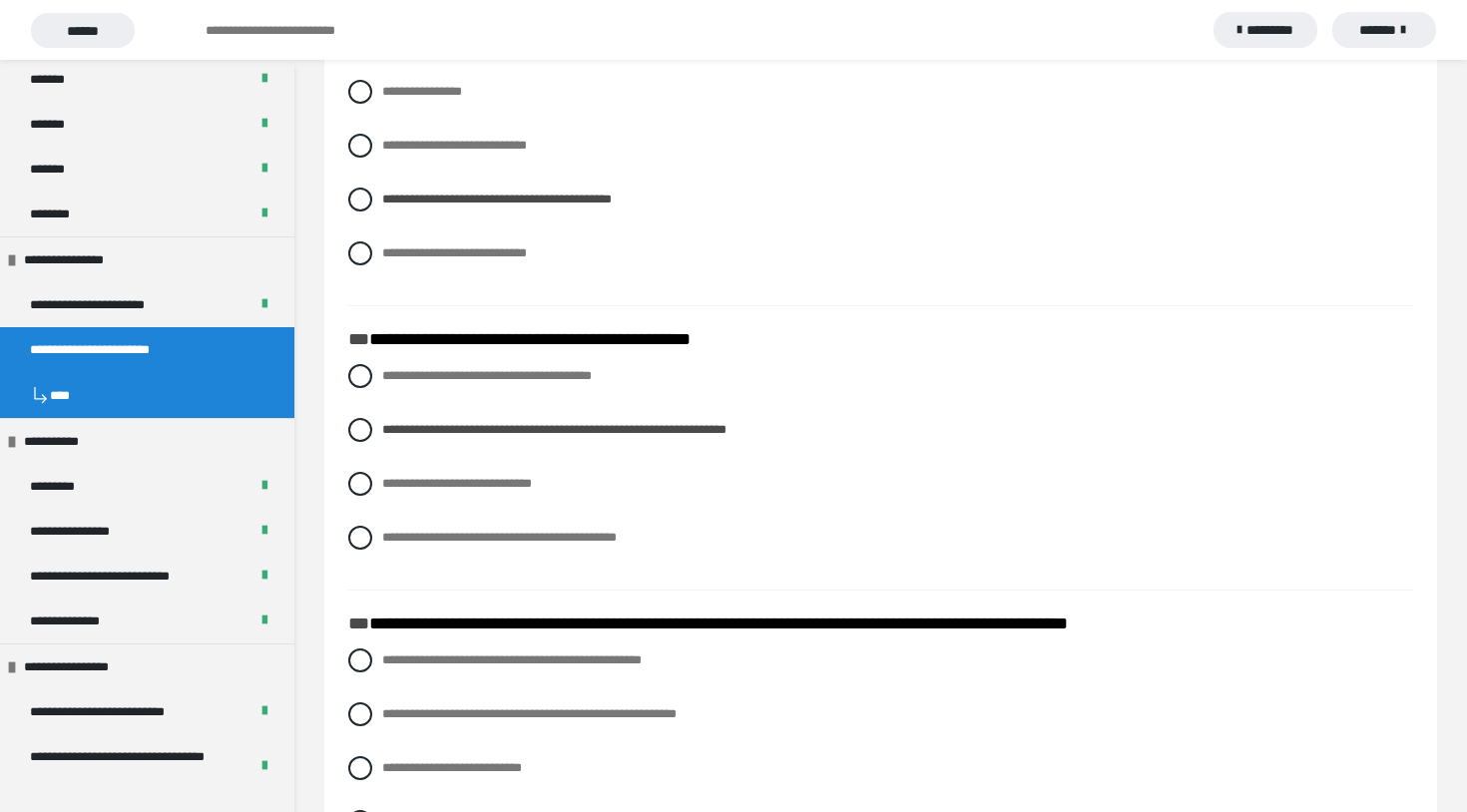 drag, startPoint x: 859, startPoint y: 433, endPoint x: 384, endPoint y: 421, distance: 475.15155 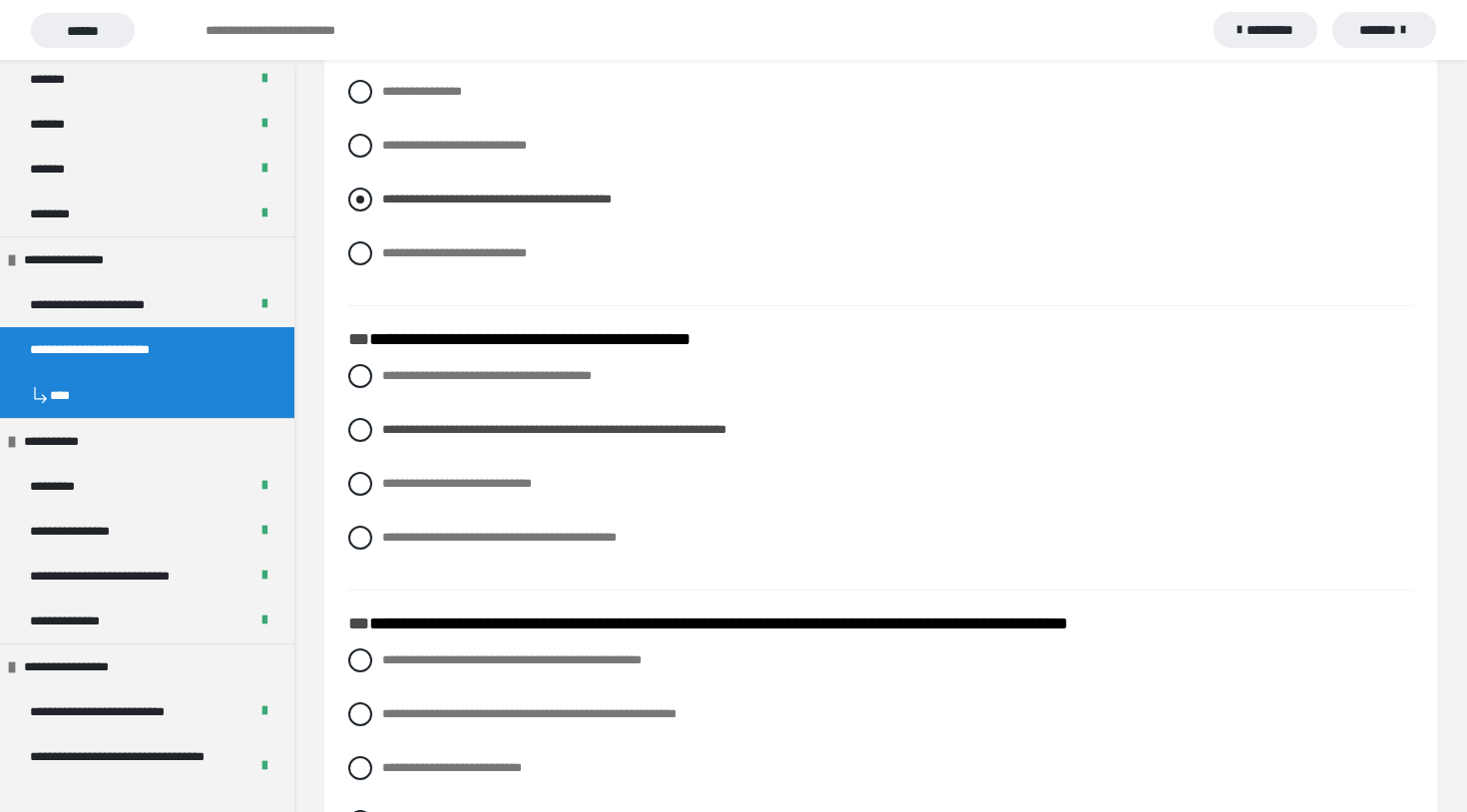 click on "**********" at bounding box center (880, 200) 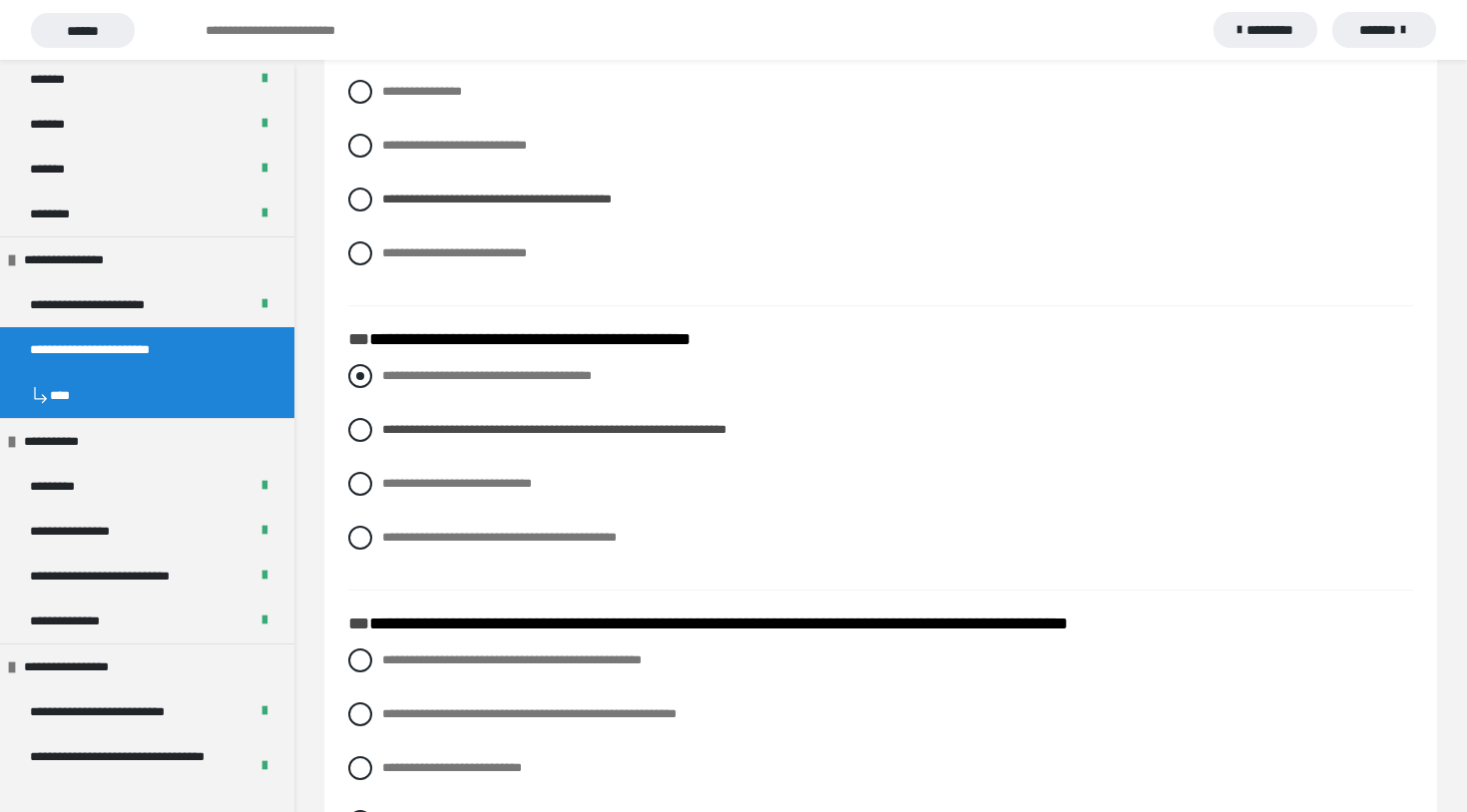 drag, startPoint x: 393, startPoint y: 361, endPoint x: 673, endPoint y: 379, distance: 280.57797 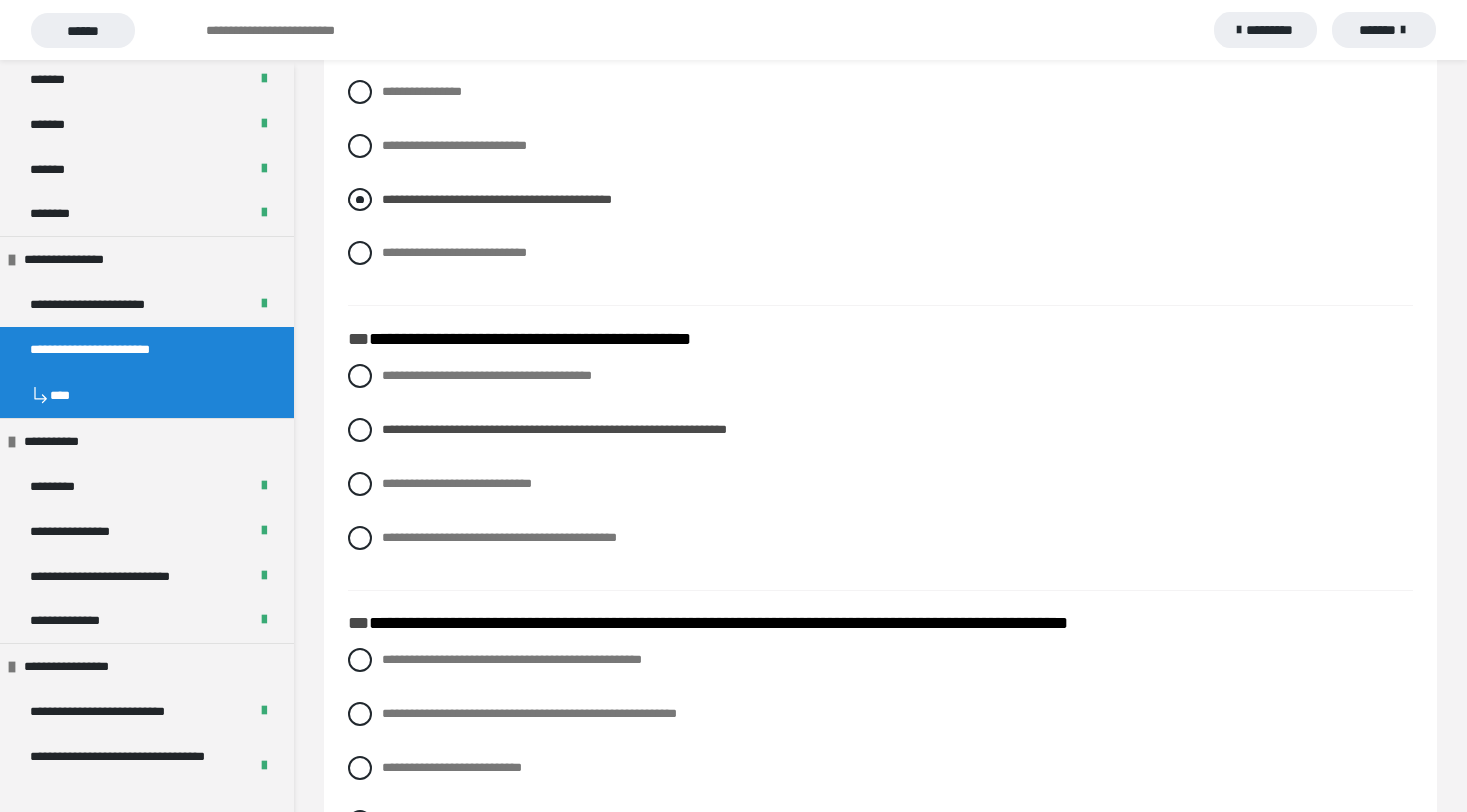 click on "**********" at bounding box center [880, 200] 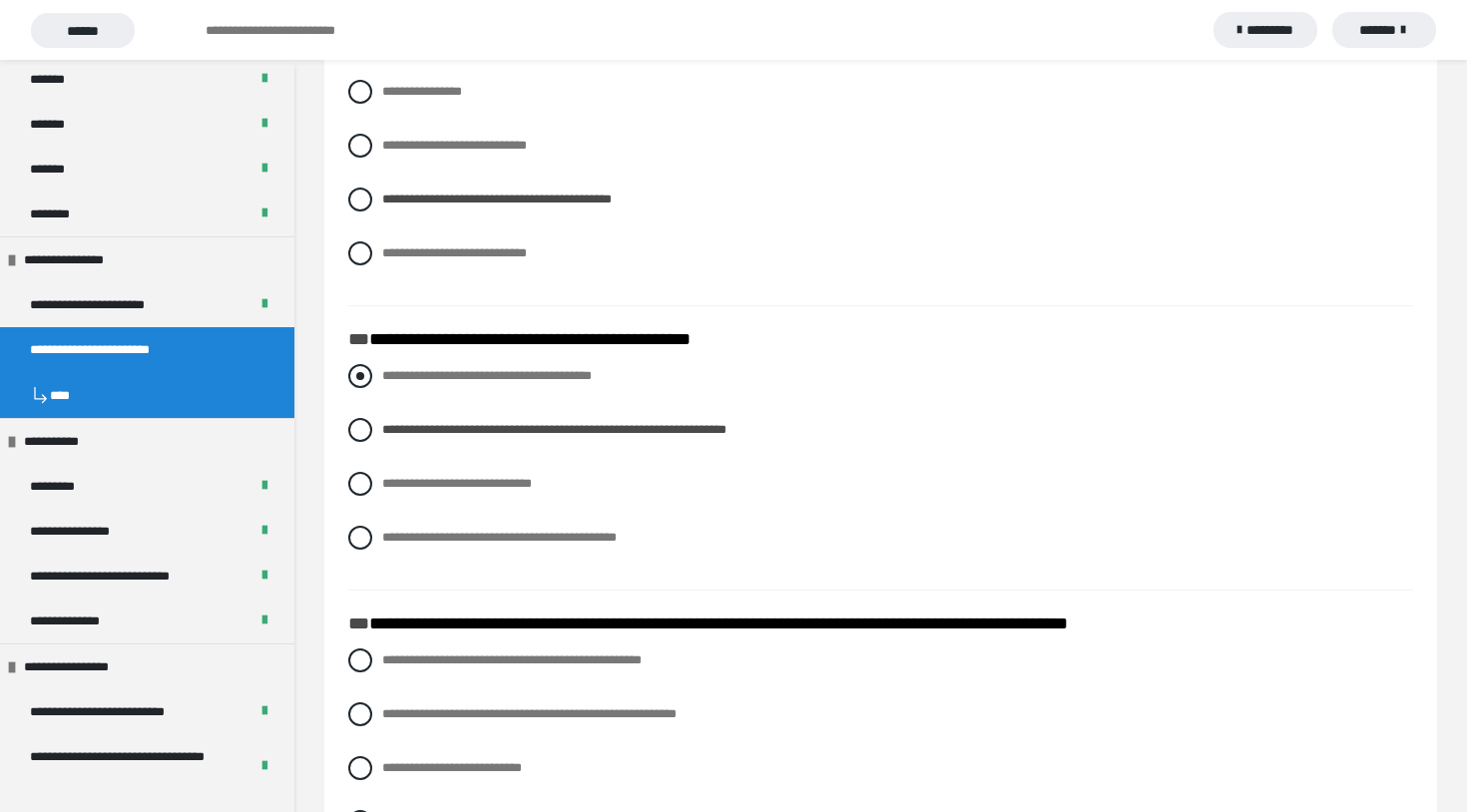drag, startPoint x: 384, startPoint y: 374, endPoint x: 462, endPoint y: 380, distance: 78.23043 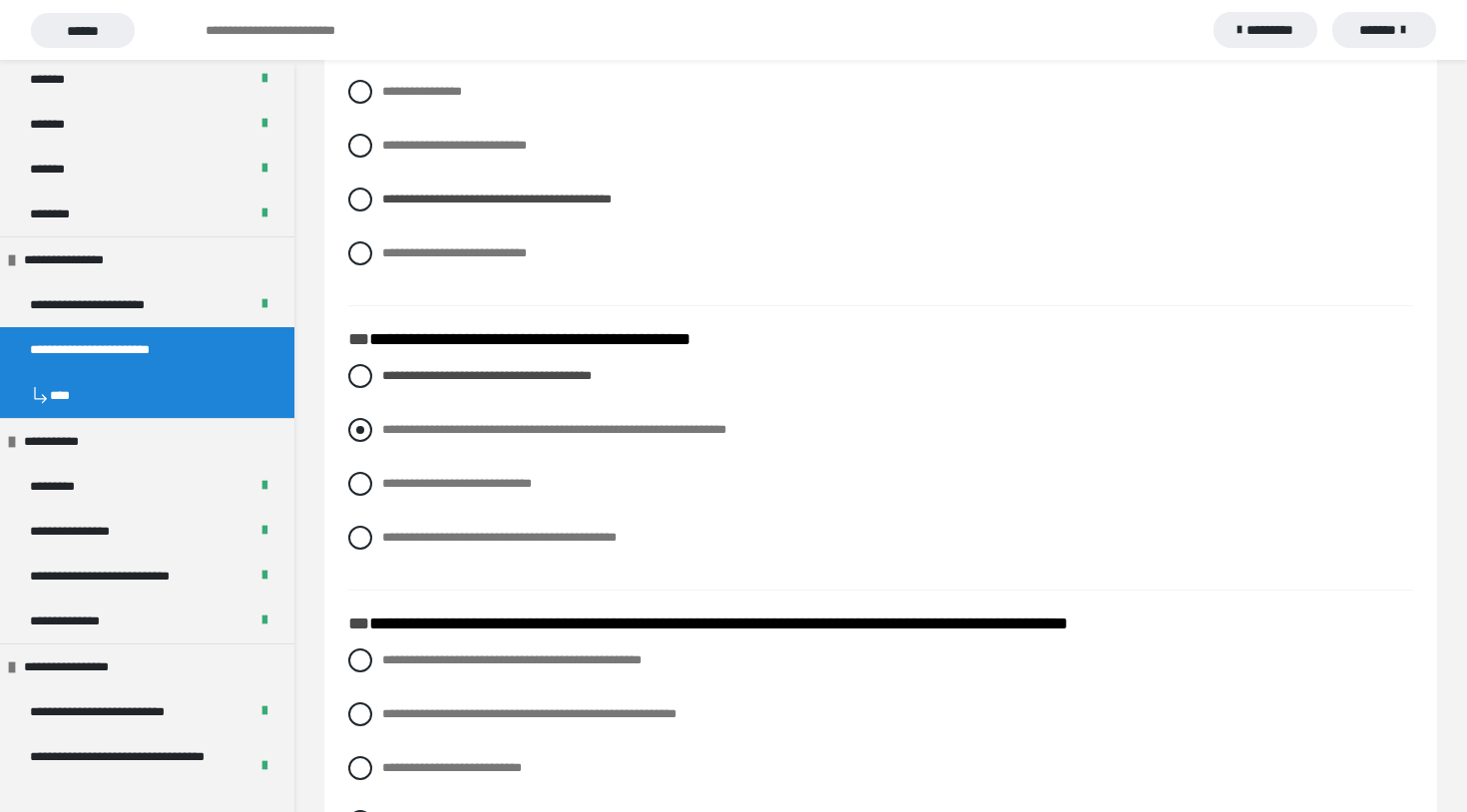 click at bounding box center [360, 430] 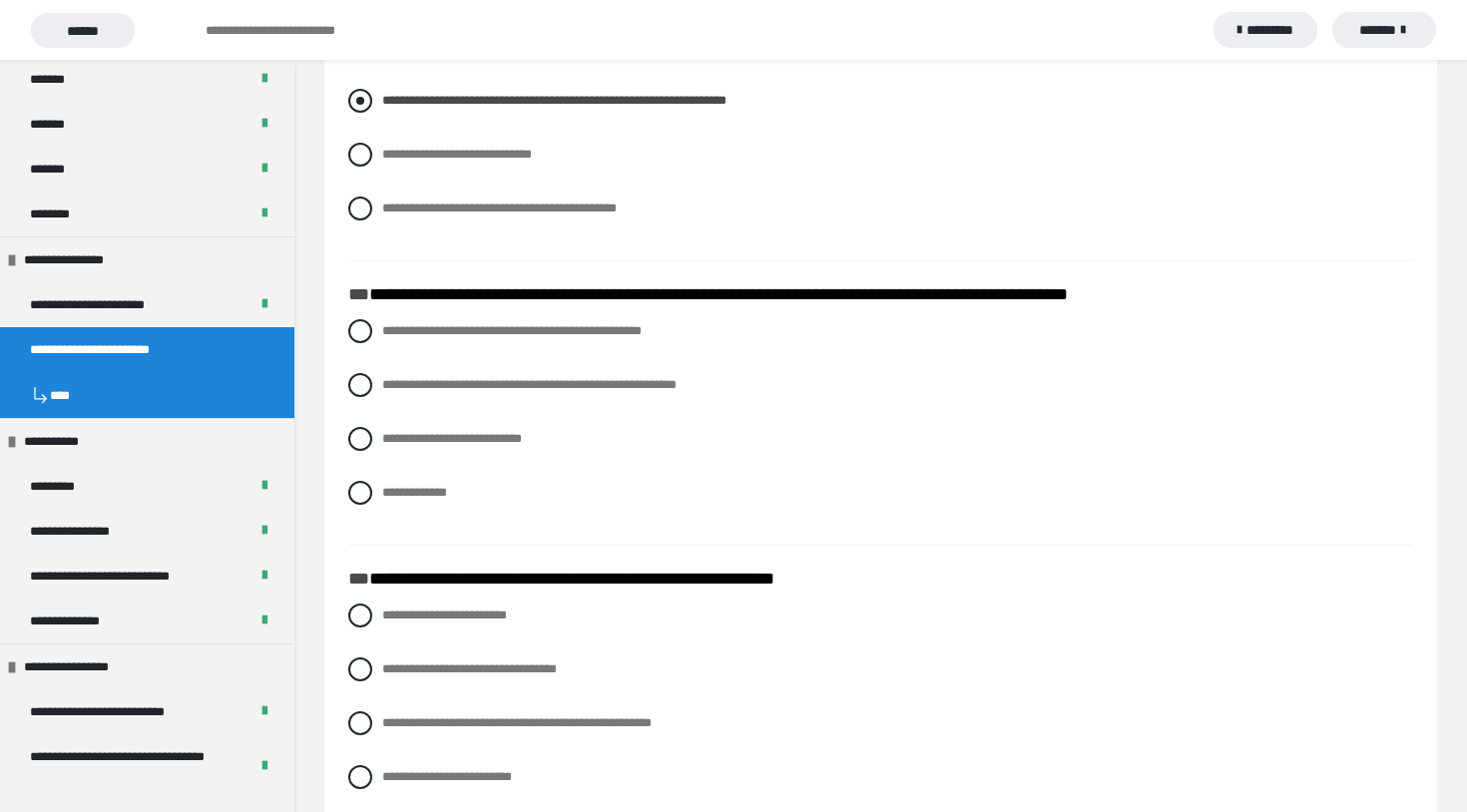 scroll, scrollTop: 1440, scrollLeft: 0, axis: vertical 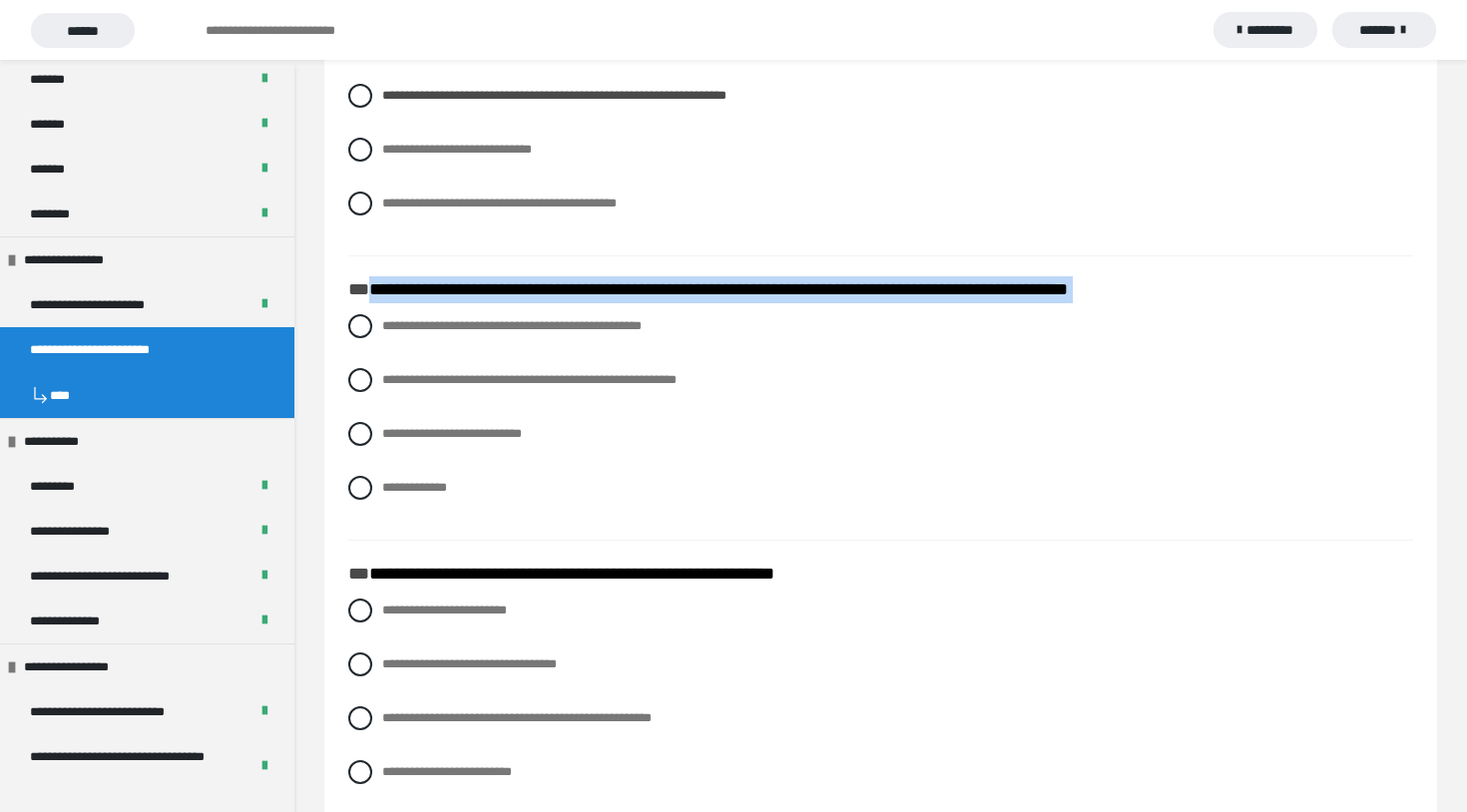 drag, startPoint x: 371, startPoint y: 293, endPoint x: 1183, endPoint y: 299, distance: 812.02217 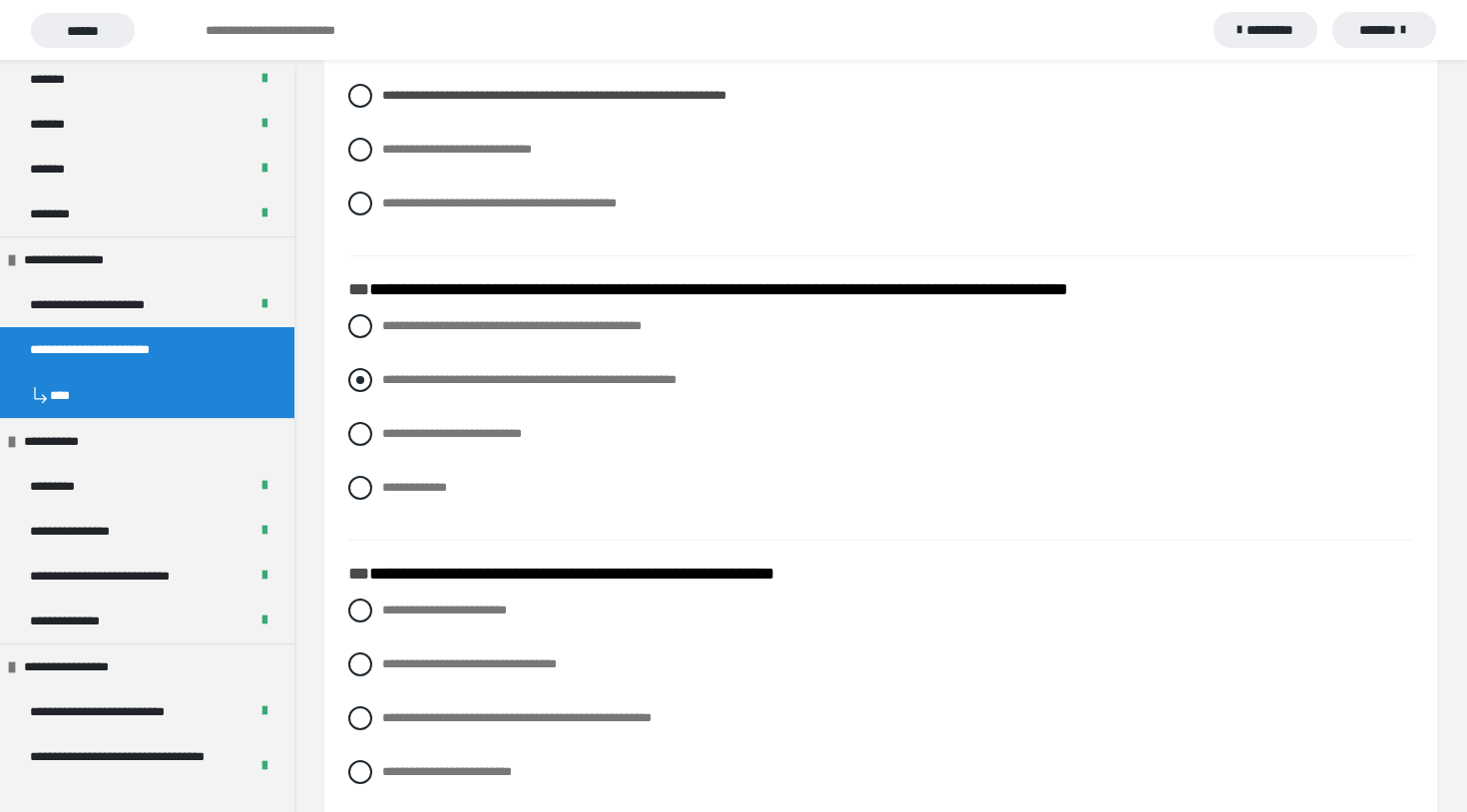 click on "**********" at bounding box center (880, 380) 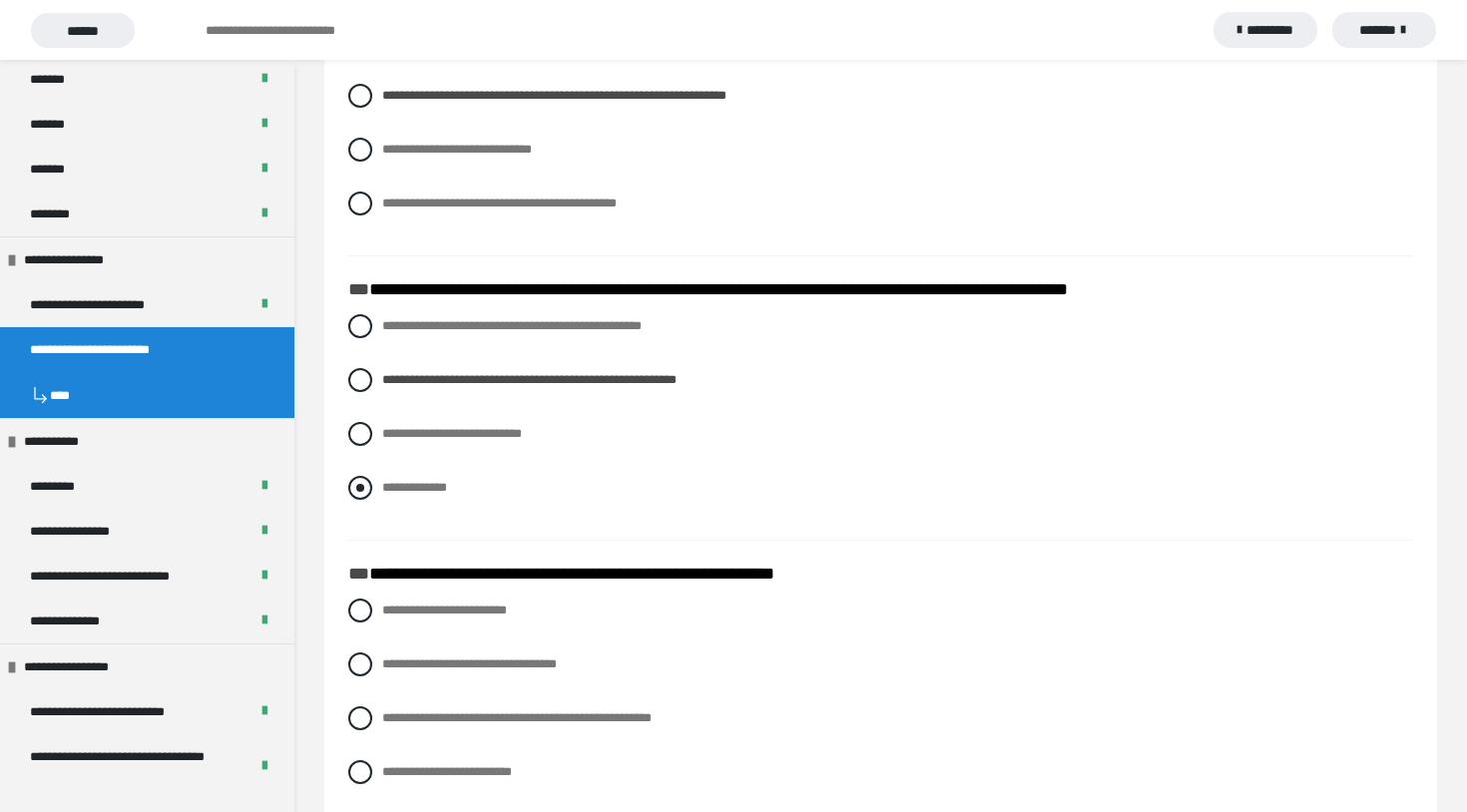 drag, startPoint x: 389, startPoint y: 313, endPoint x: 503, endPoint y: 490, distance: 210.53503 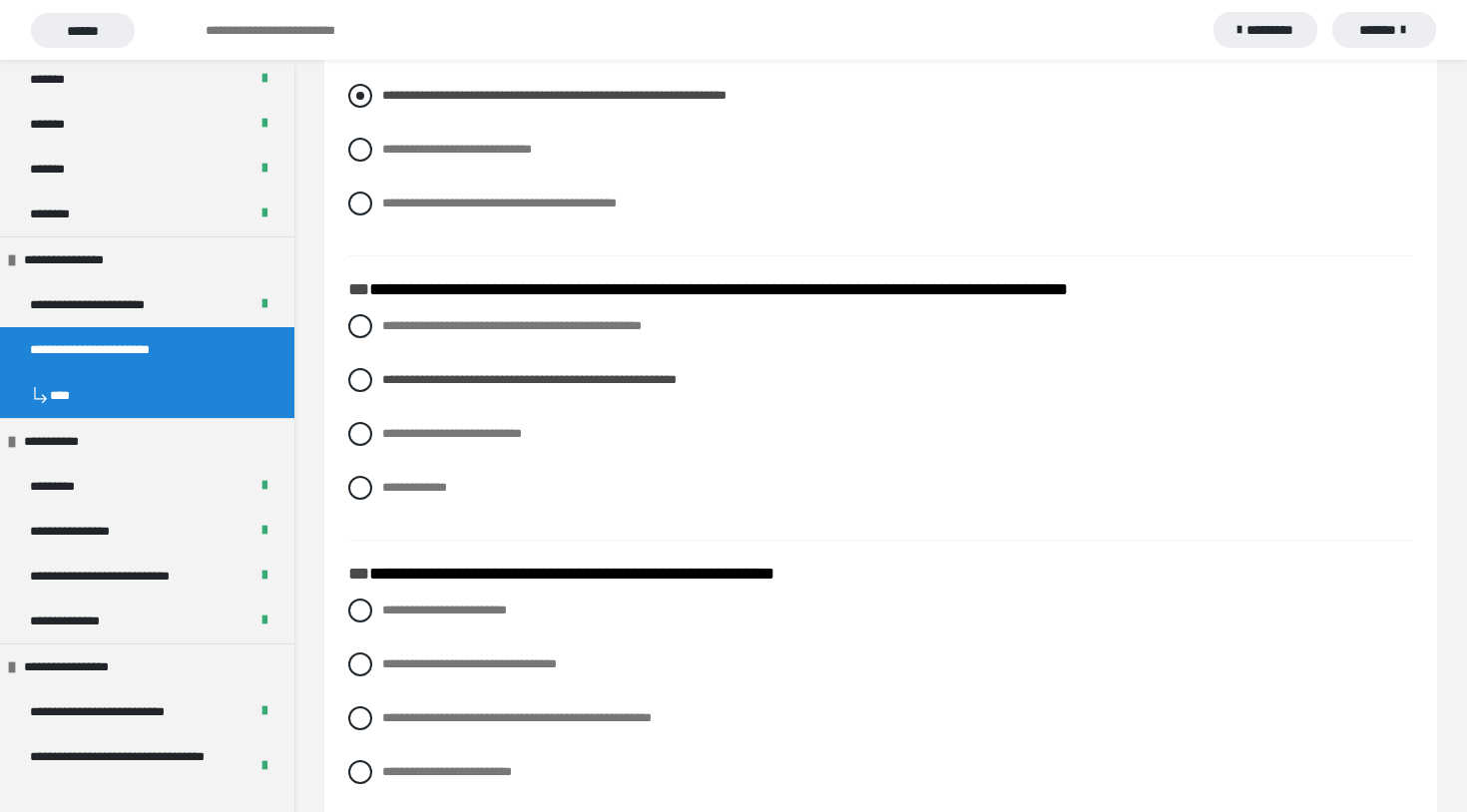 click on "**********" at bounding box center [880, 96] 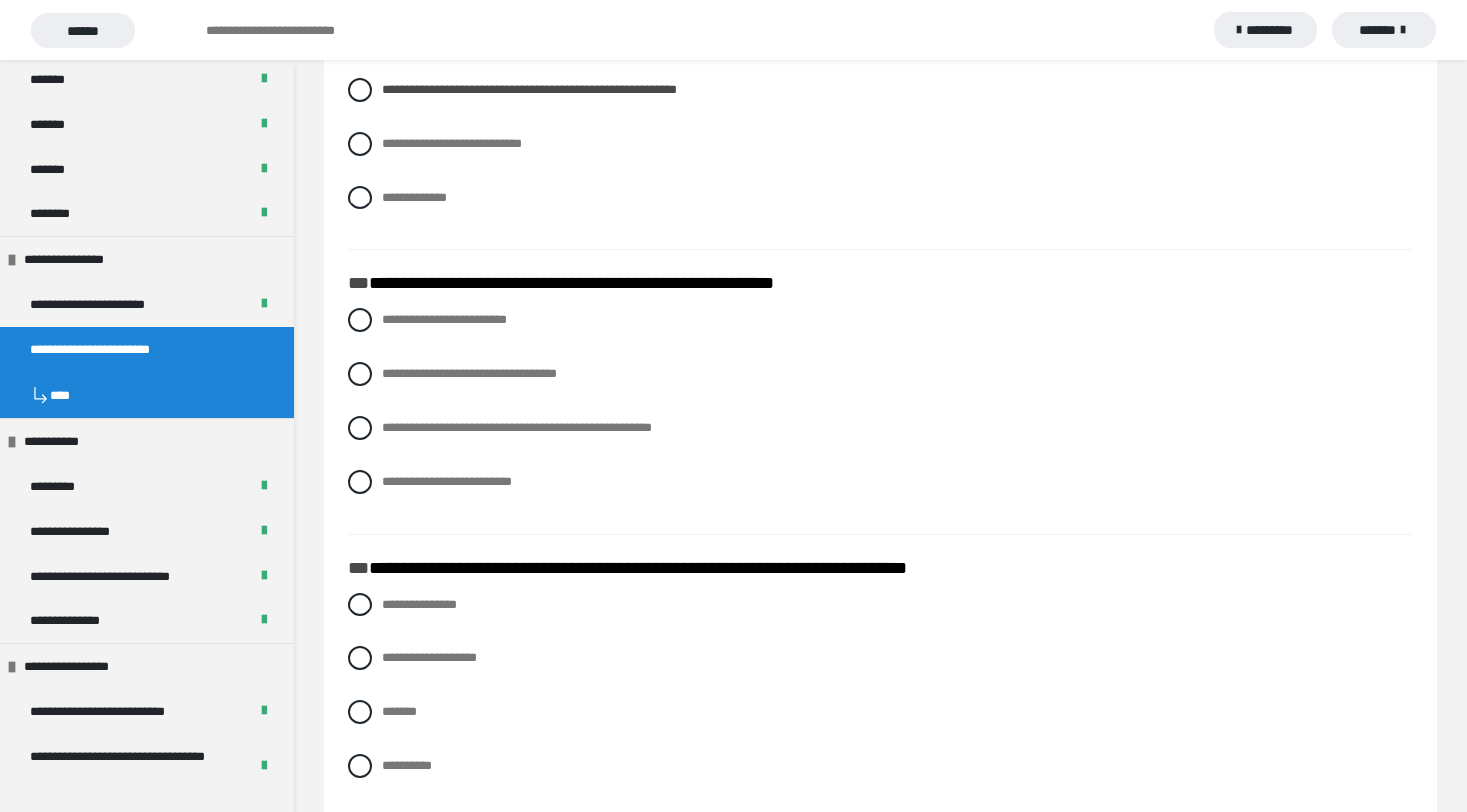 scroll, scrollTop: 1742, scrollLeft: 0, axis: vertical 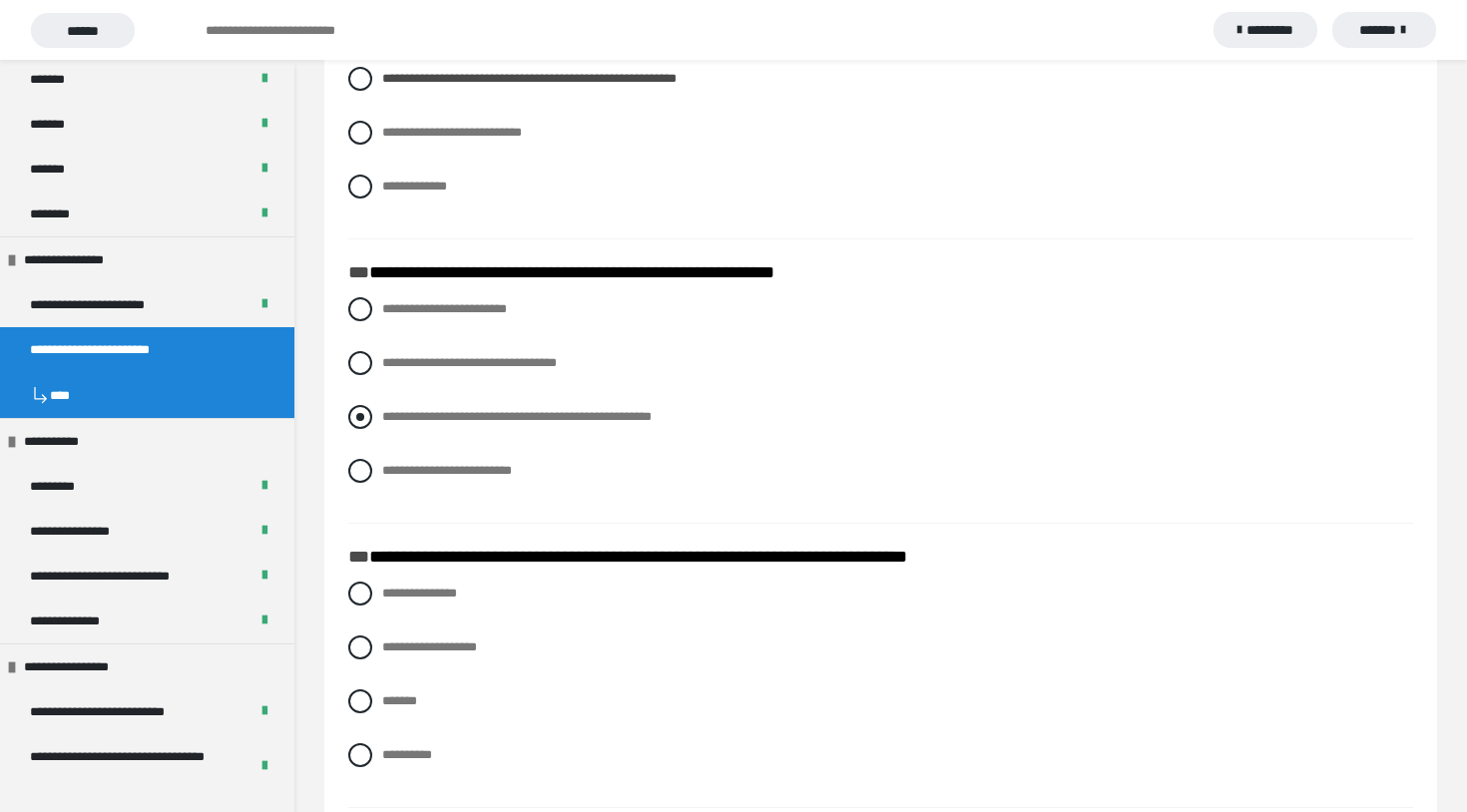 click at bounding box center [360, 417] 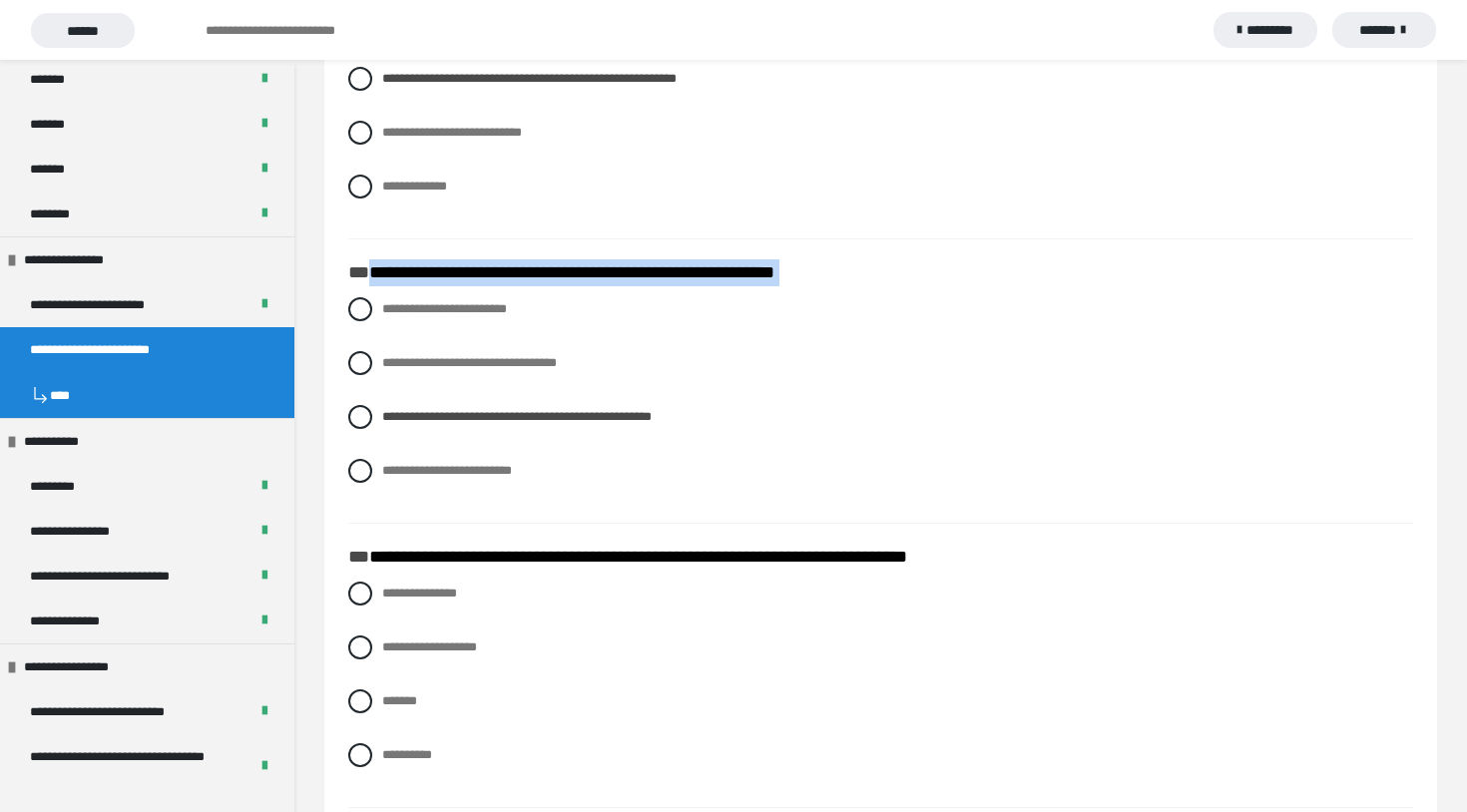 drag, startPoint x: 367, startPoint y: 274, endPoint x: 717, endPoint y: 492, distance: 412.33967 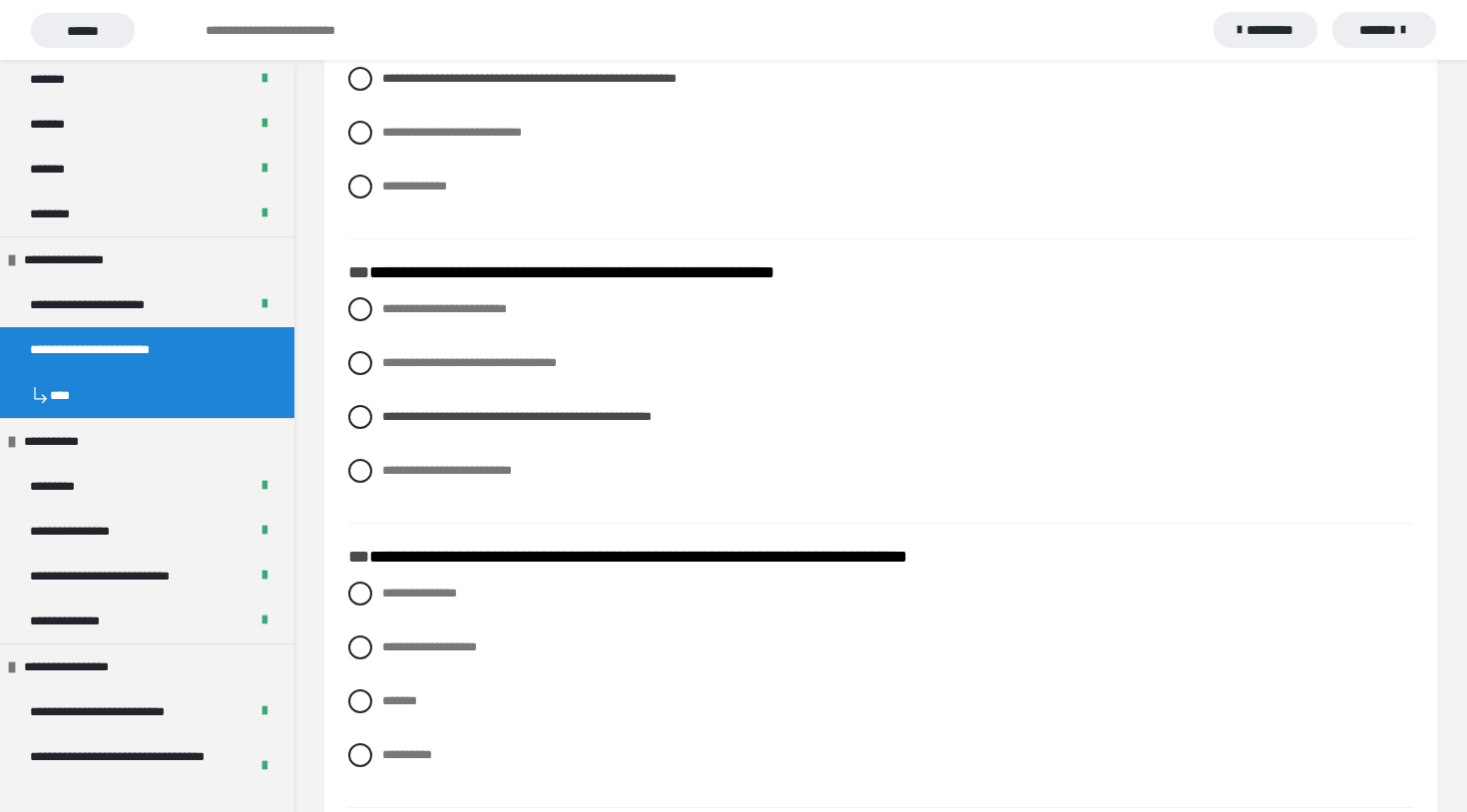 click on "**********" at bounding box center (880, 121) 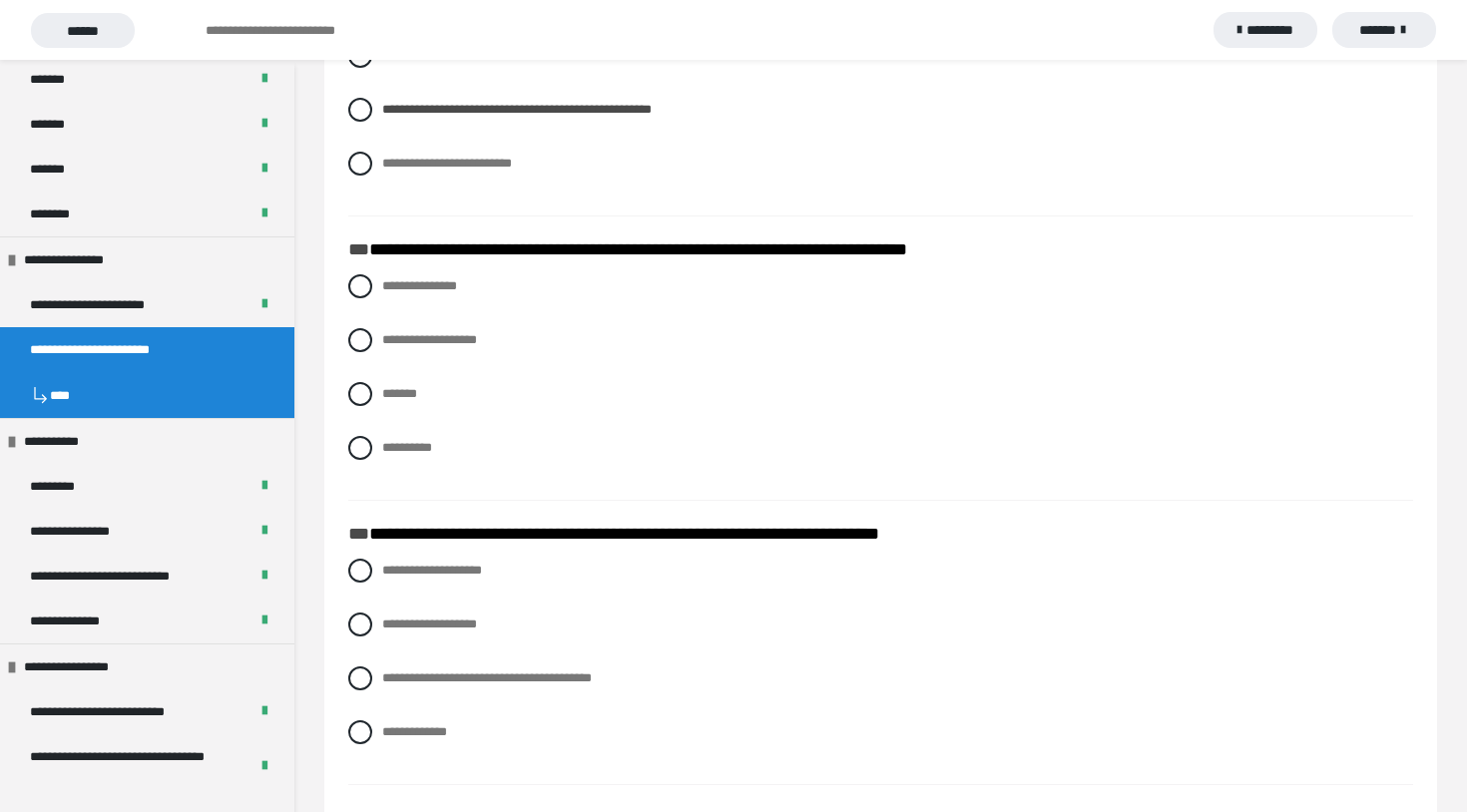 scroll, scrollTop: 2053, scrollLeft: 0, axis: vertical 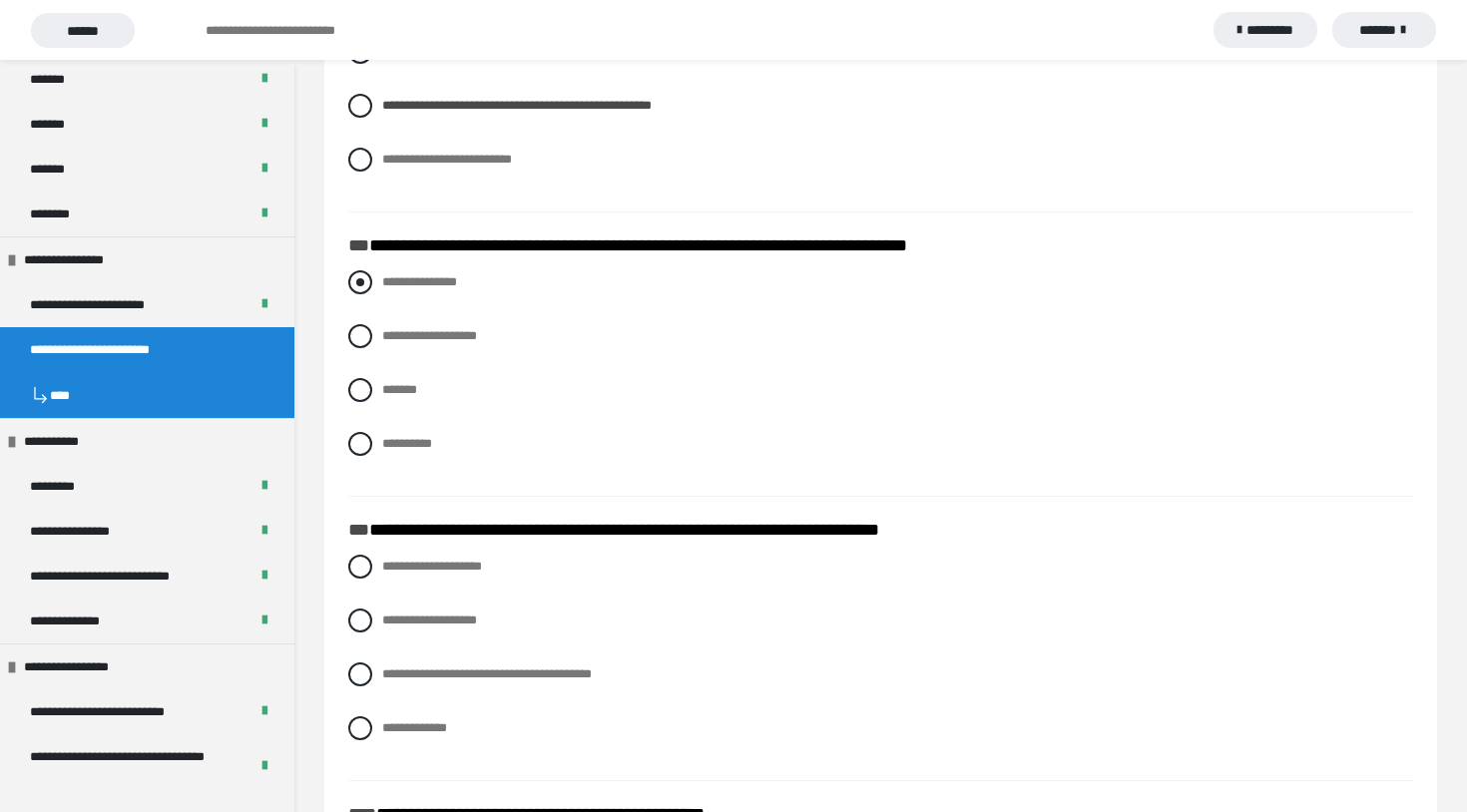 click at bounding box center [360, 282] 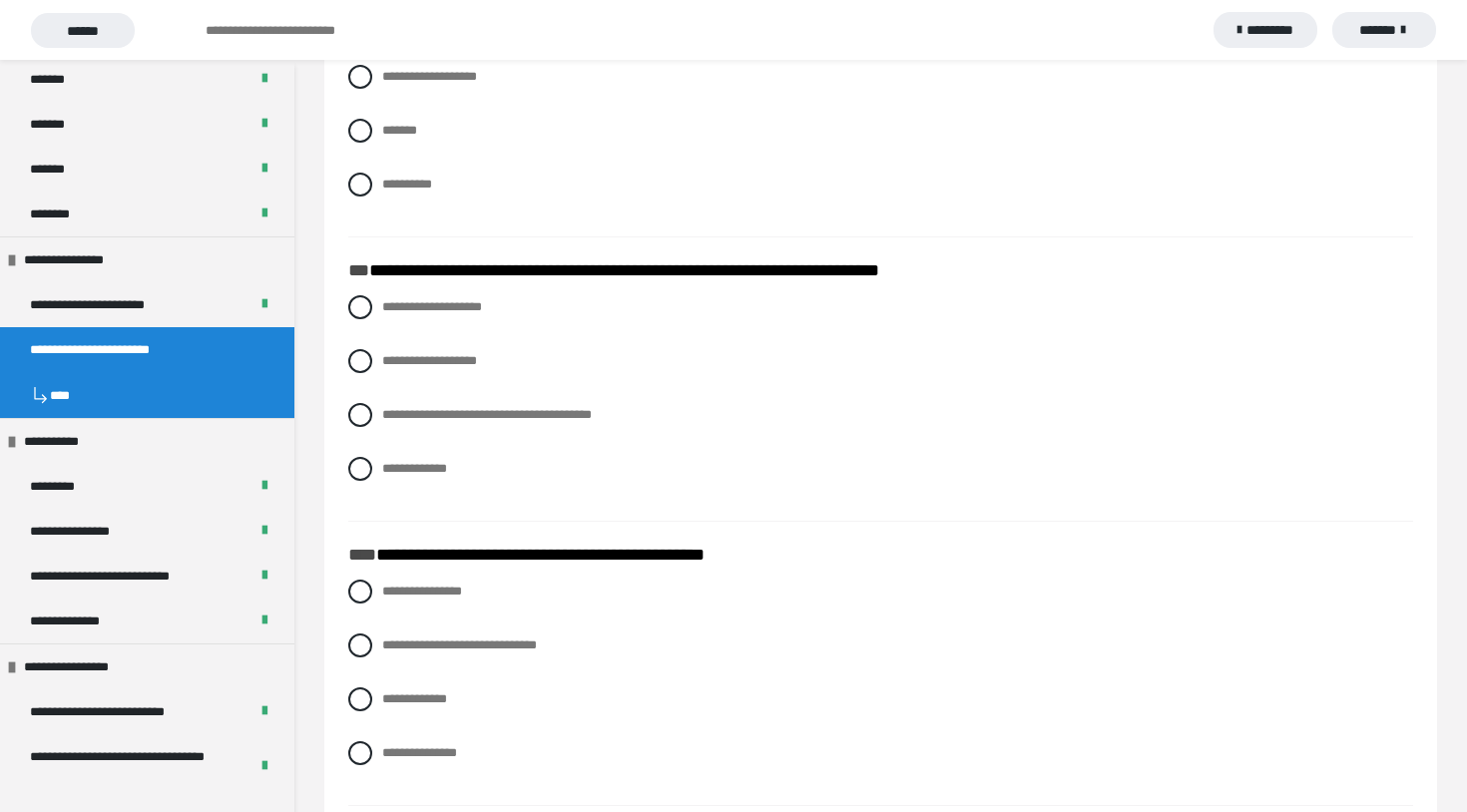 scroll, scrollTop: 2310, scrollLeft: 0, axis: vertical 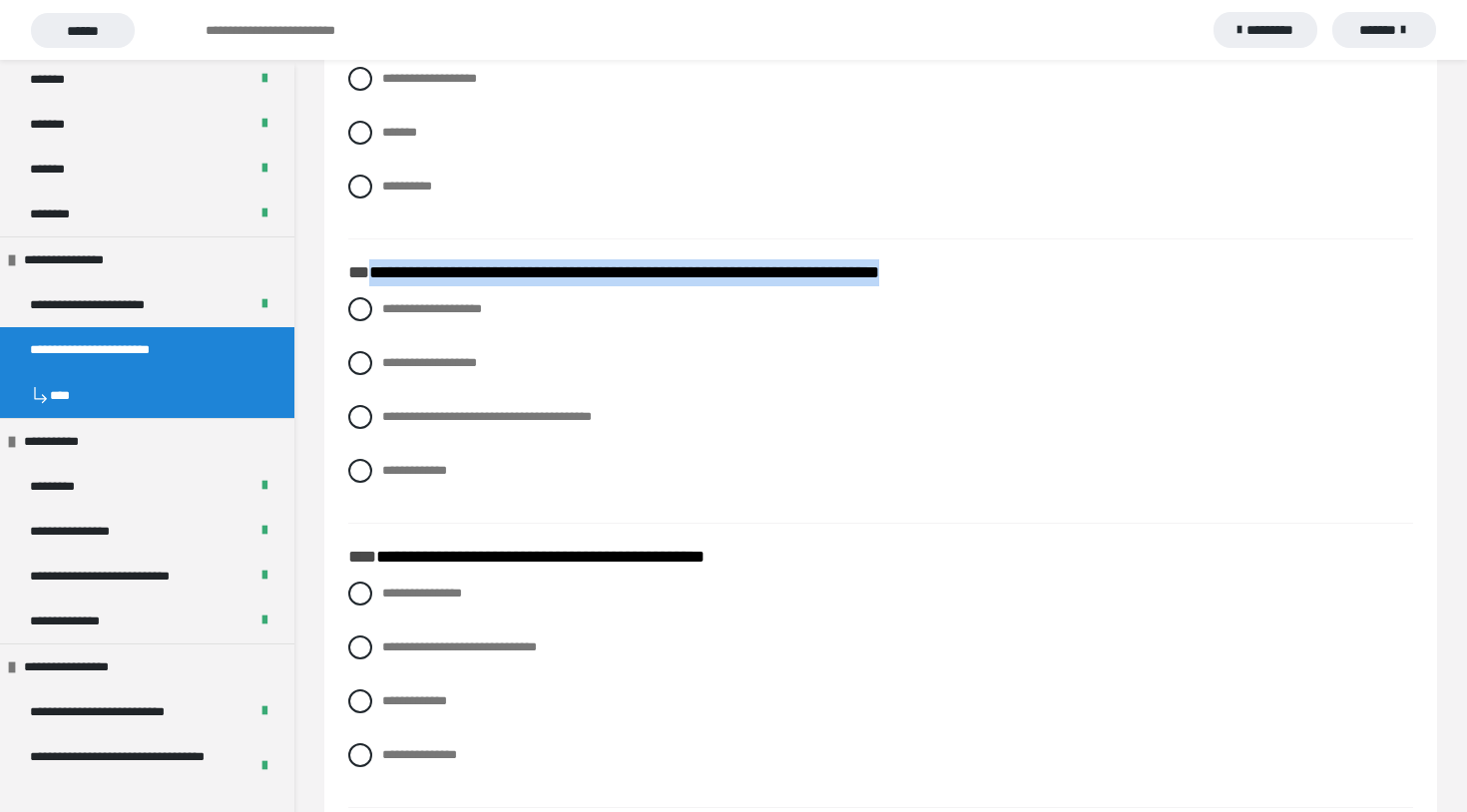 drag, startPoint x: 368, startPoint y: 279, endPoint x: 959, endPoint y: 276, distance: 591.0076 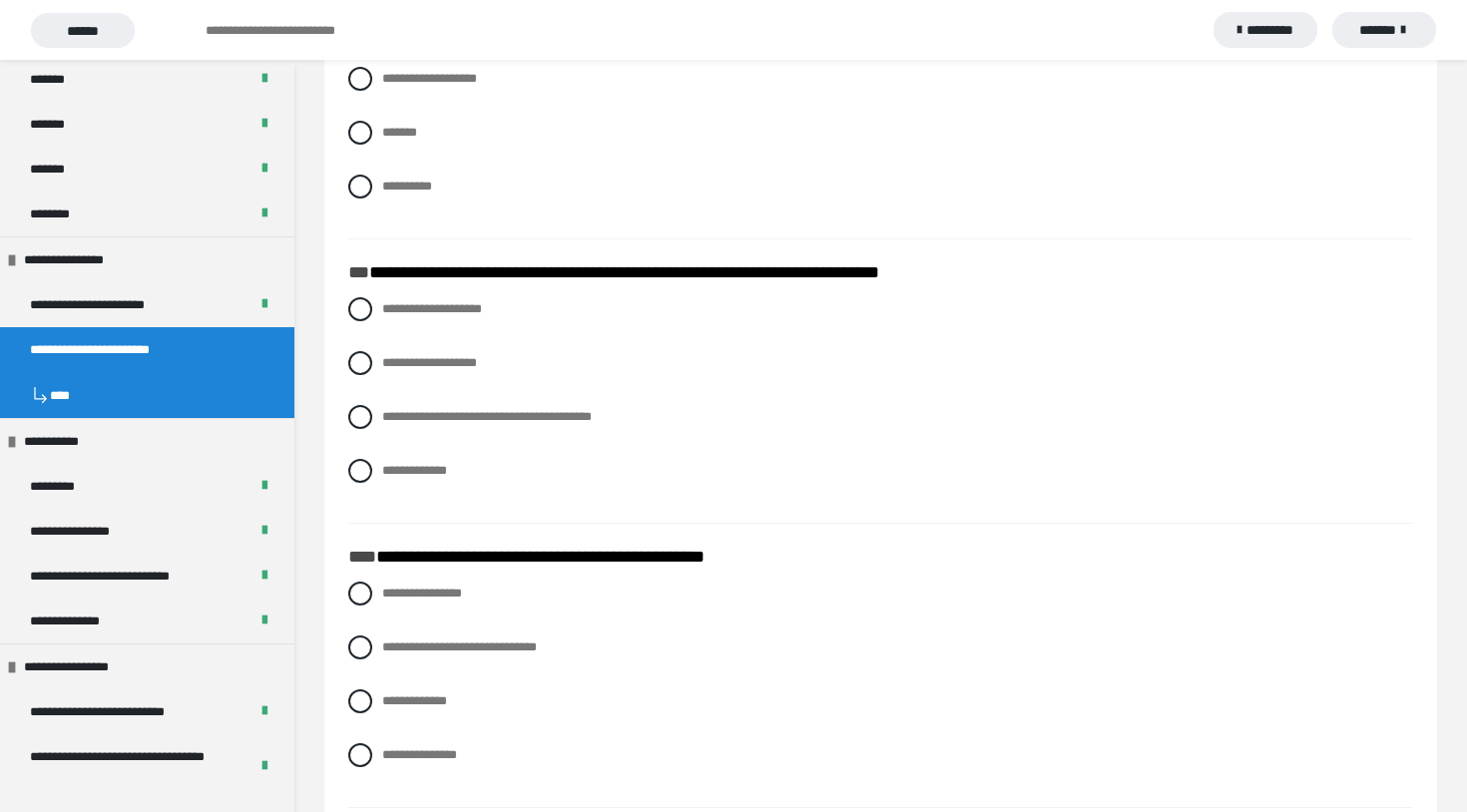 click on "**********" at bounding box center (880, 405) 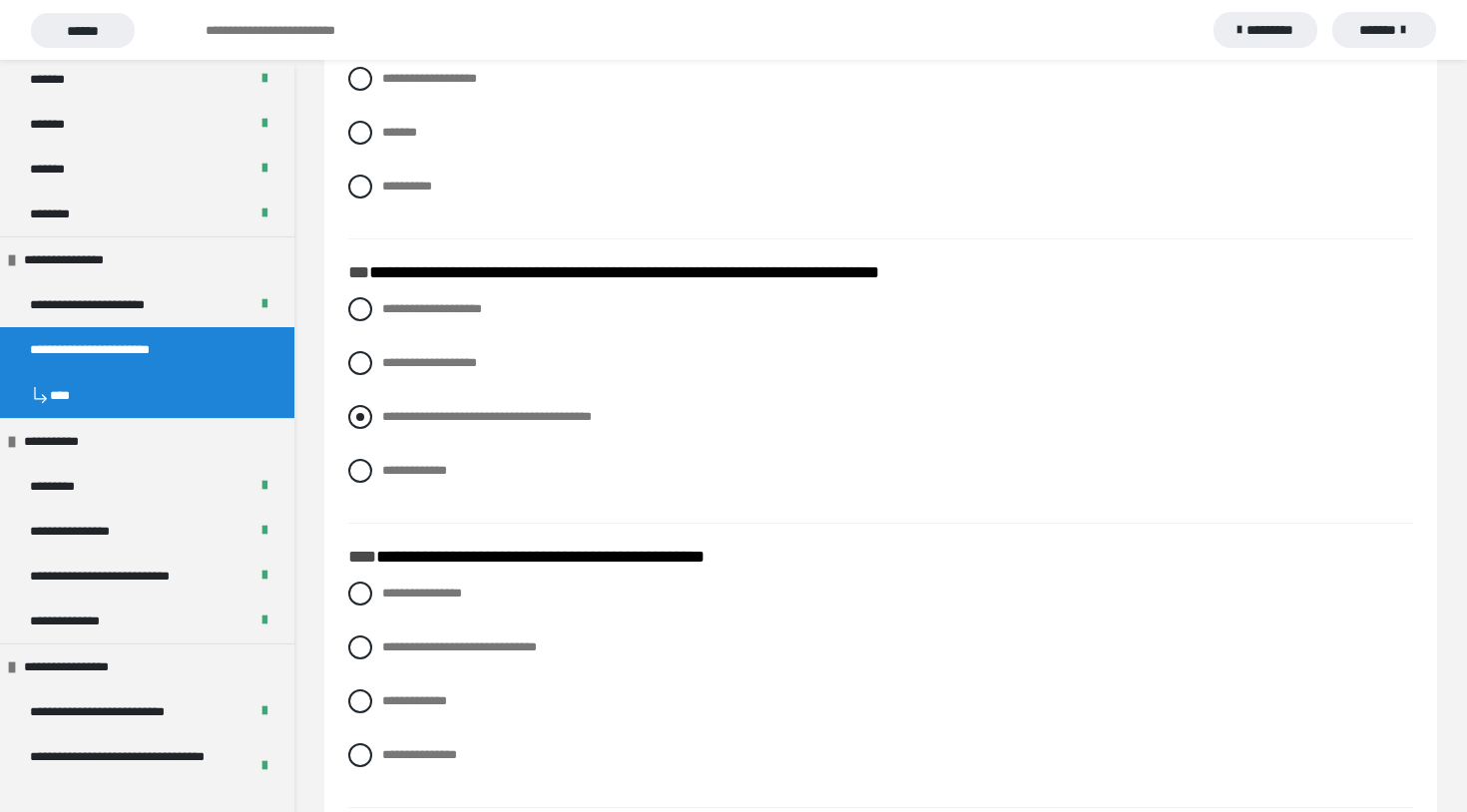 click at bounding box center [360, 417] 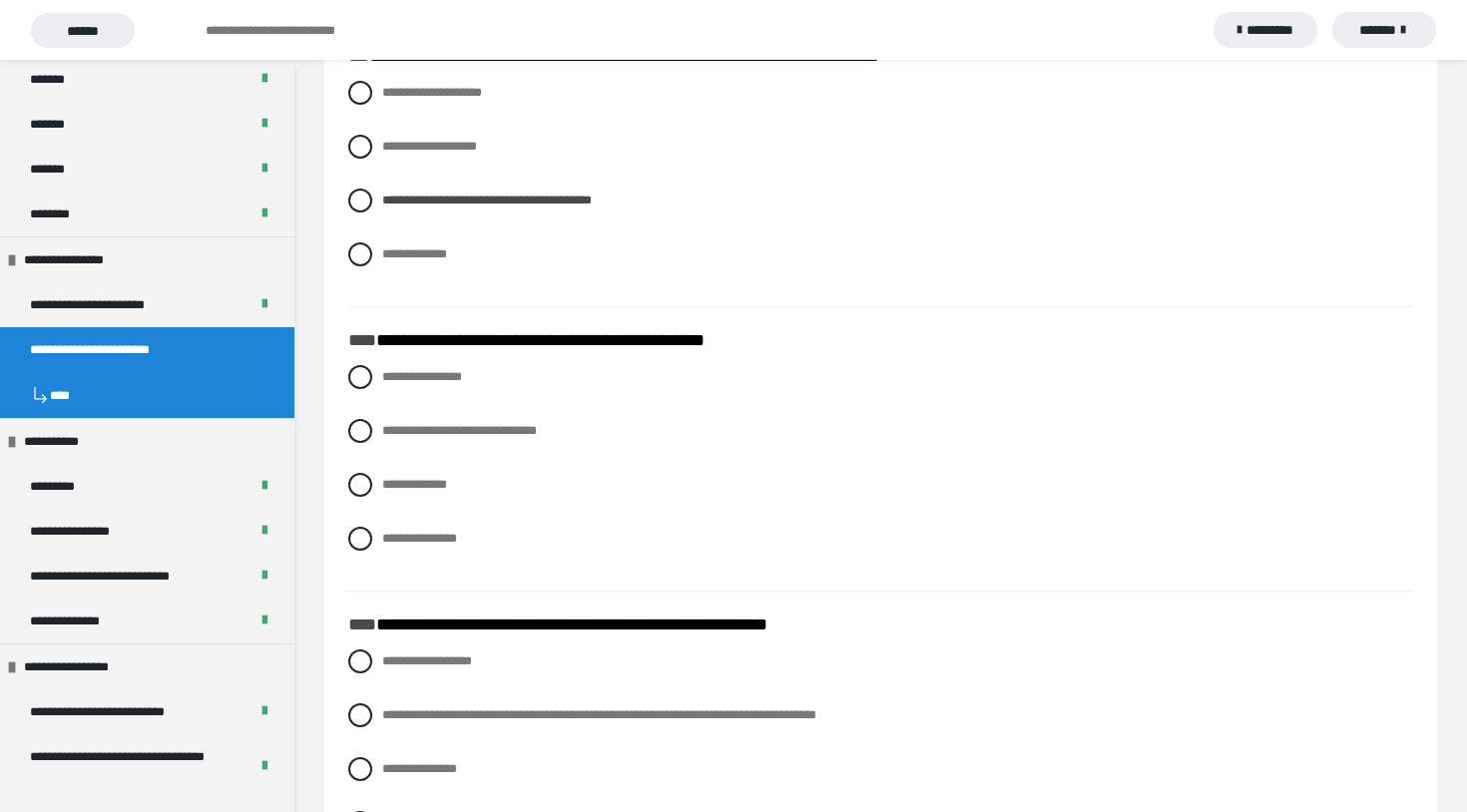 scroll, scrollTop: 2496, scrollLeft: 0, axis: vertical 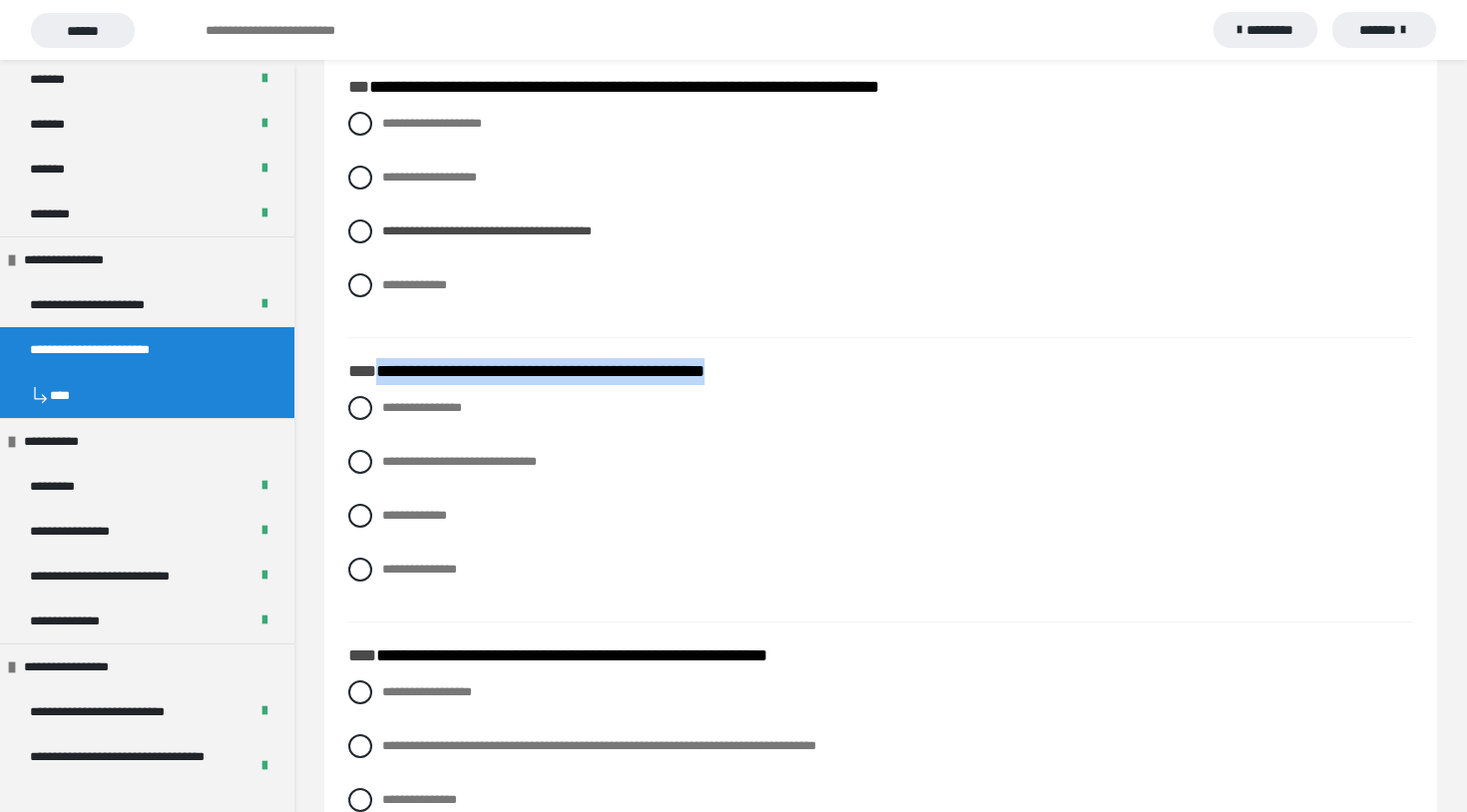 drag, startPoint x: 376, startPoint y: 379, endPoint x: 790, endPoint y: 370, distance: 414.09781 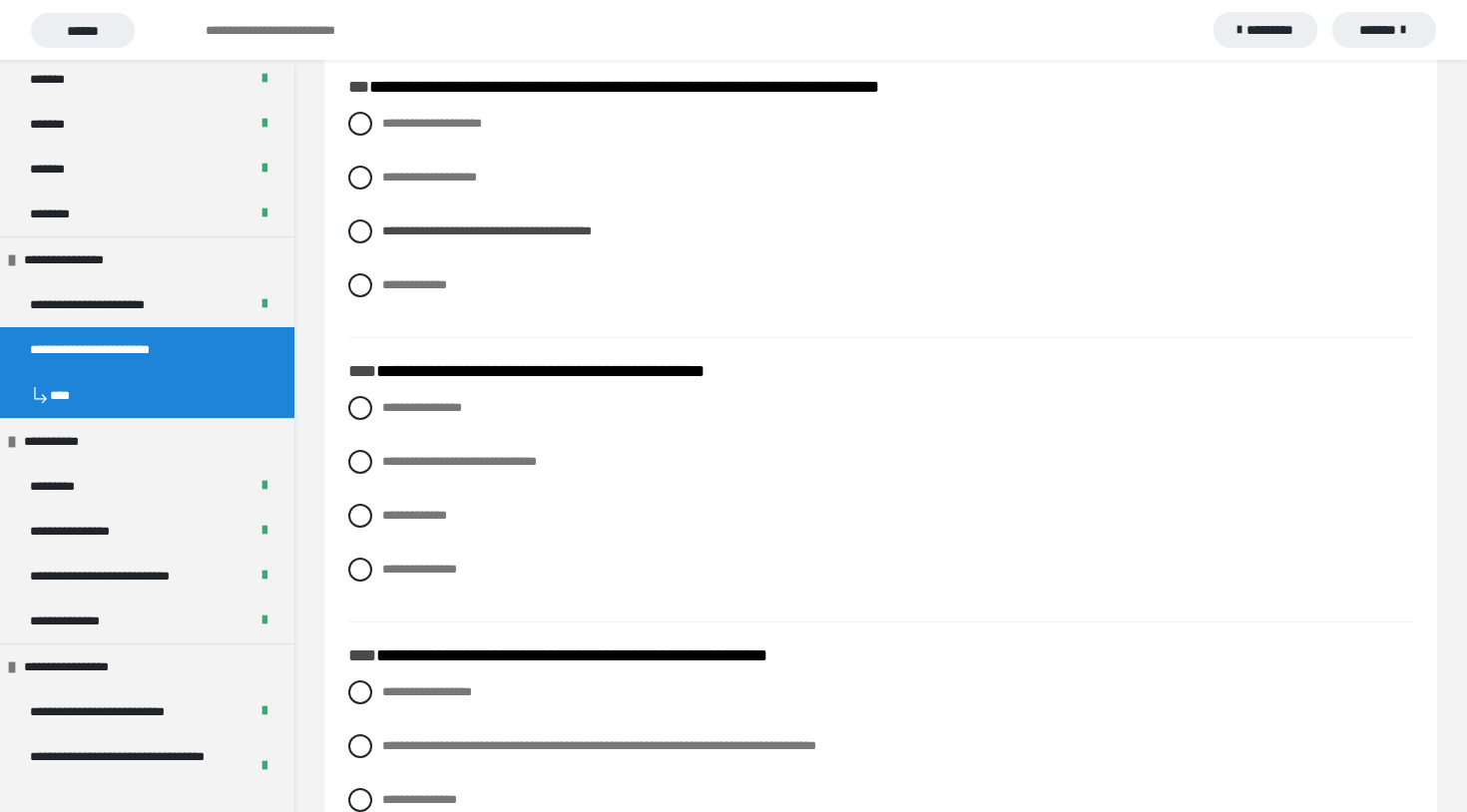 click on "**********" at bounding box center [880, 504] 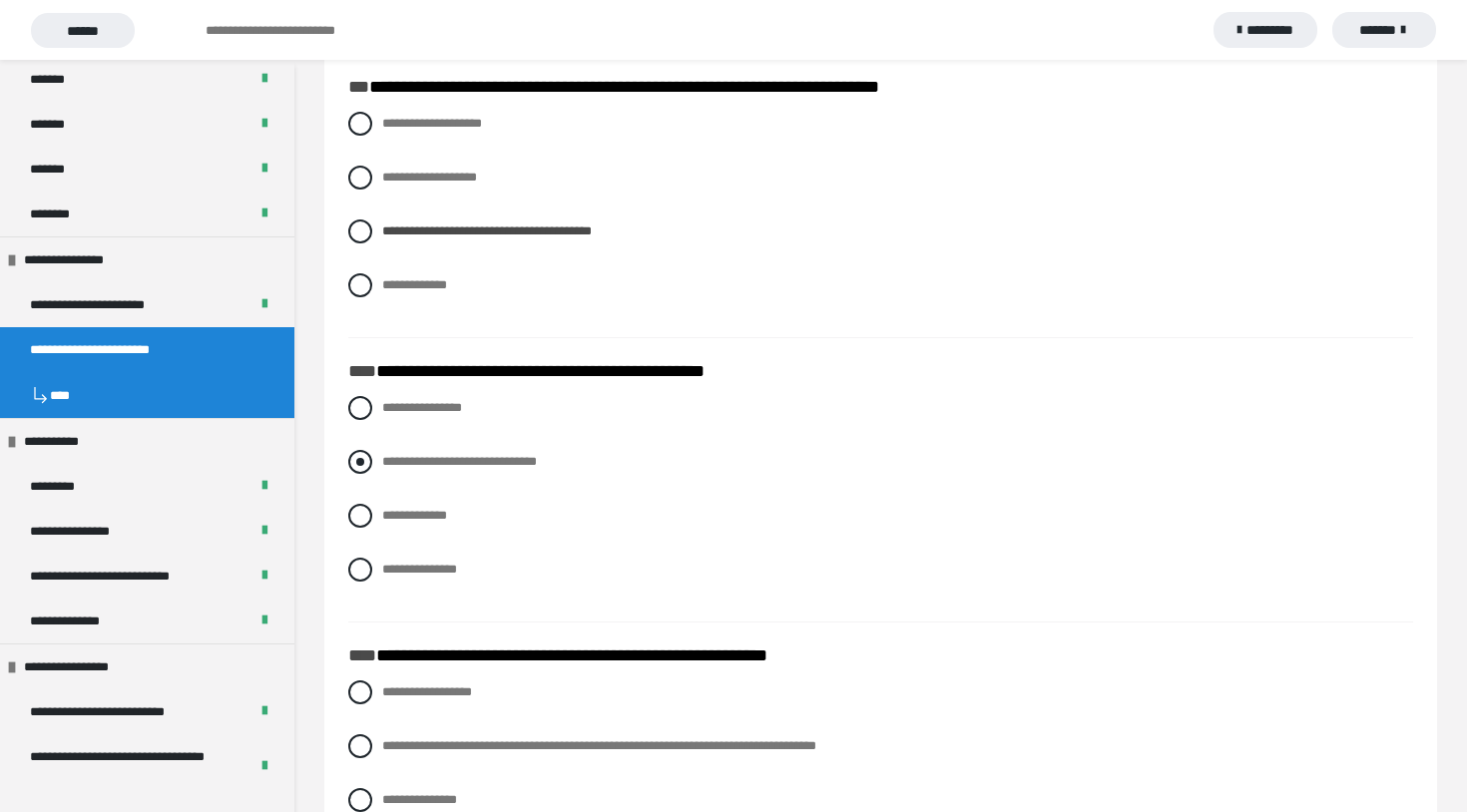 click at bounding box center (360, 462) 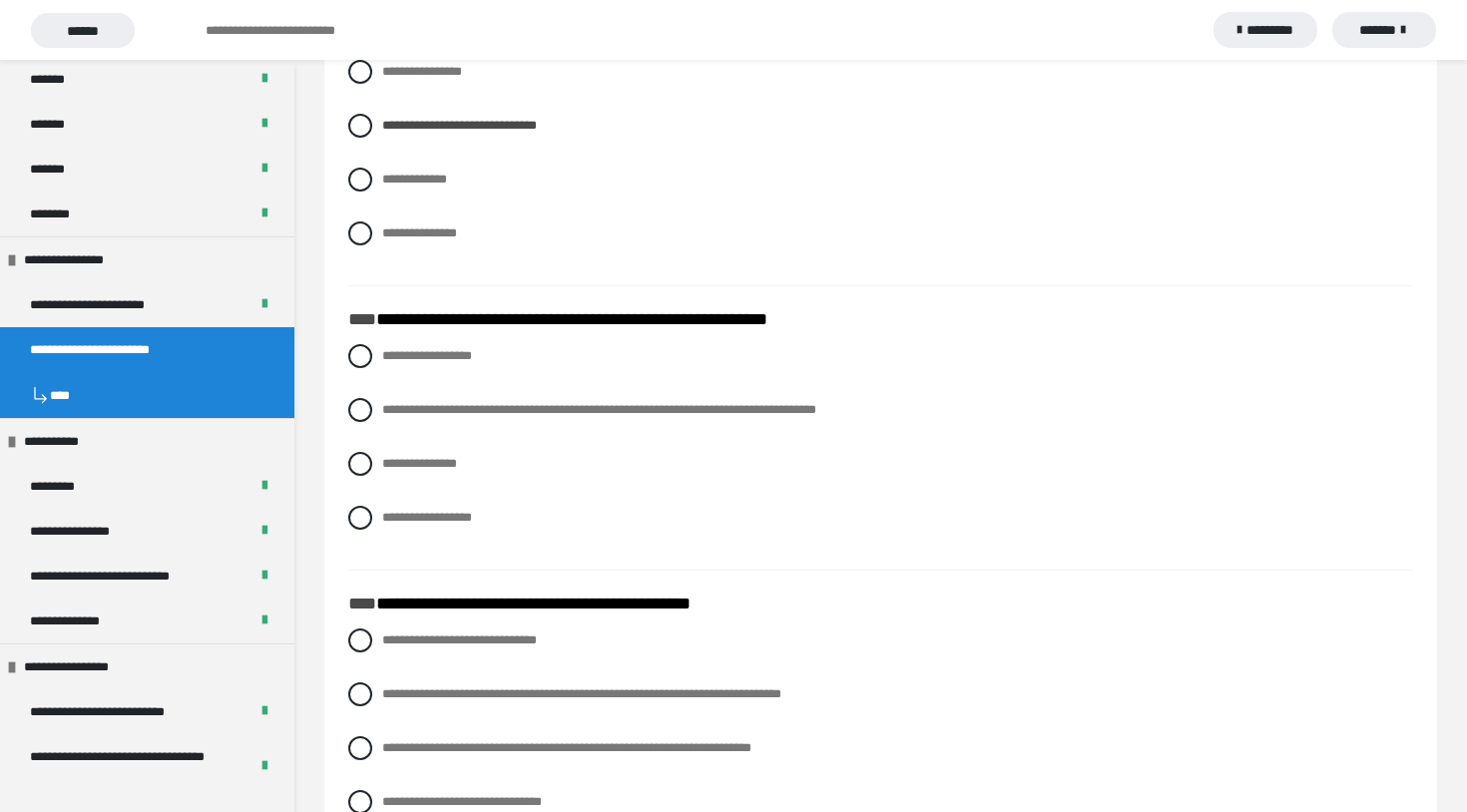 scroll, scrollTop: 2831, scrollLeft: 0, axis: vertical 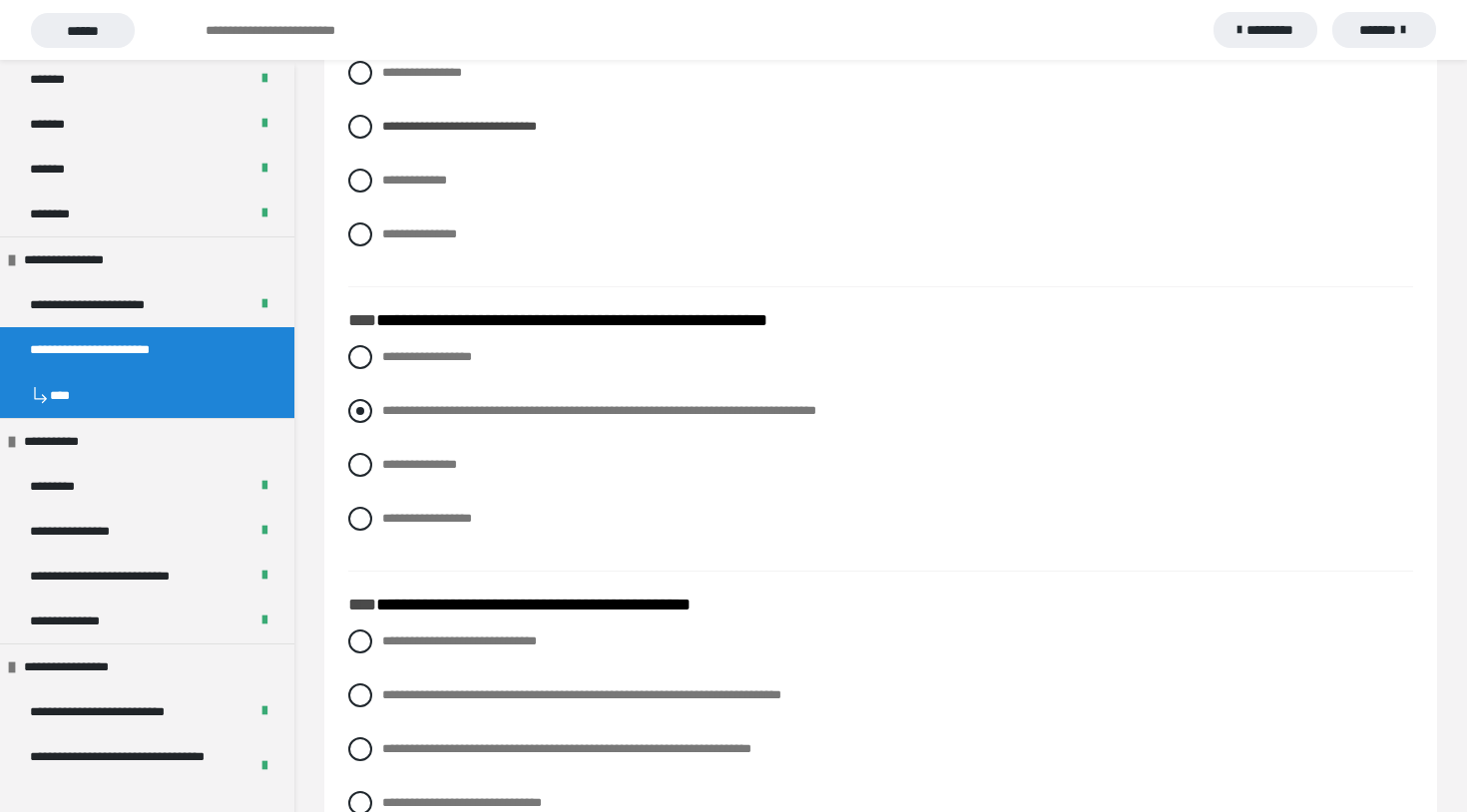 click at bounding box center (360, 411) 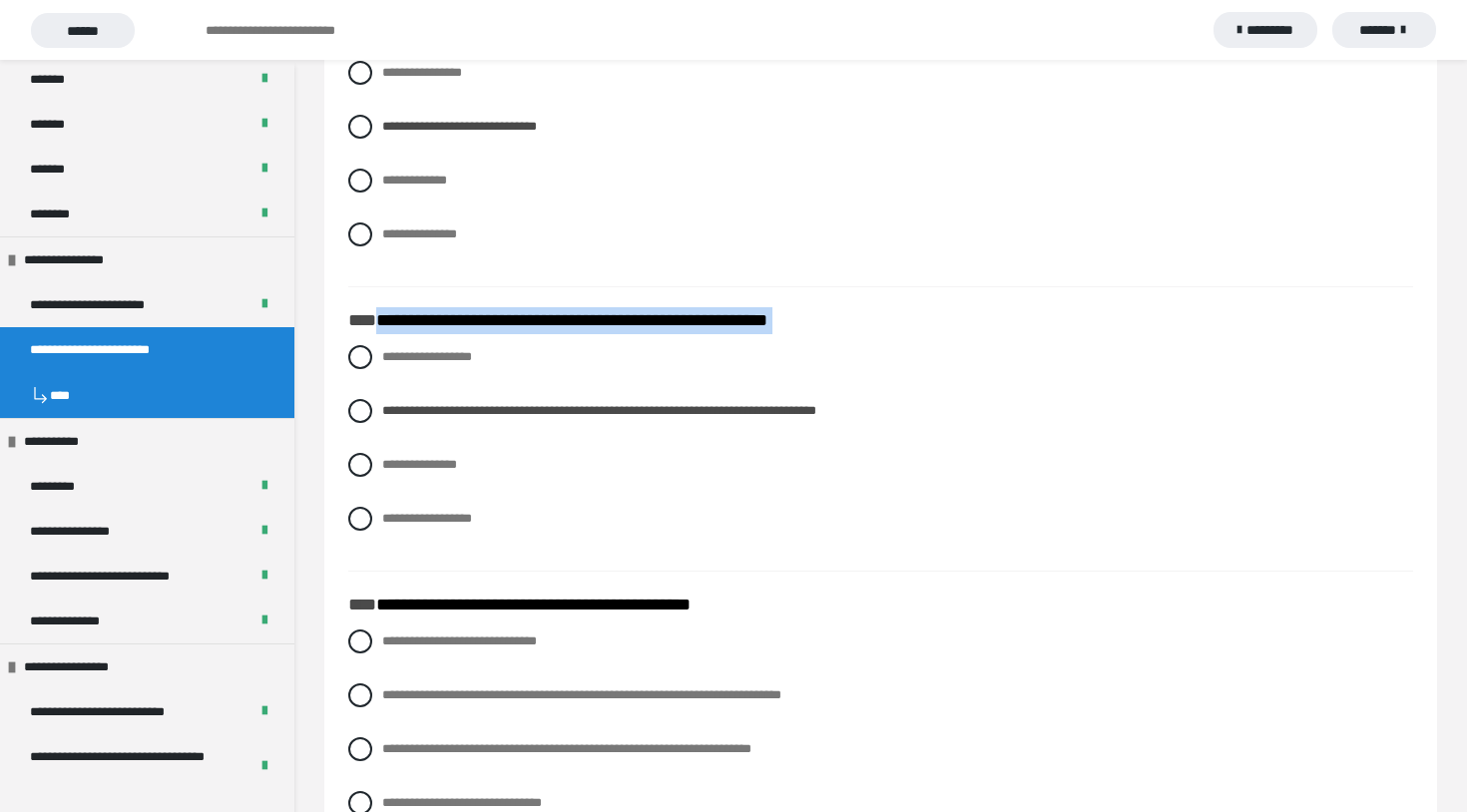 drag, startPoint x: 376, startPoint y: 325, endPoint x: 564, endPoint y: 535, distance: 281.85812 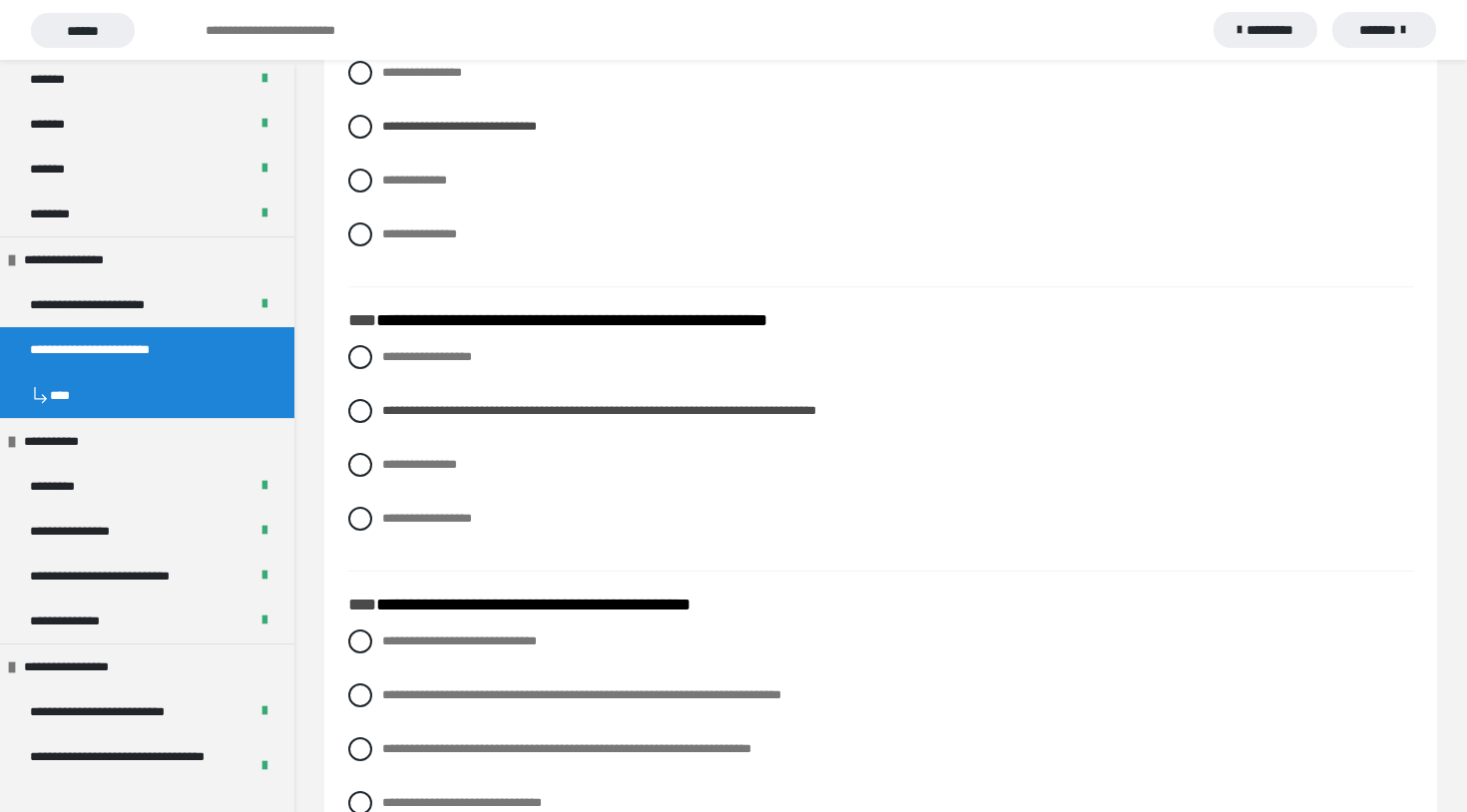 click on "**********" at bounding box center [880, 169] 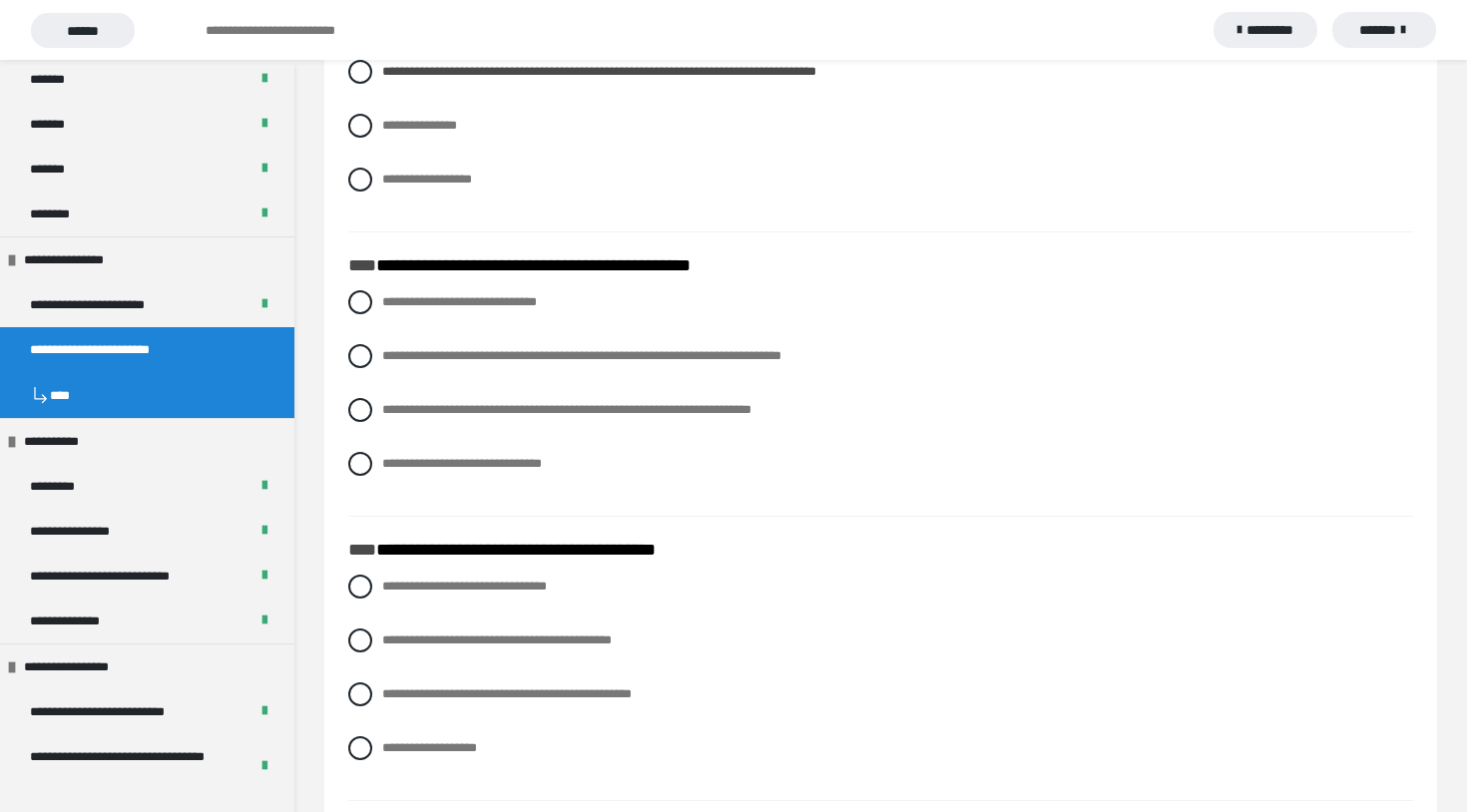 scroll, scrollTop: 3180, scrollLeft: 0, axis: vertical 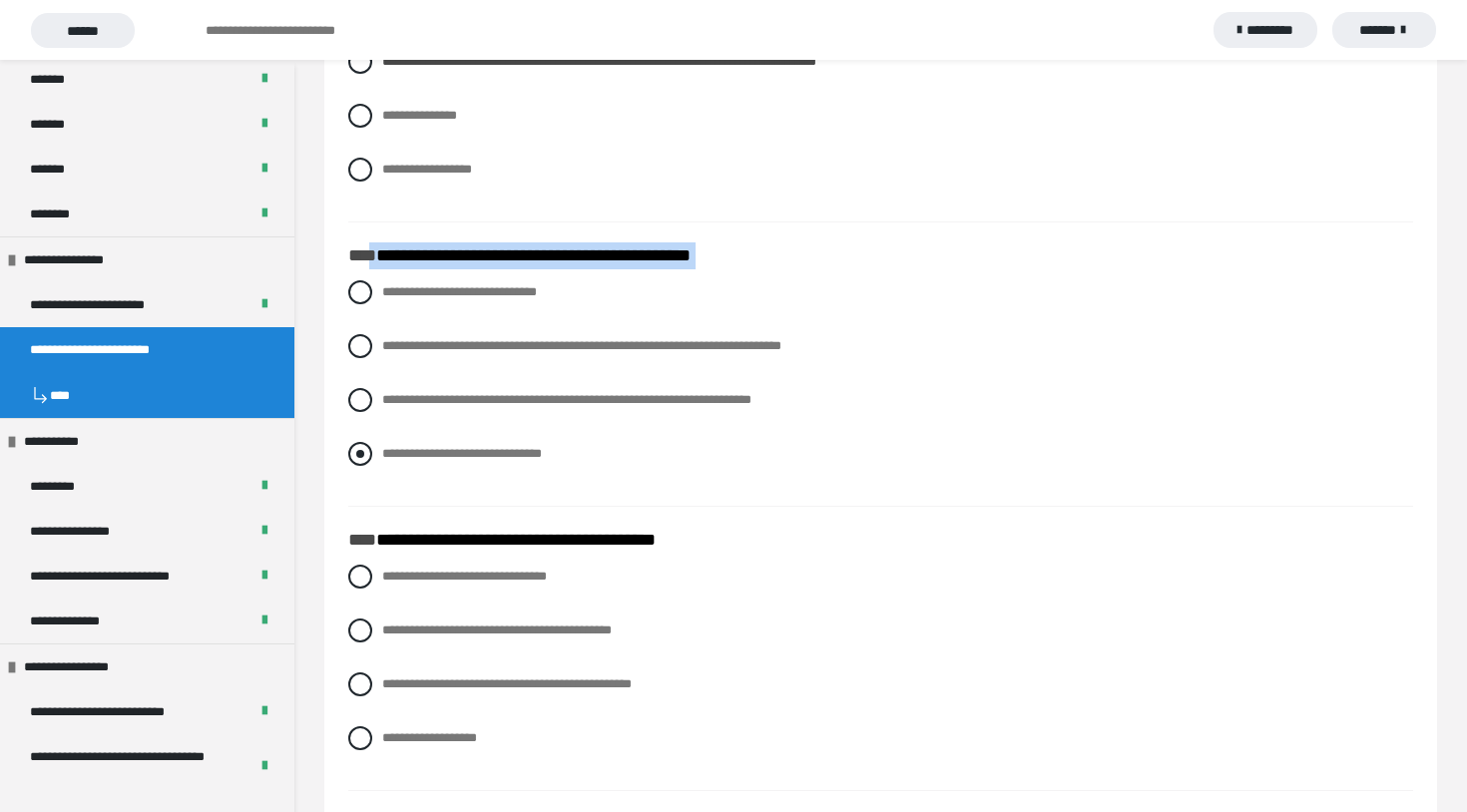 drag, startPoint x: 374, startPoint y: 254, endPoint x: 635, endPoint y: 457, distance: 330.65087 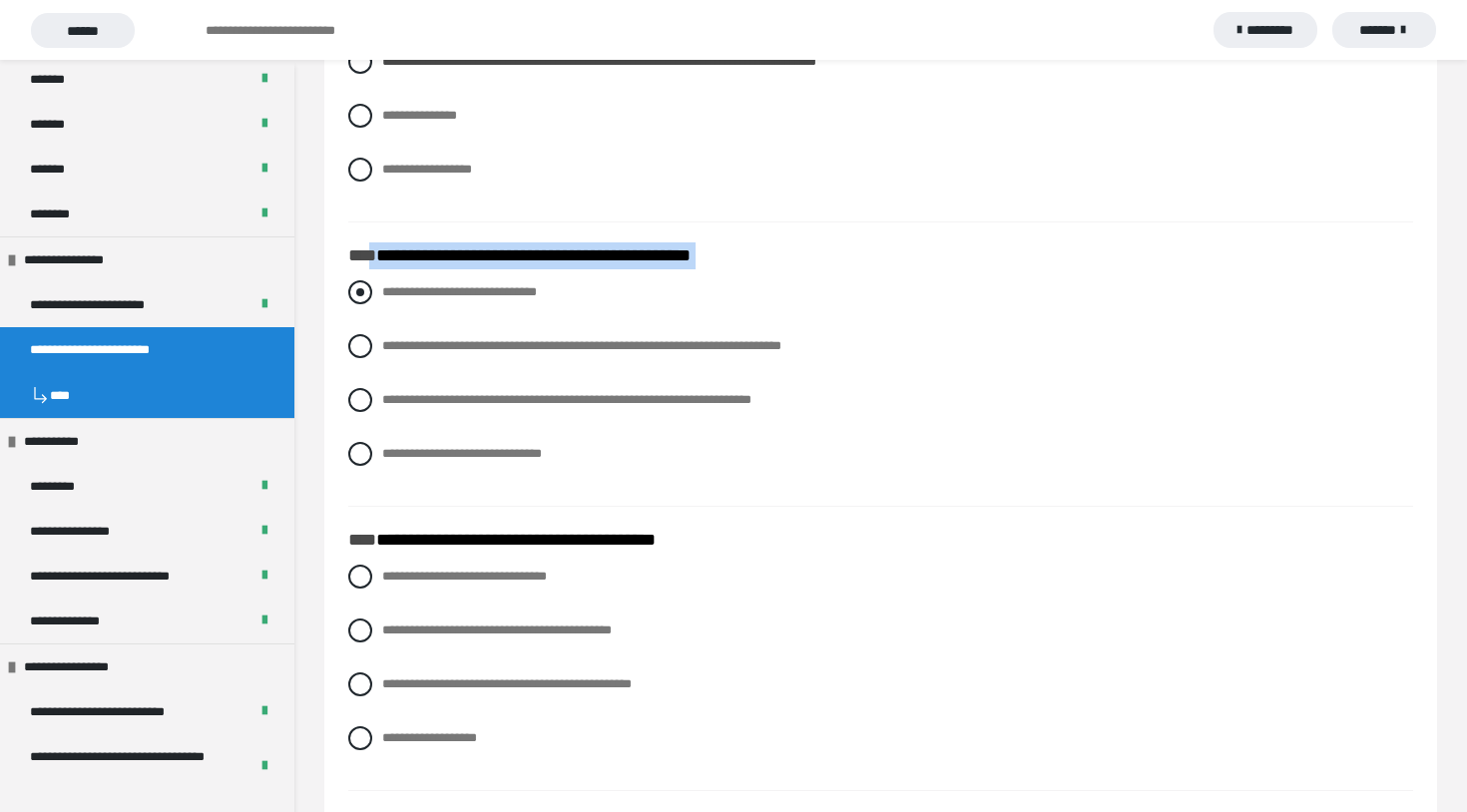 click at bounding box center [360, 292] 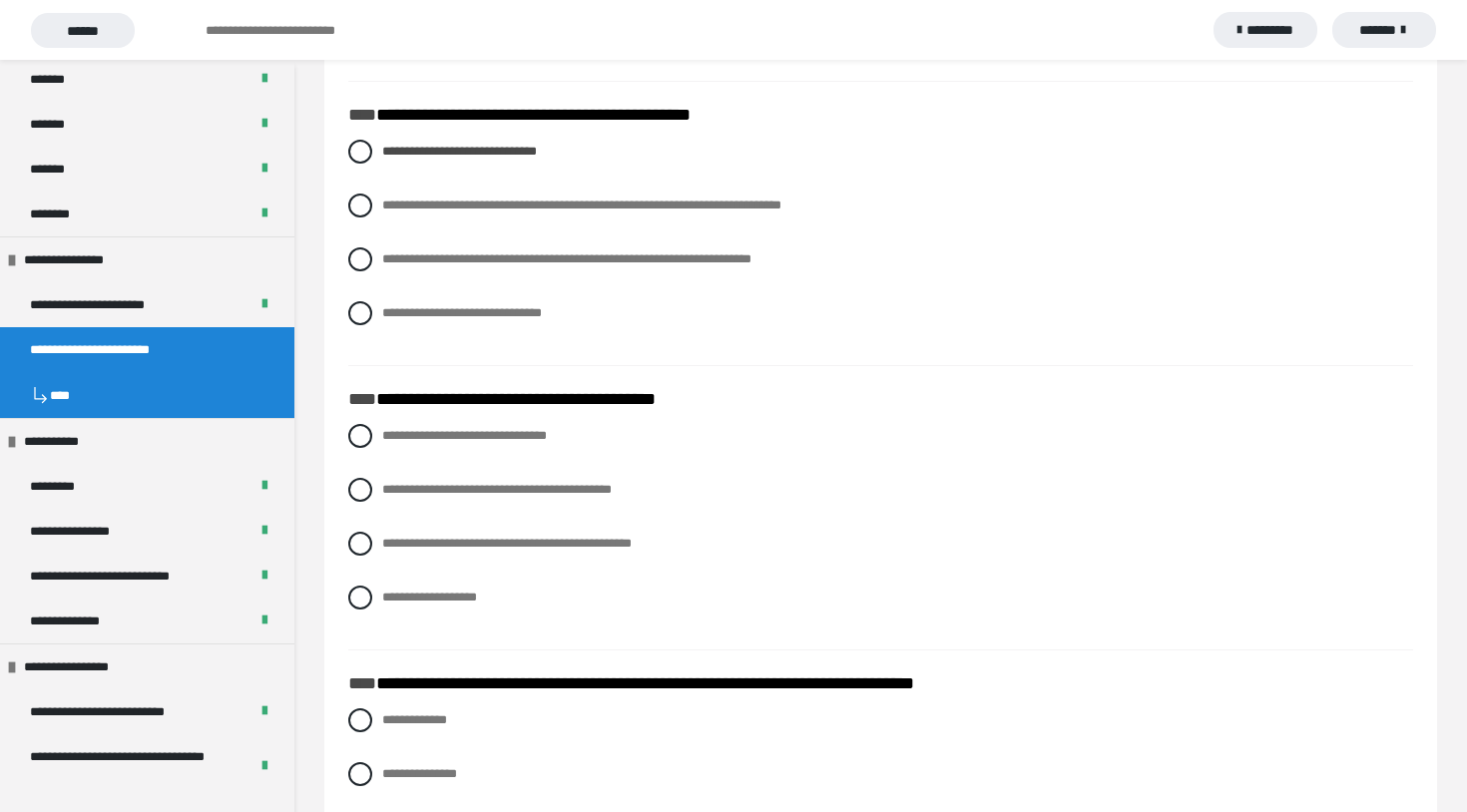 scroll, scrollTop: 3317, scrollLeft: 0, axis: vertical 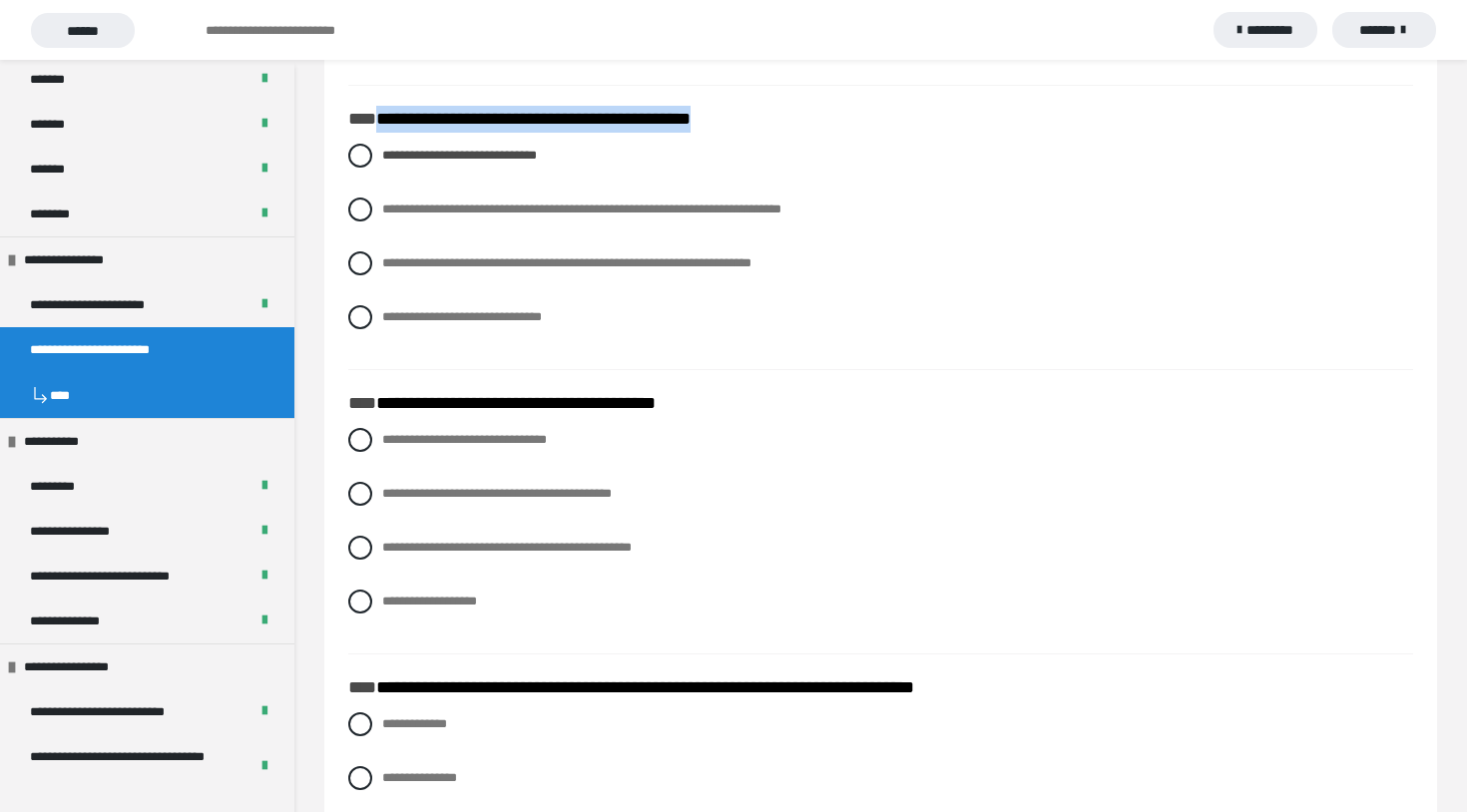 drag, startPoint x: 379, startPoint y: 124, endPoint x: 780, endPoint y: 134, distance: 401.12467 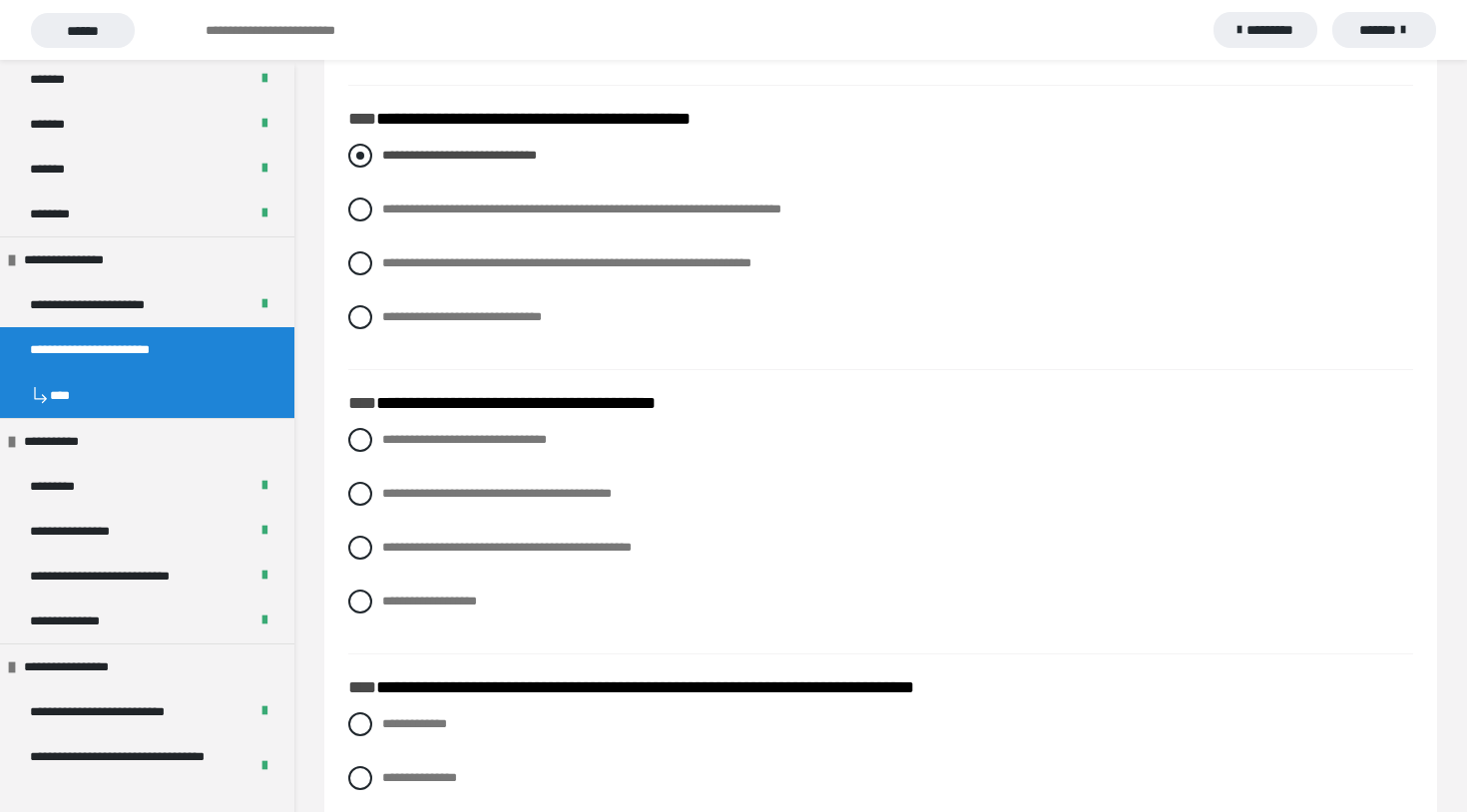 click on "**********" at bounding box center [880, 156] 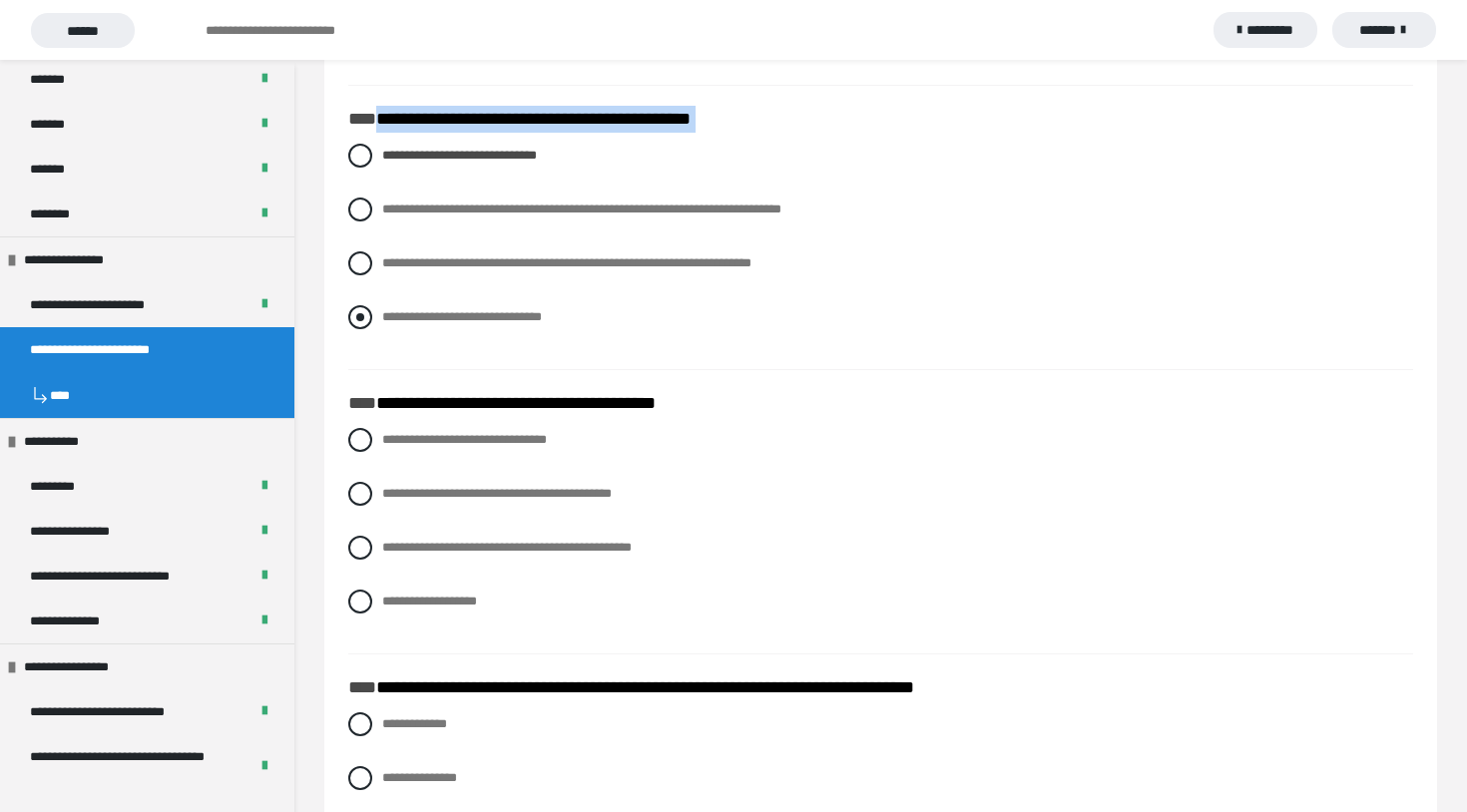 drag, startPoint x: 380, startPoint y: 122, endPoint x: 664, endPoint y: 318, distance: 345.0681 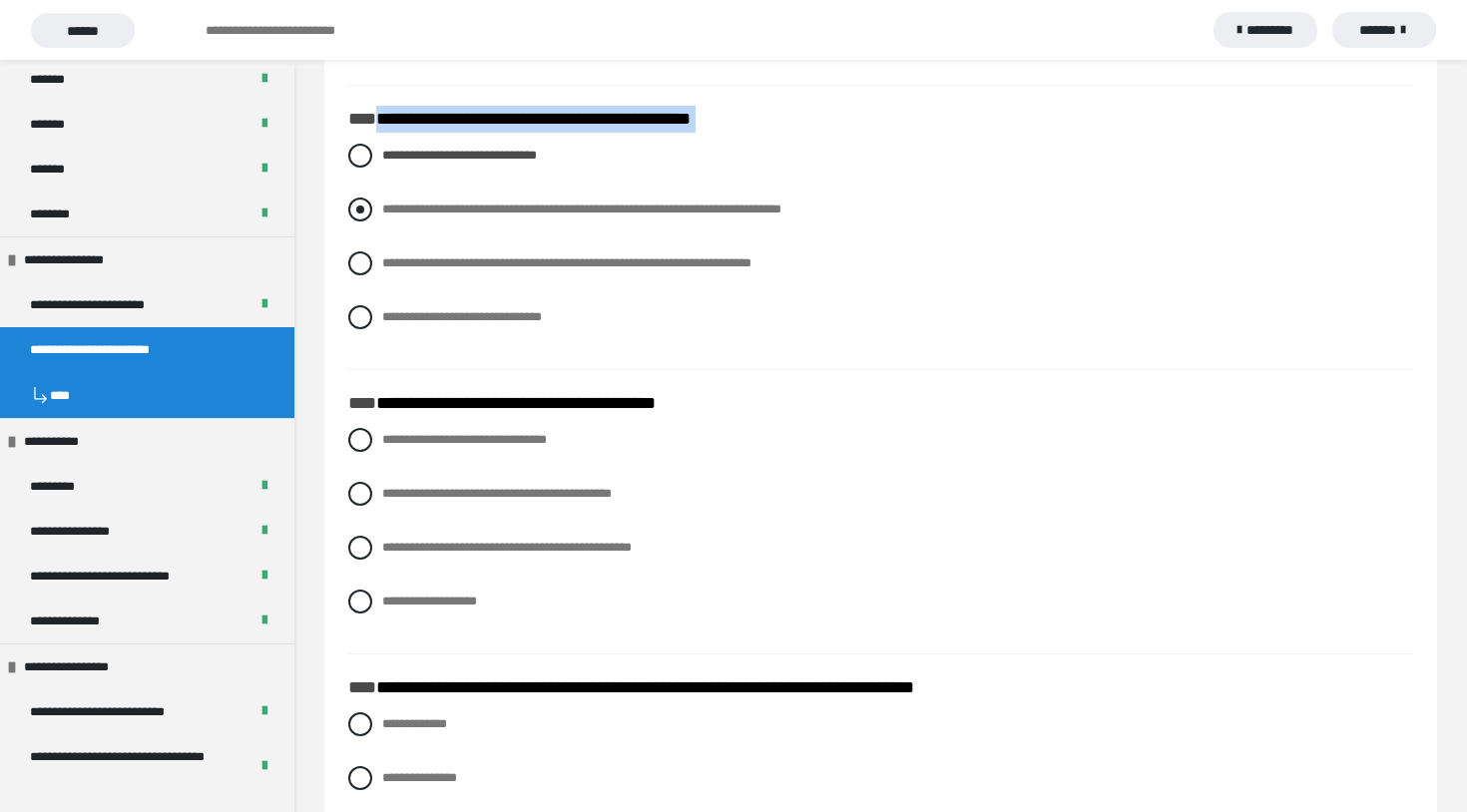 click at bounding box center [360, 209] 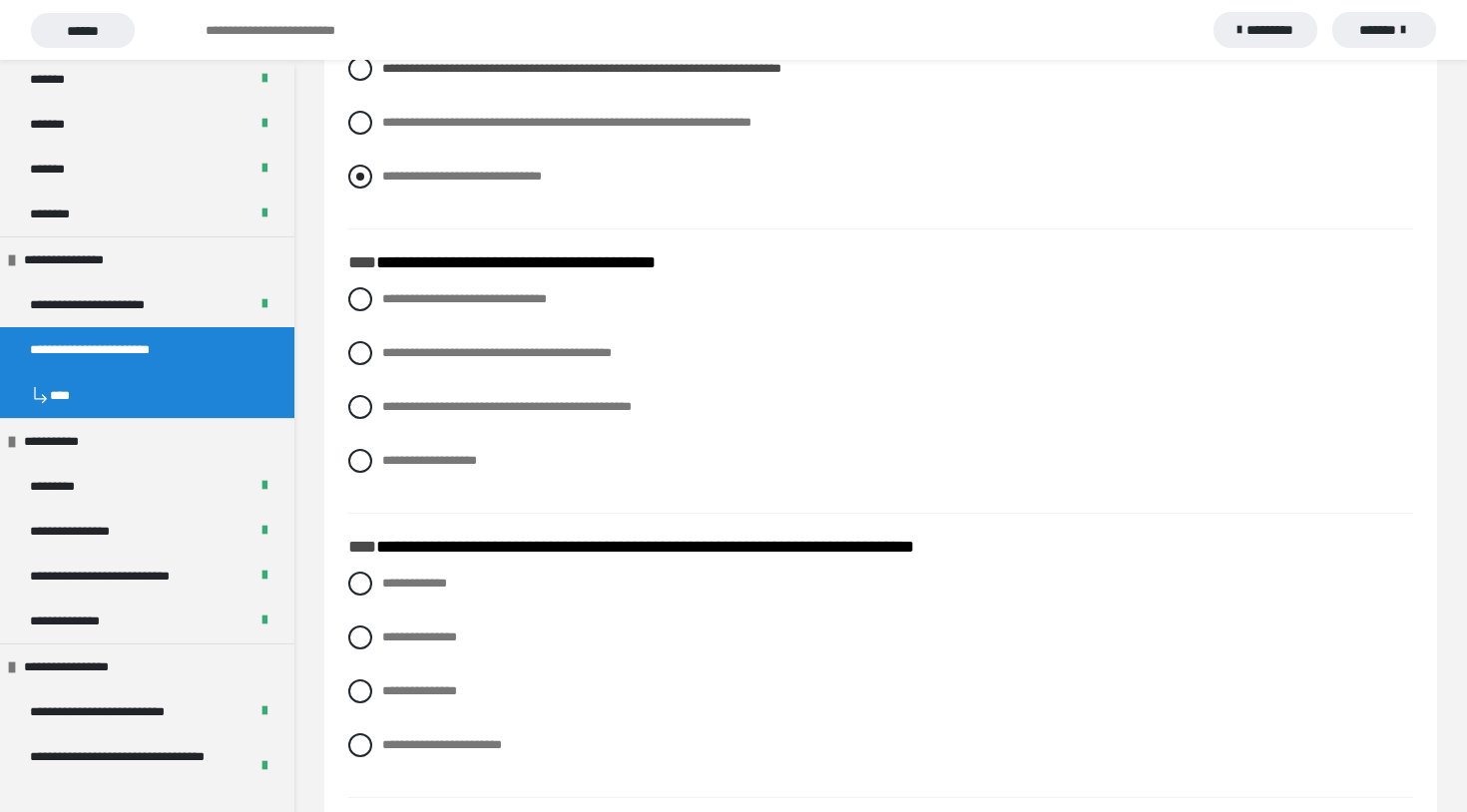 scroll, scrollTop: 3471, scrollLeft: 0, axis: vertical 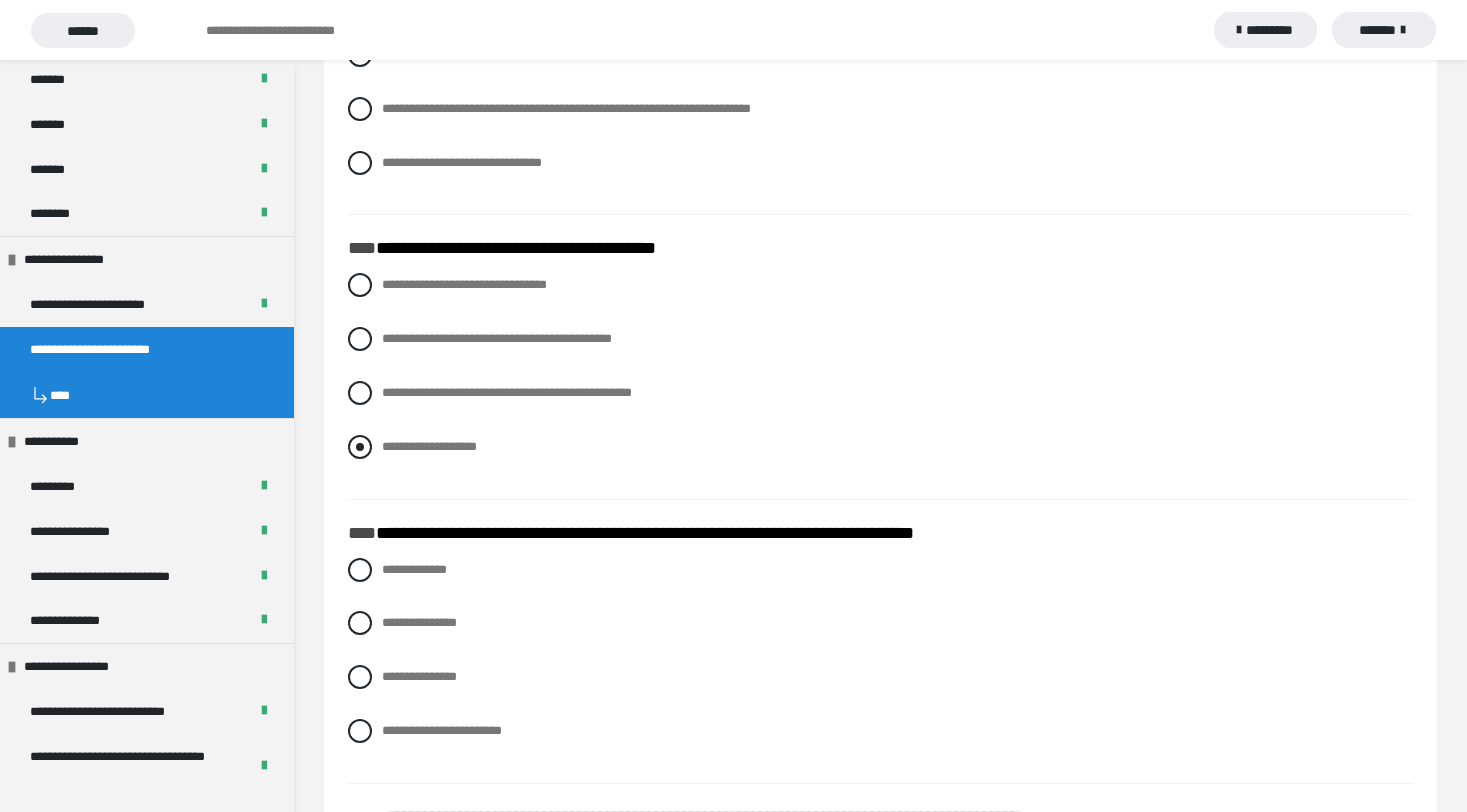 click at bounding box center (360, 447) 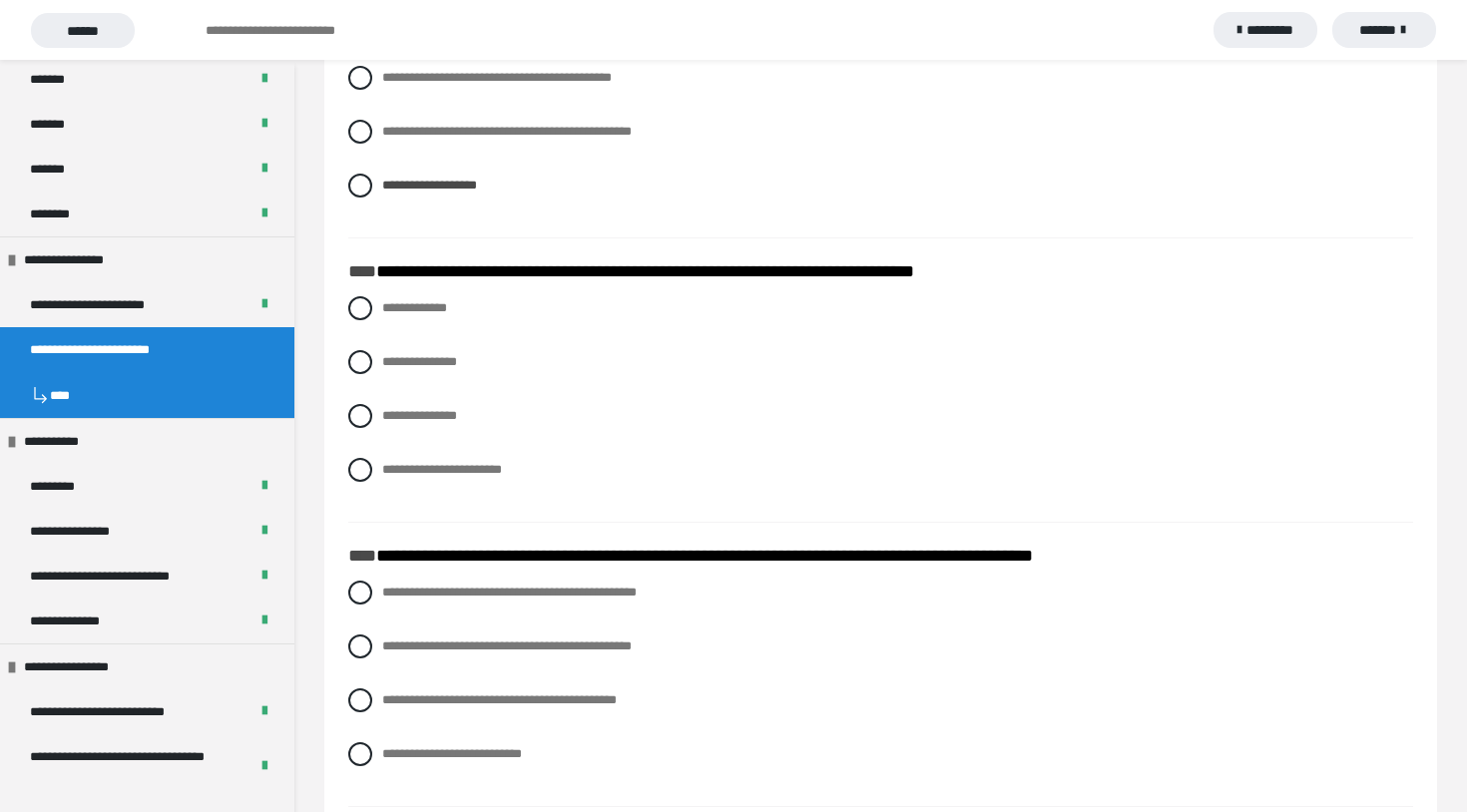 scroll, scrollTop: 3739, scrollLeft: 0, axis: vertical 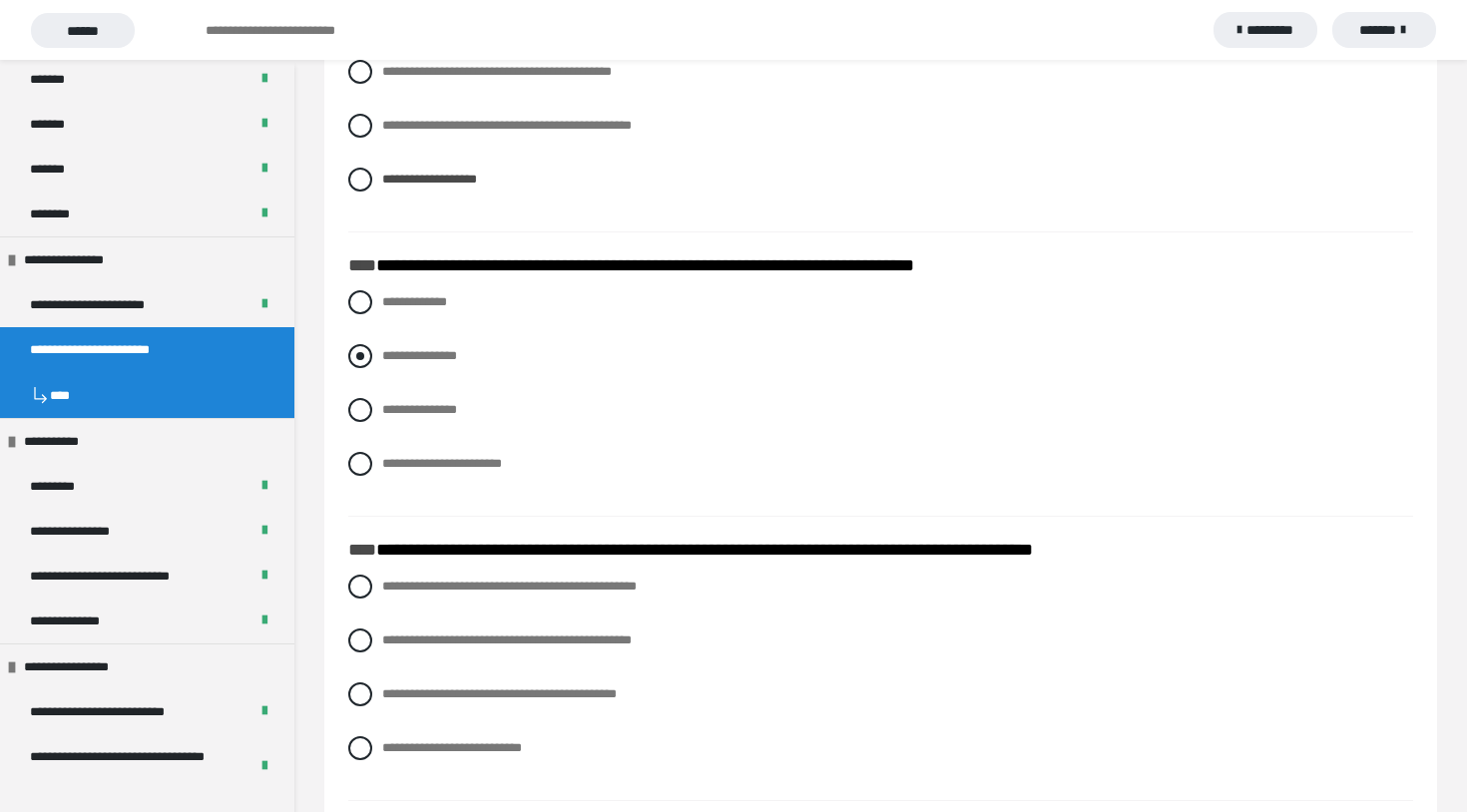 click at bounding box center (360, 356) 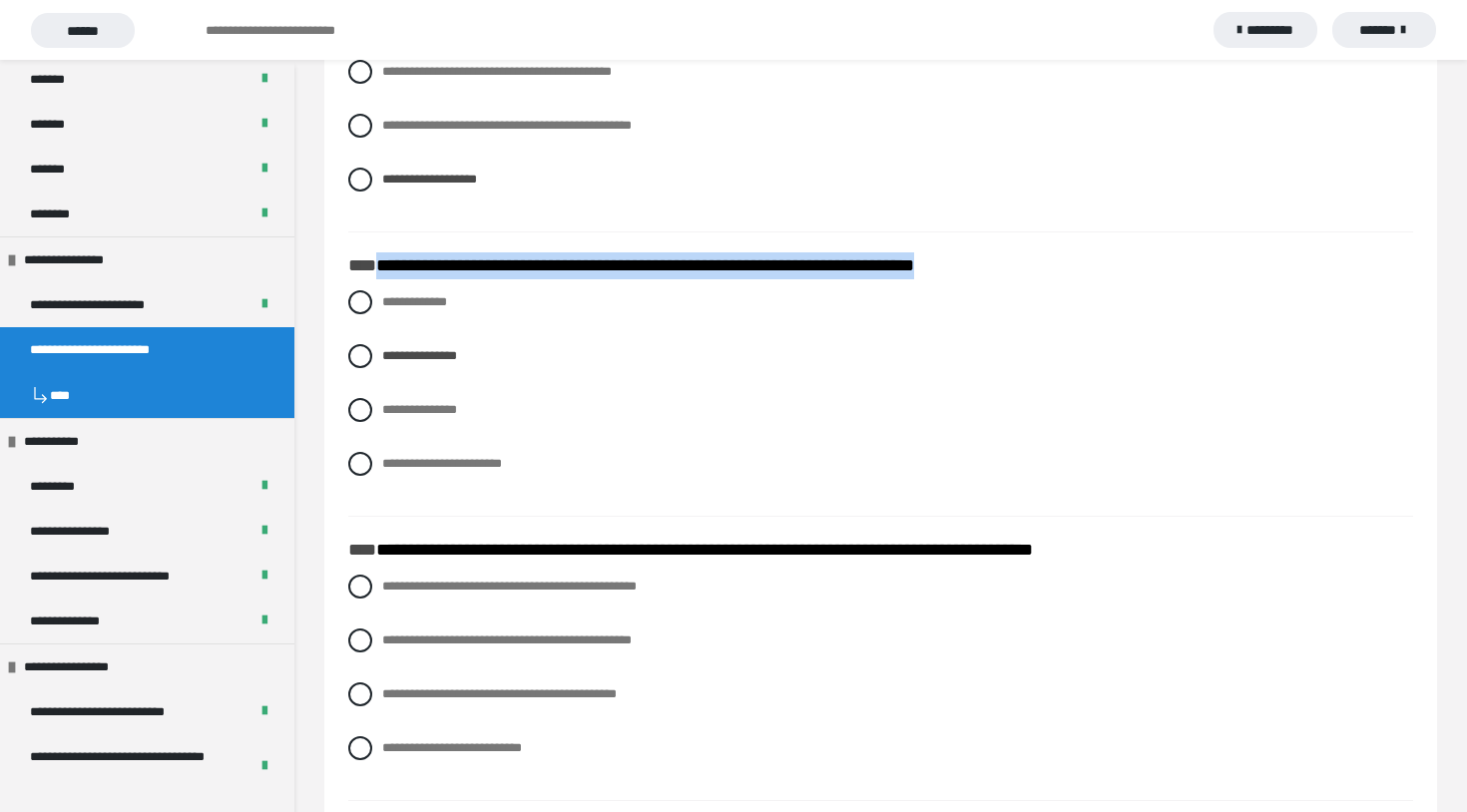 drag, startPoint x: 376, startPoint y: 270, endPoint x: 1018, endPoint y: 280, distance: 642.07788 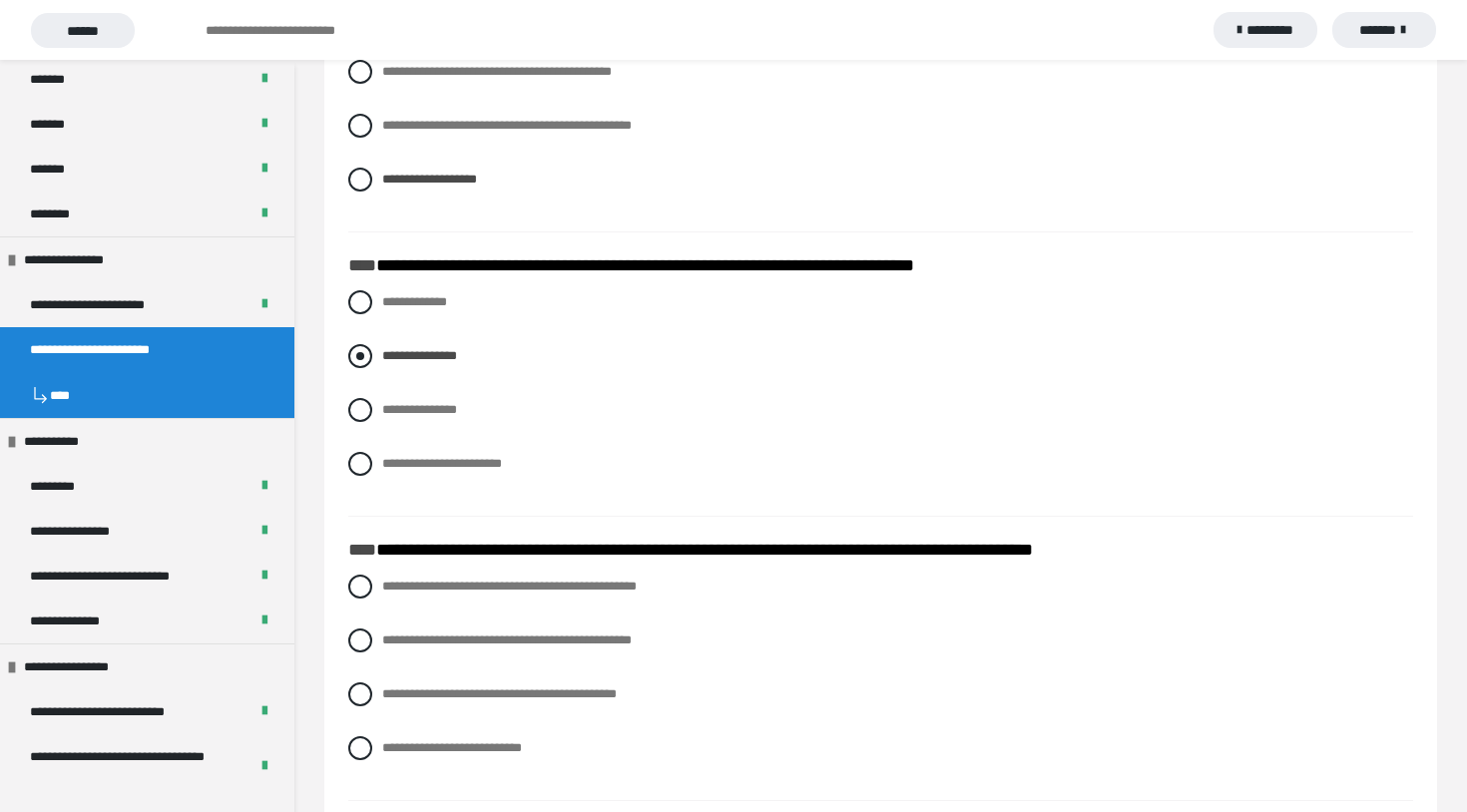 click on "**********" at bounding box center (880, 356) 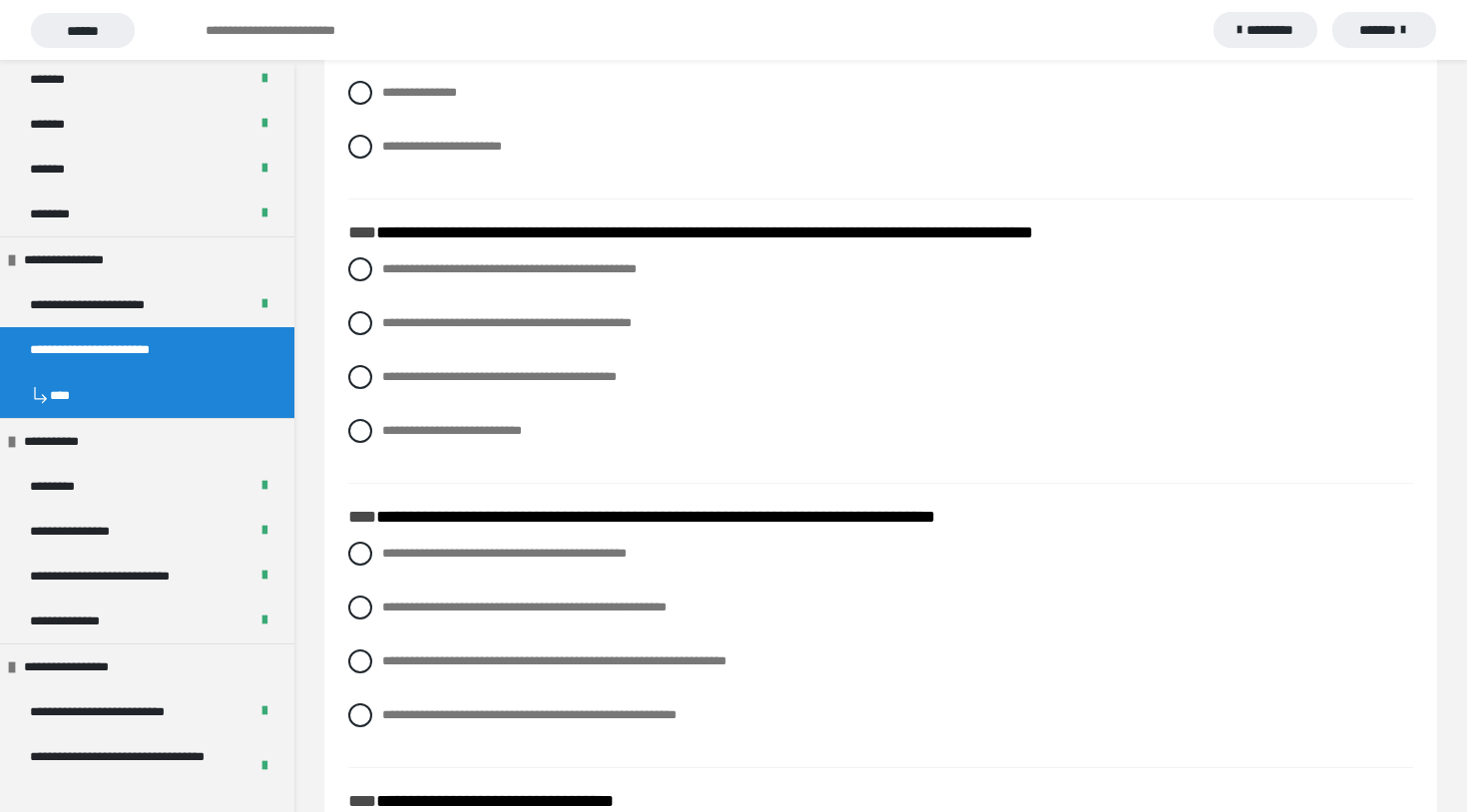 scroll, scrollTop: 4058, scrollLeft: 0, axis: vertical 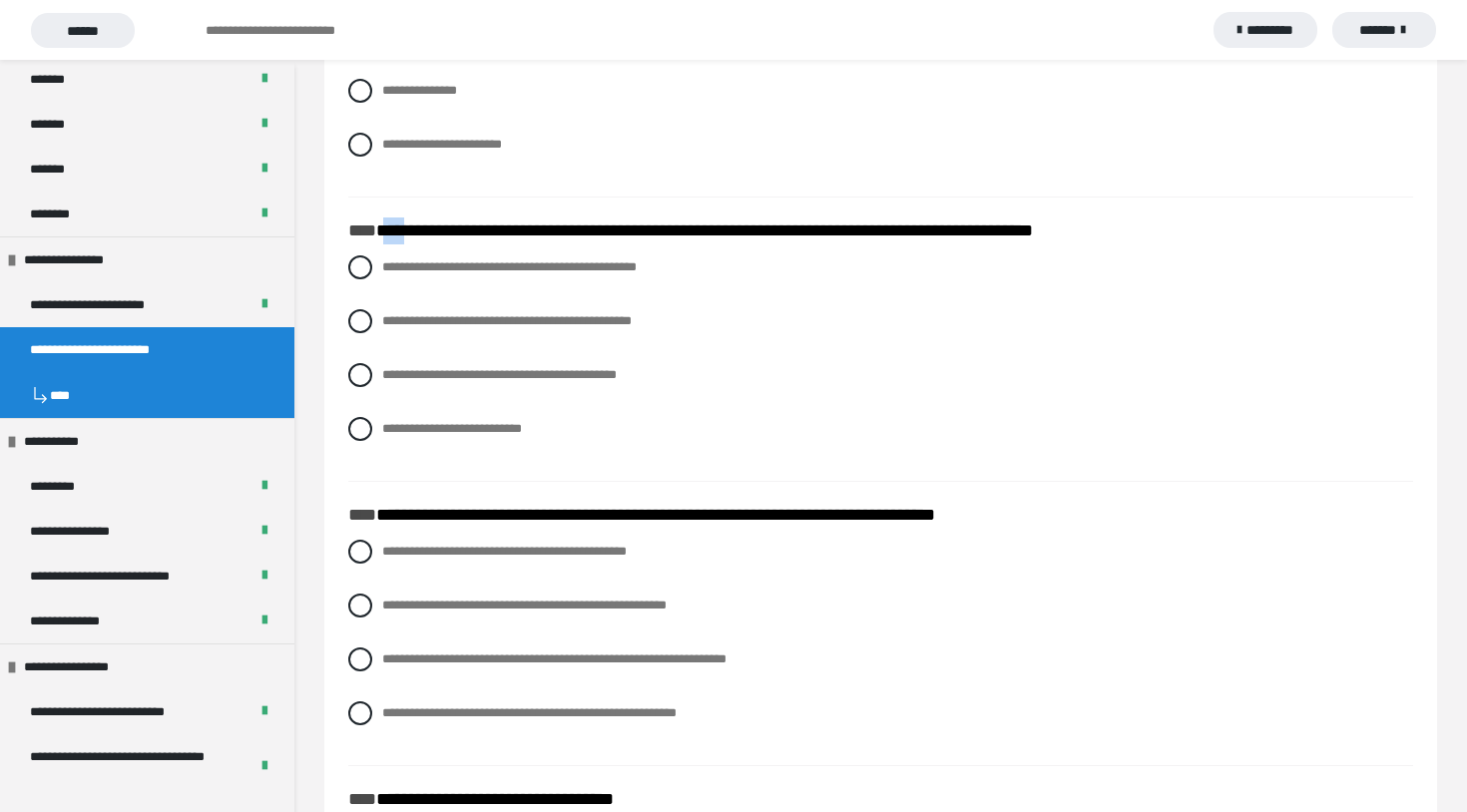 drag, startPoint x: 386, startPoint y: 236, endPoint x: 413, endPoint y: 241, distance: 27.45906 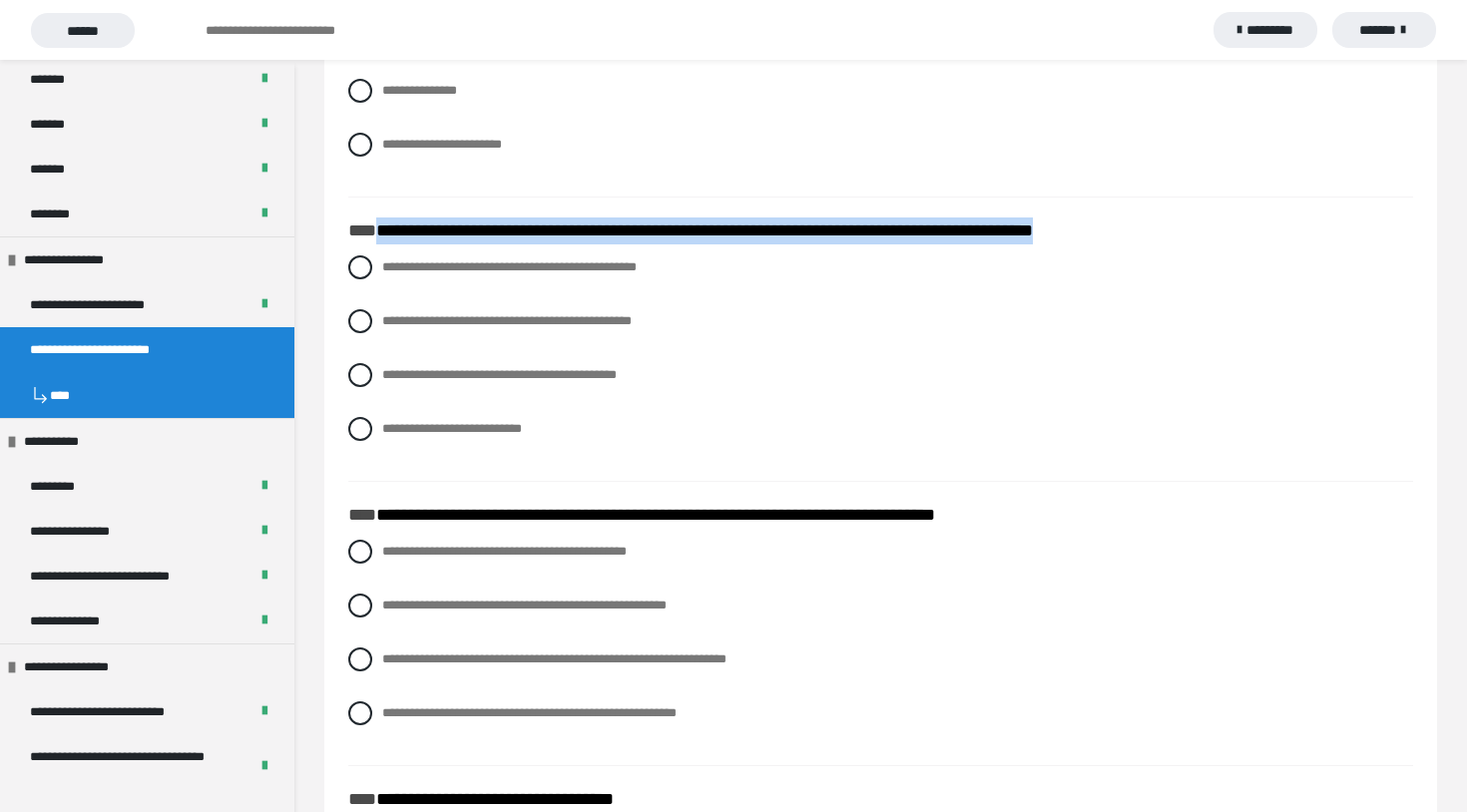 drag, startPoint x: 375, startPoint y: 237, endPoint x: 1162, endPoint y: 238, distance: 787.0006 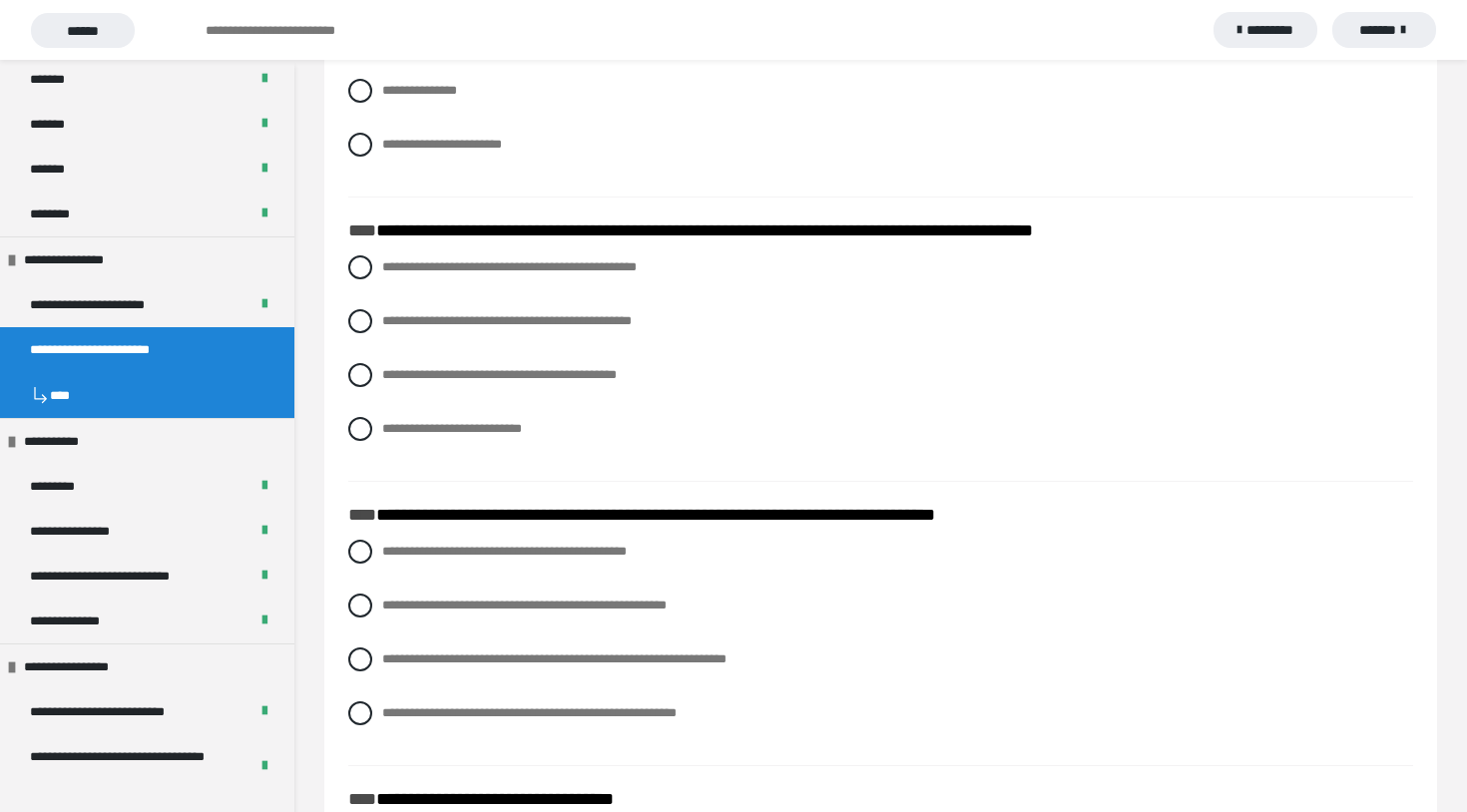 click on "**********" at bounding box center [880, 363] 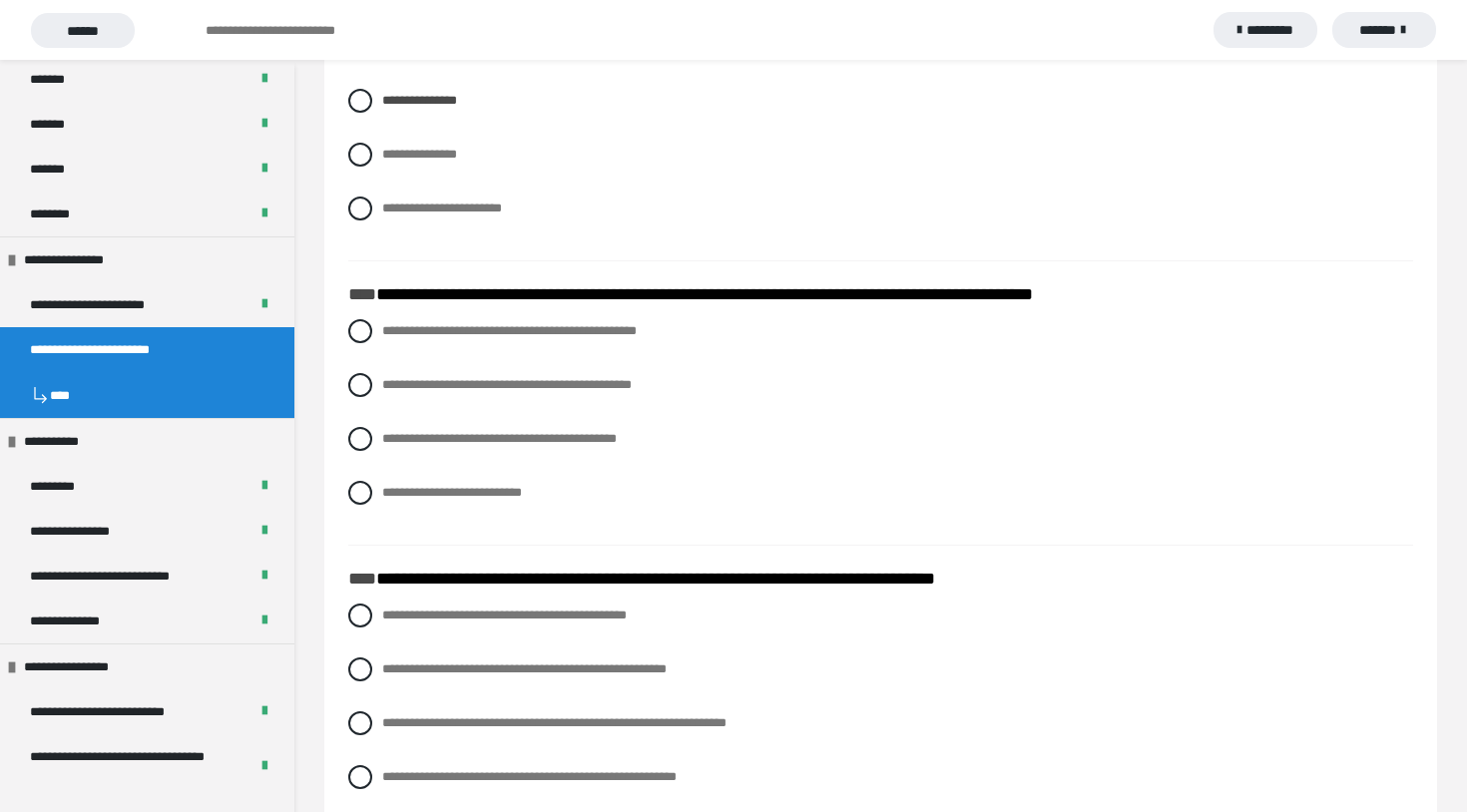 scroll, scrollTop: 3989, scrollLeft: 0, axis: vertical 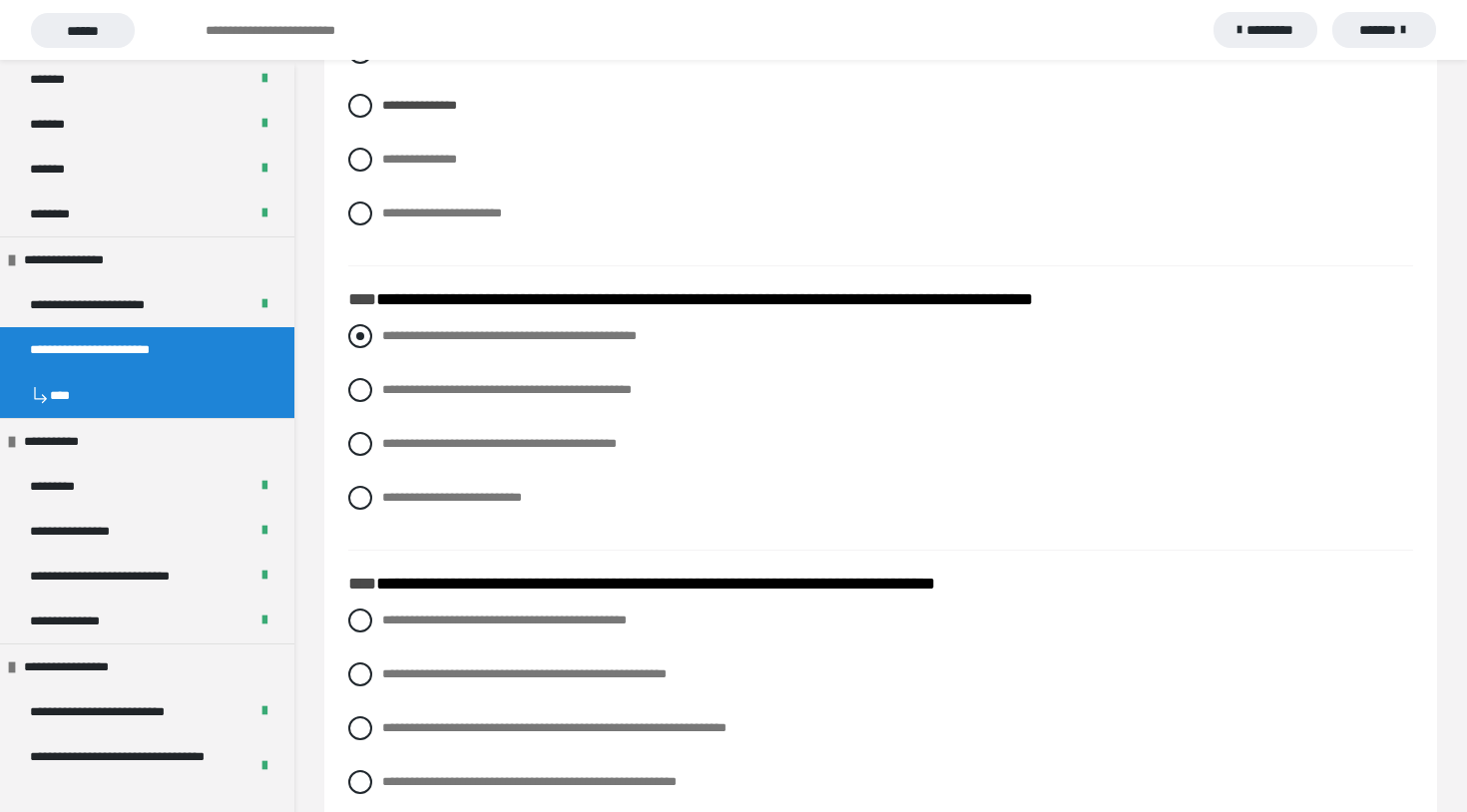 click at bounding box center (360, 336) 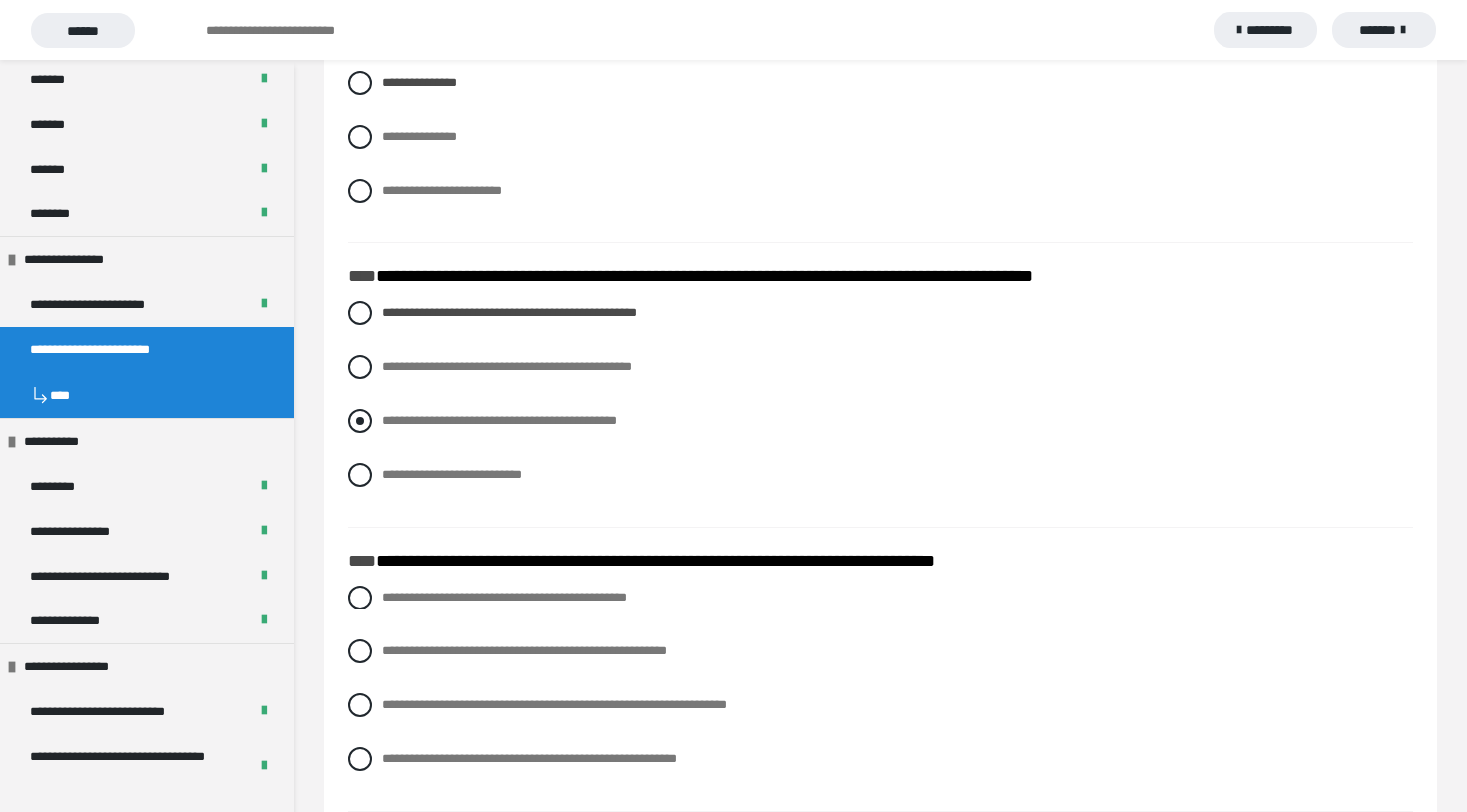 scroll, scrollTop: 4013, scrollLeft: 0, axis: vertical 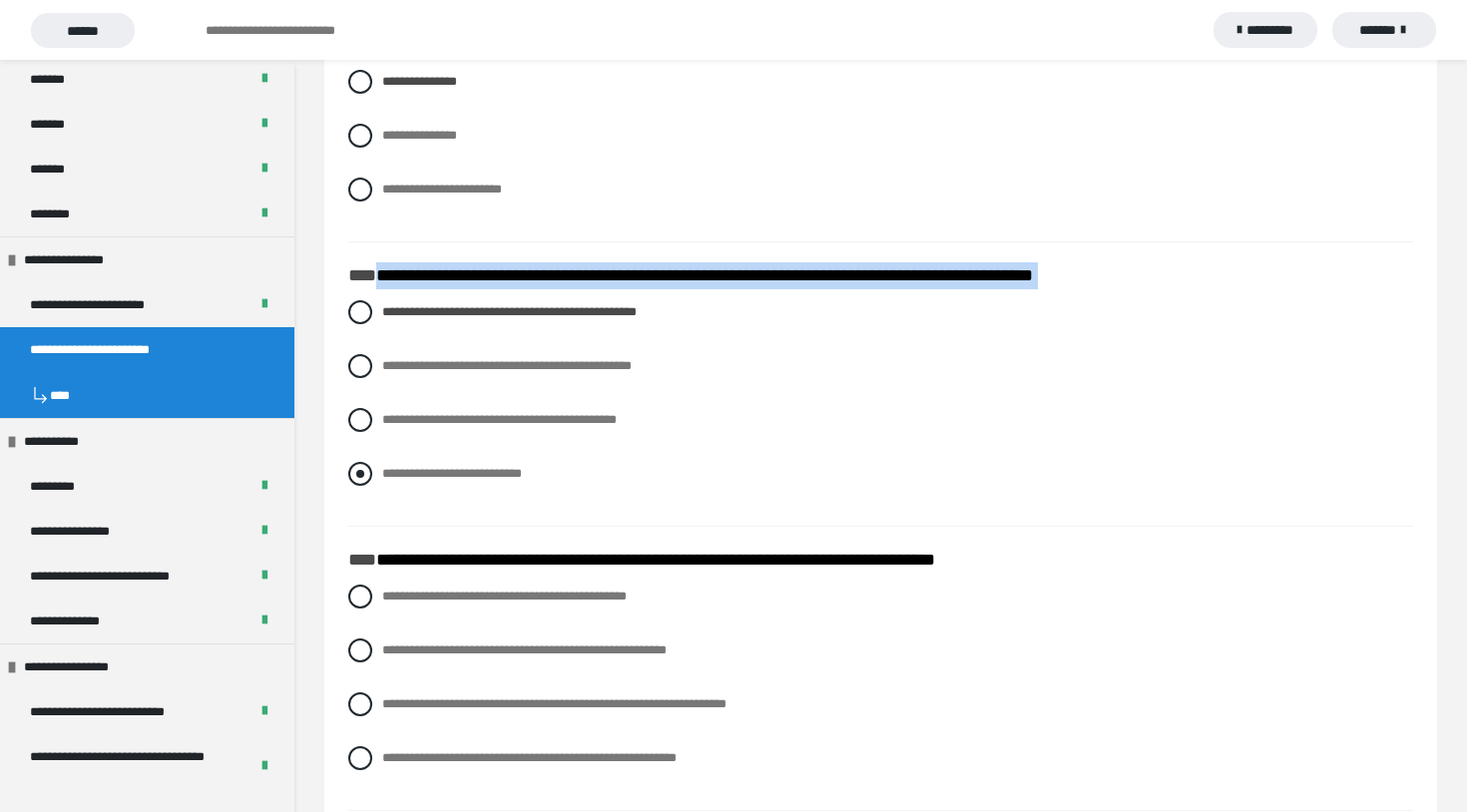 drag, startPoint x: 379, startPoint y: 278, endPoint x: 577, endPoint y: 480, distance: 282.85685 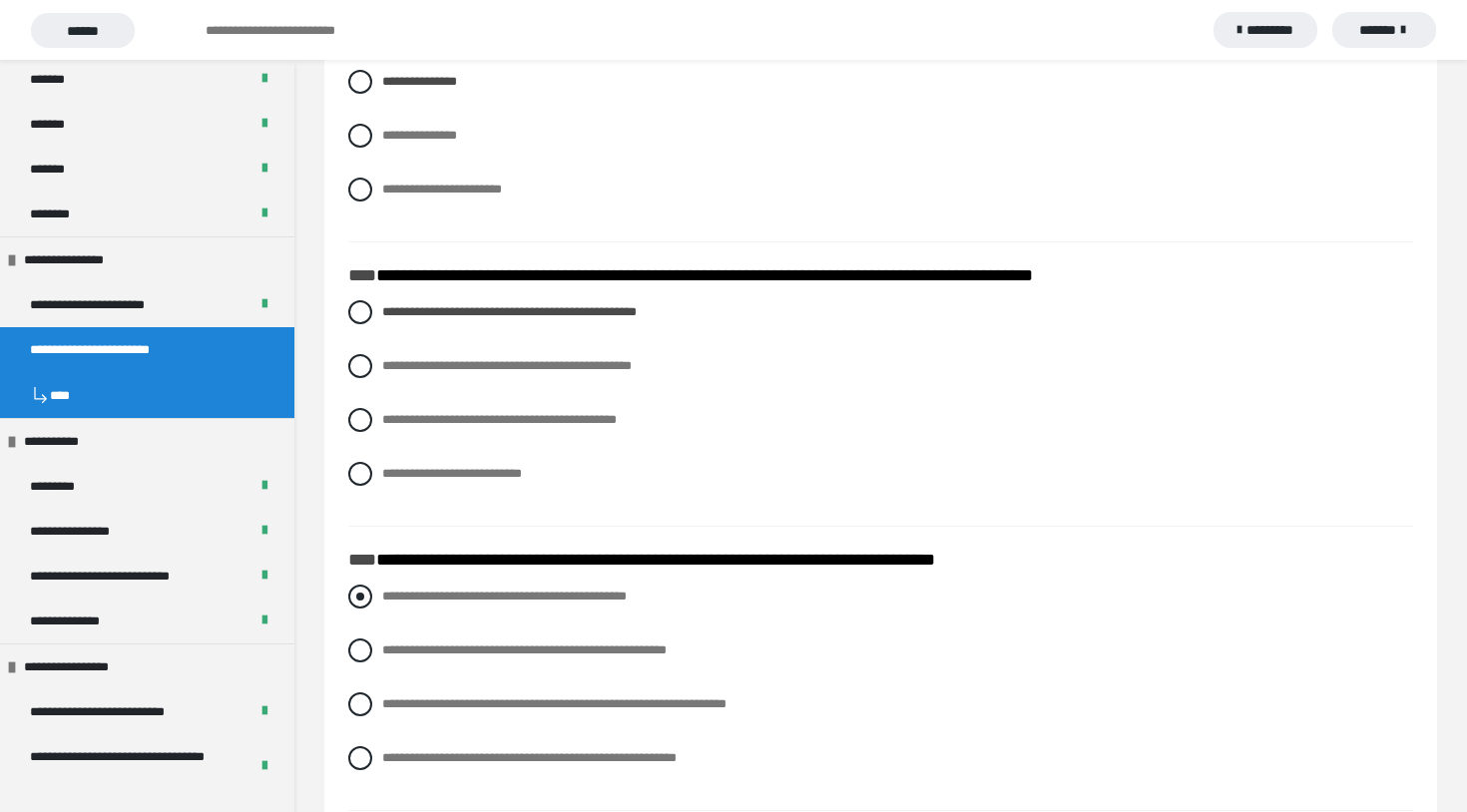 click on "**********" at bounding box center [880, 597] 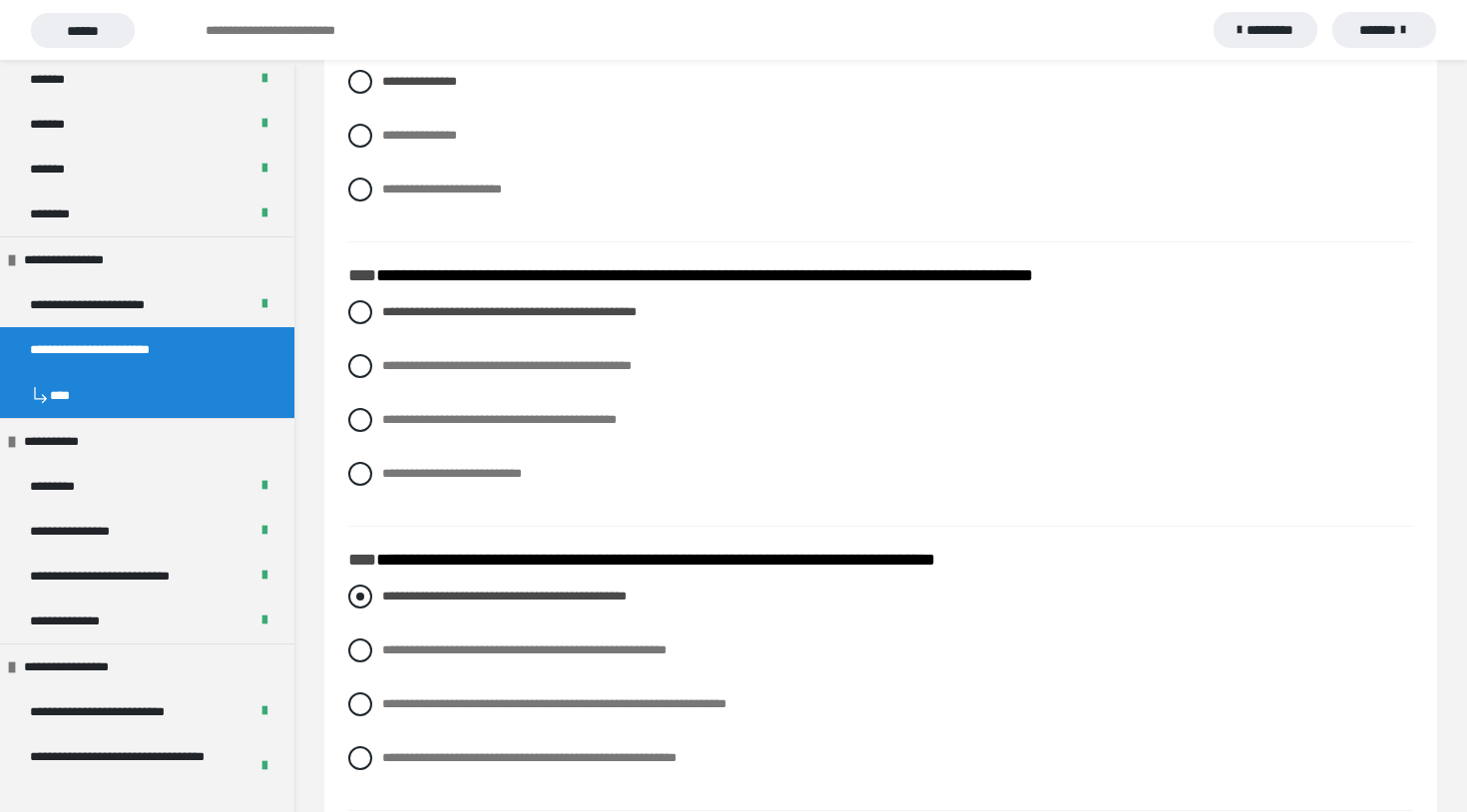click on "**********" at bounding box center (880, 597) 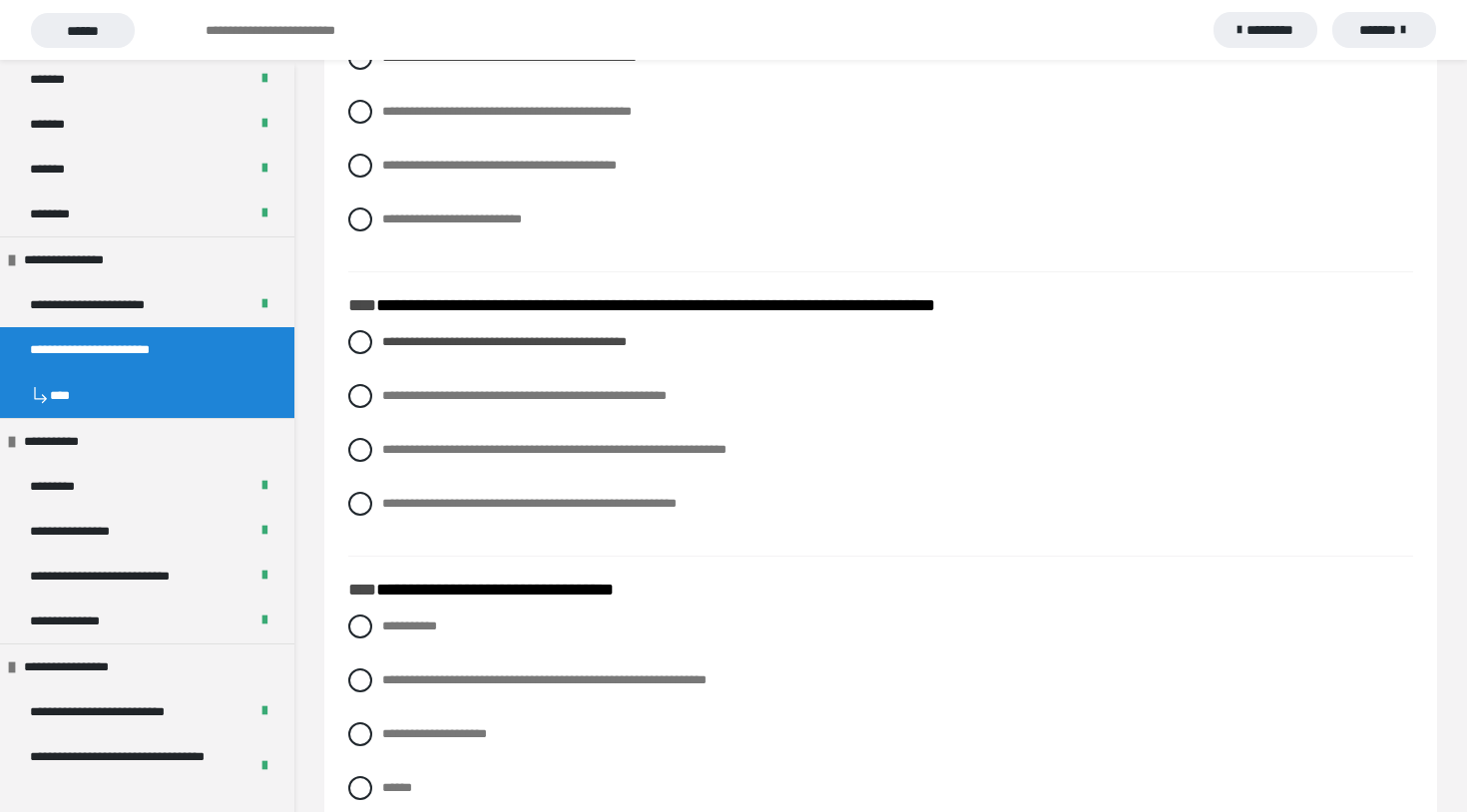 scroll, scrollTop: 4267, scrollLeft: 0, axis: vertical 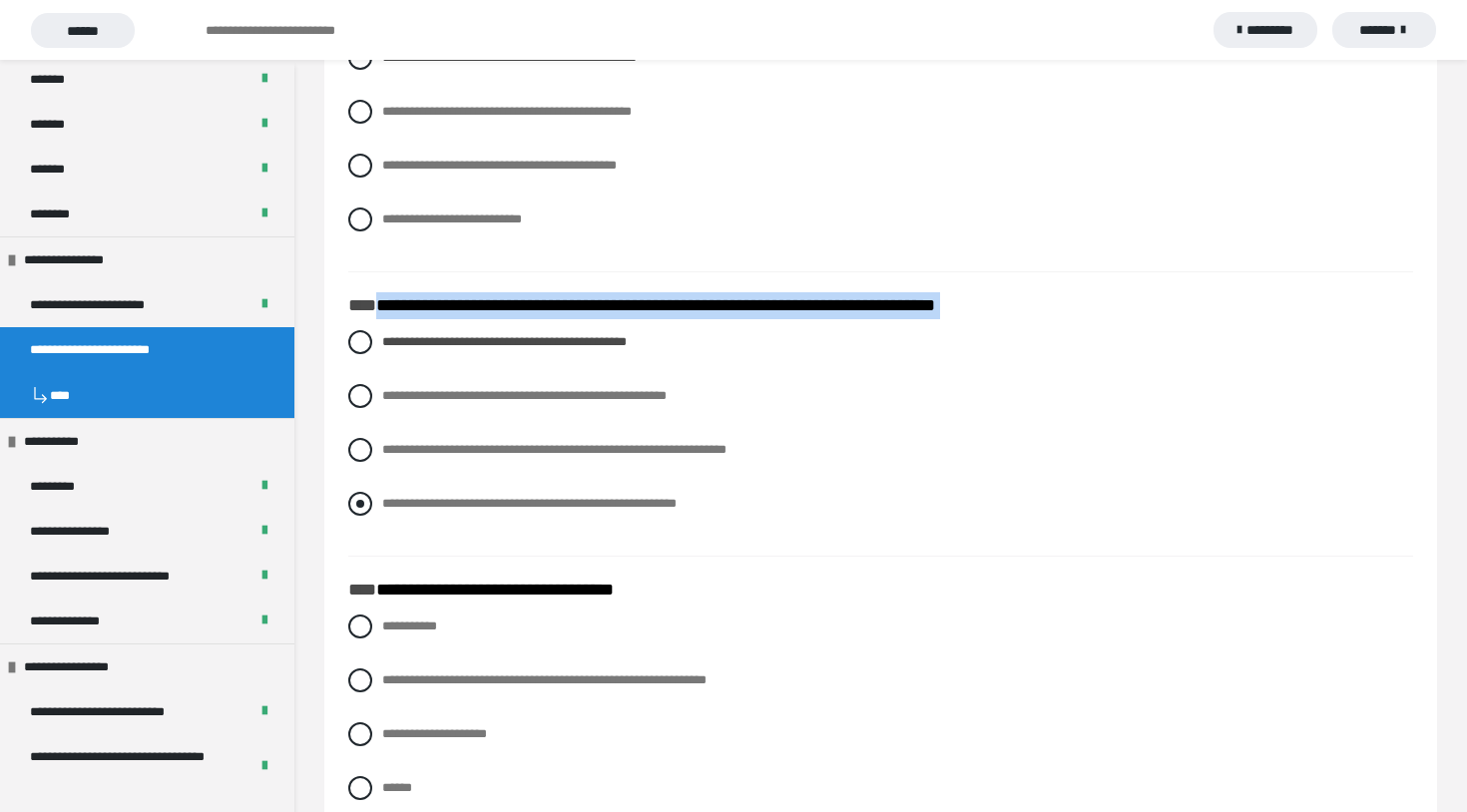 drag, startPoint x: 378, startPoint y: 312, endPoint x: 797, endPoint y: 513, distance: 464.71712 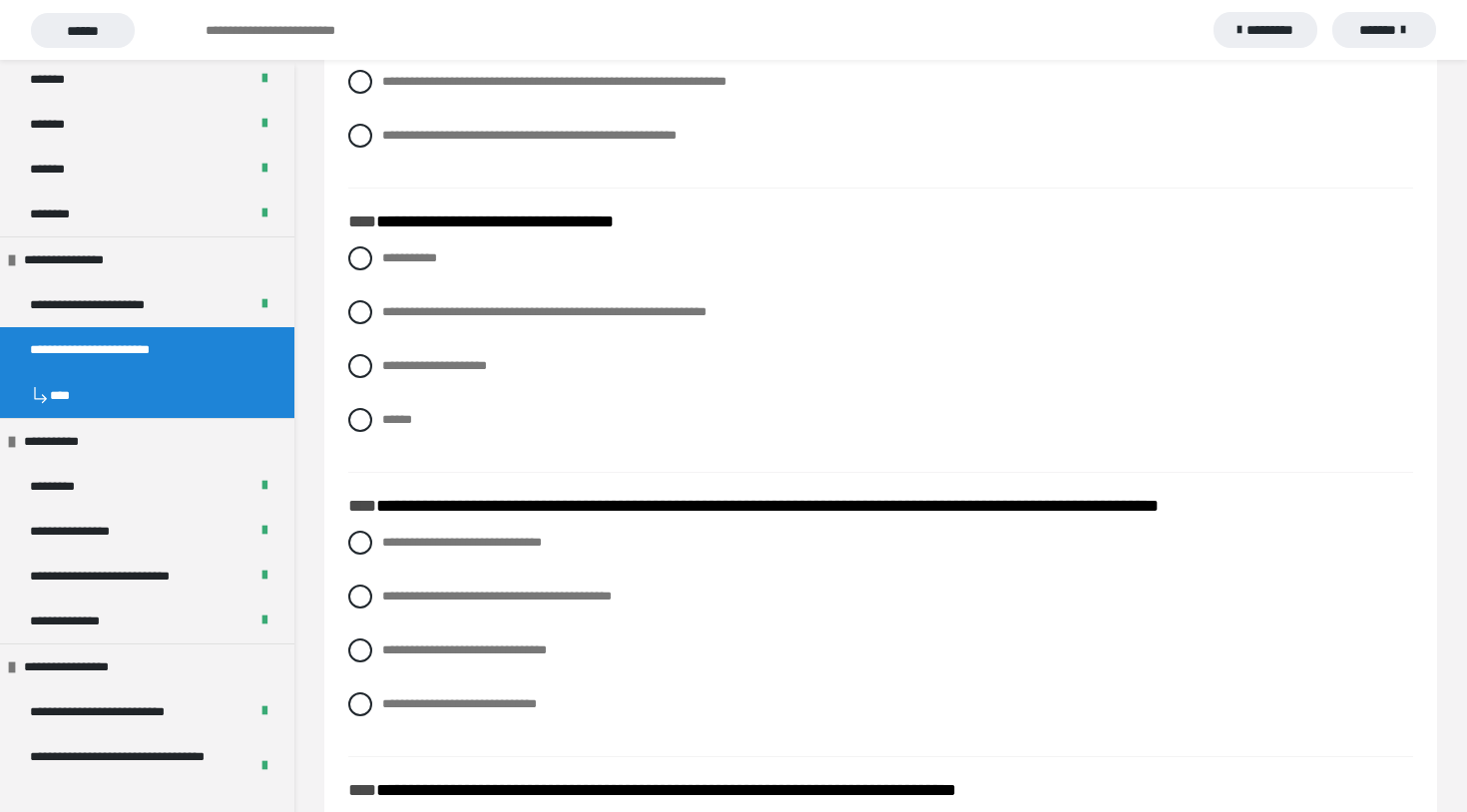 scroll, scrollTop: 4637, scrollLeft: 0, axis: vertical 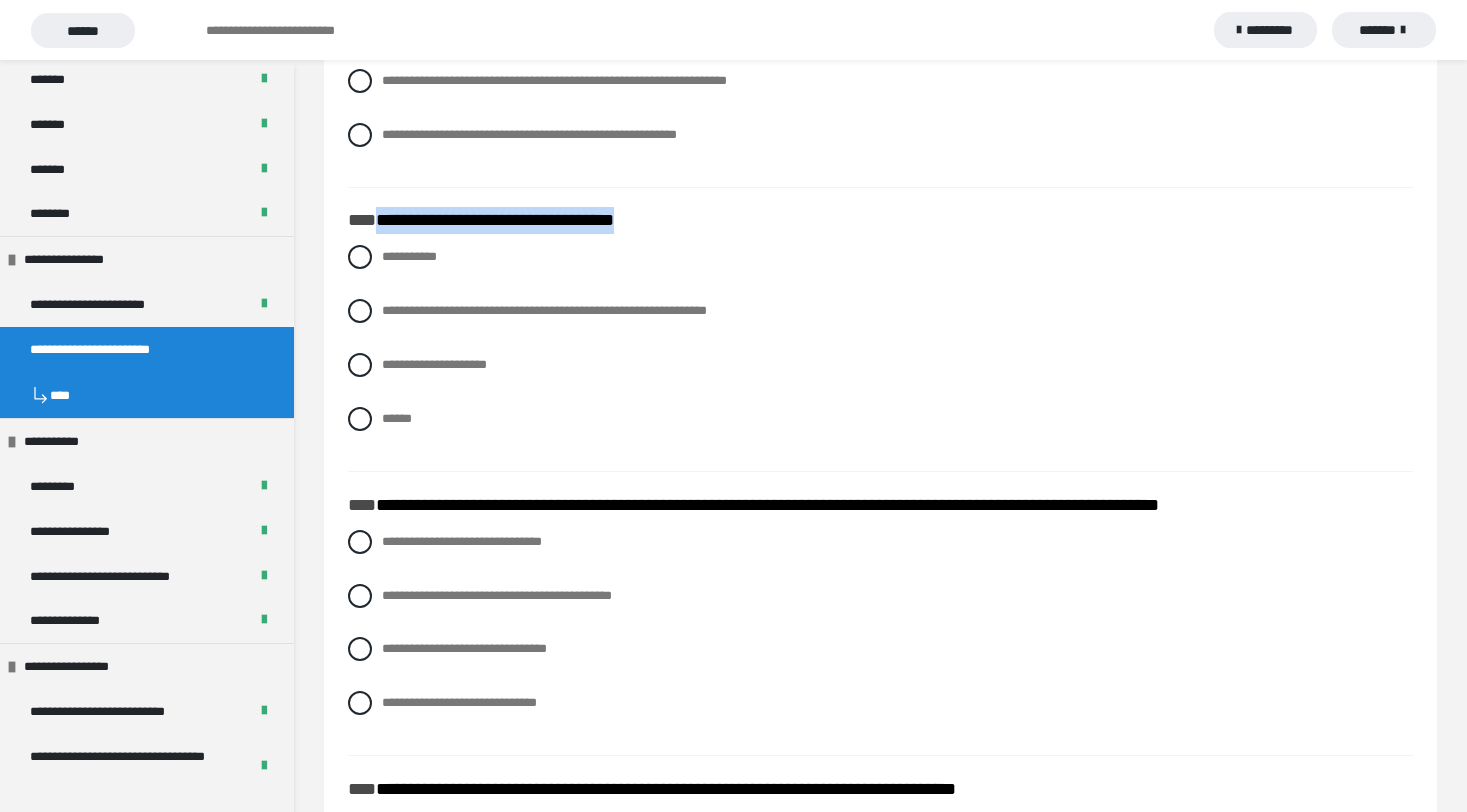 drag, startPoint x: 377, startPoint y: 220, endPoint x: 692, endPoint y: 218, distance: 315.00635 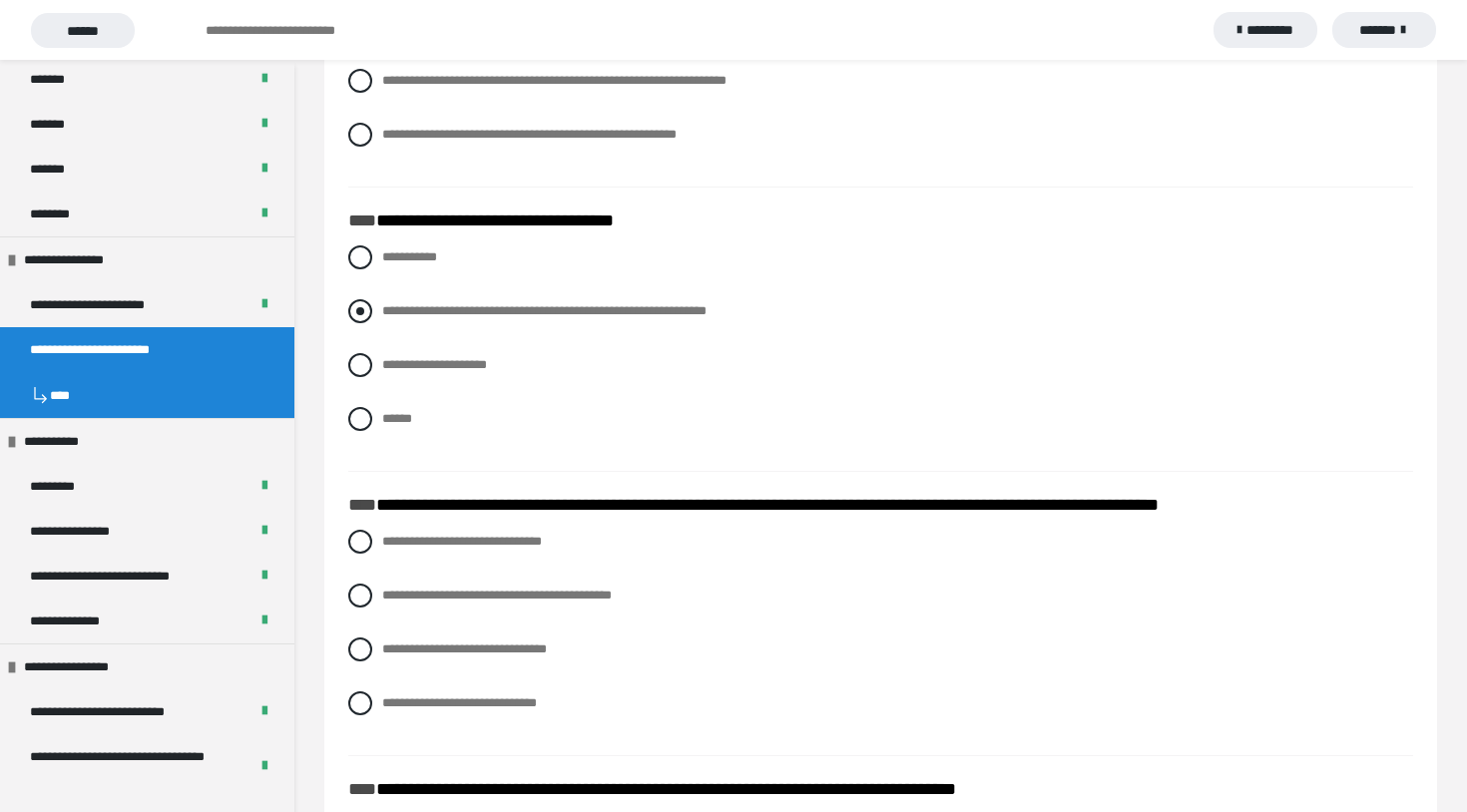 click on "**********" at bounding box center [880, 311] 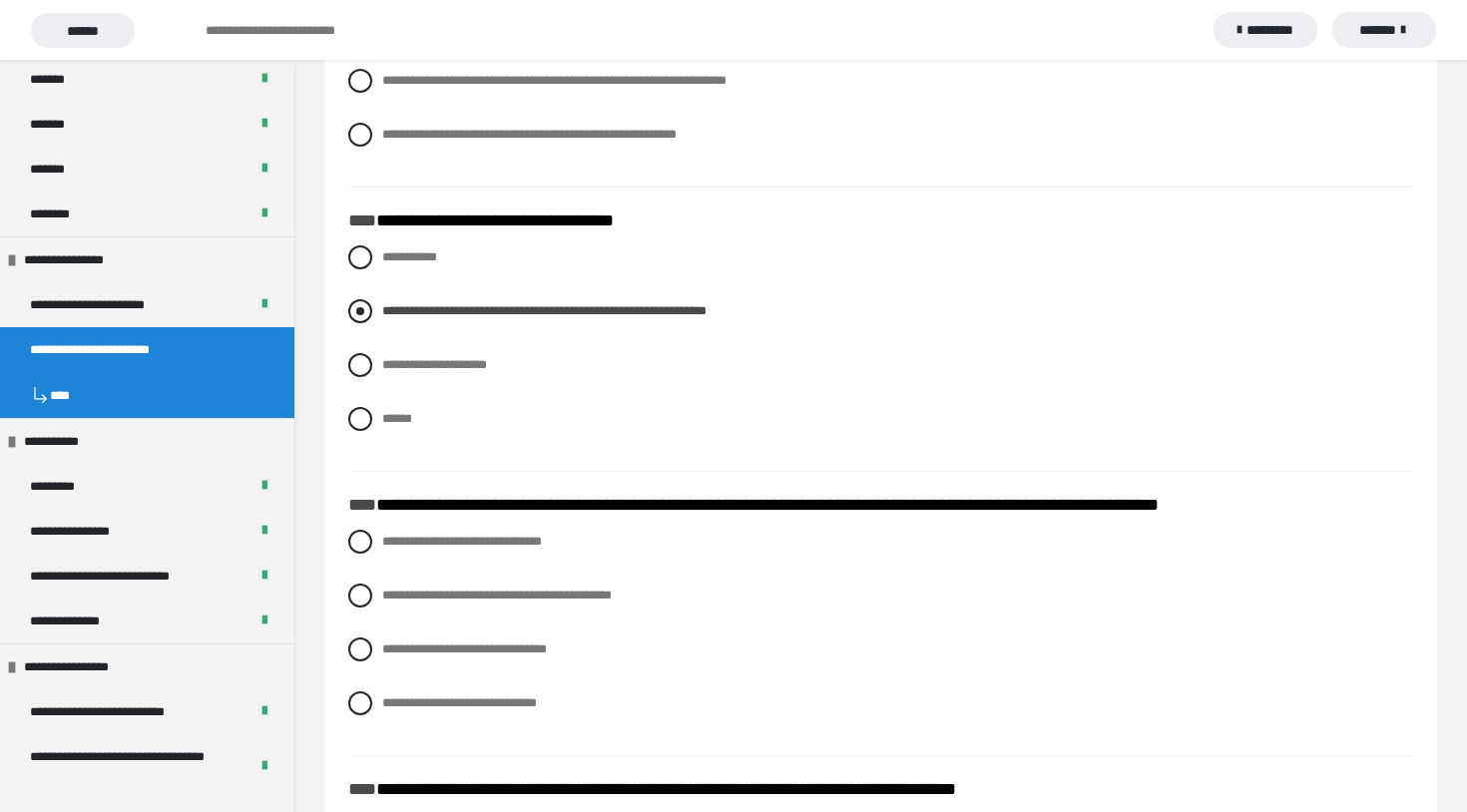 drag, startPoint x: 379, startPoint y: 313, endPoint x: 819, endPoint y: 321, distance: 440.07272 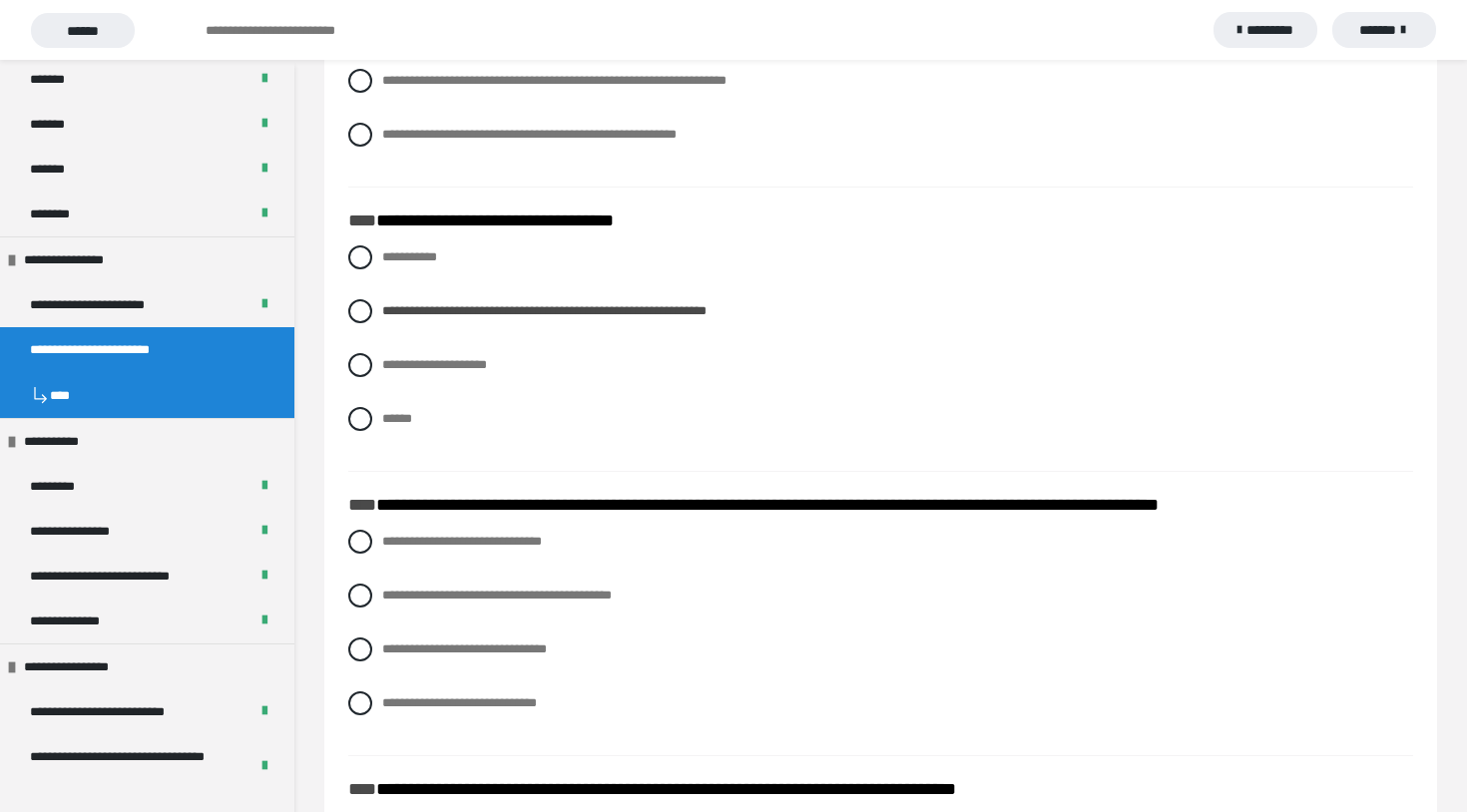 click on "**********" at bounding box center (880, 353) 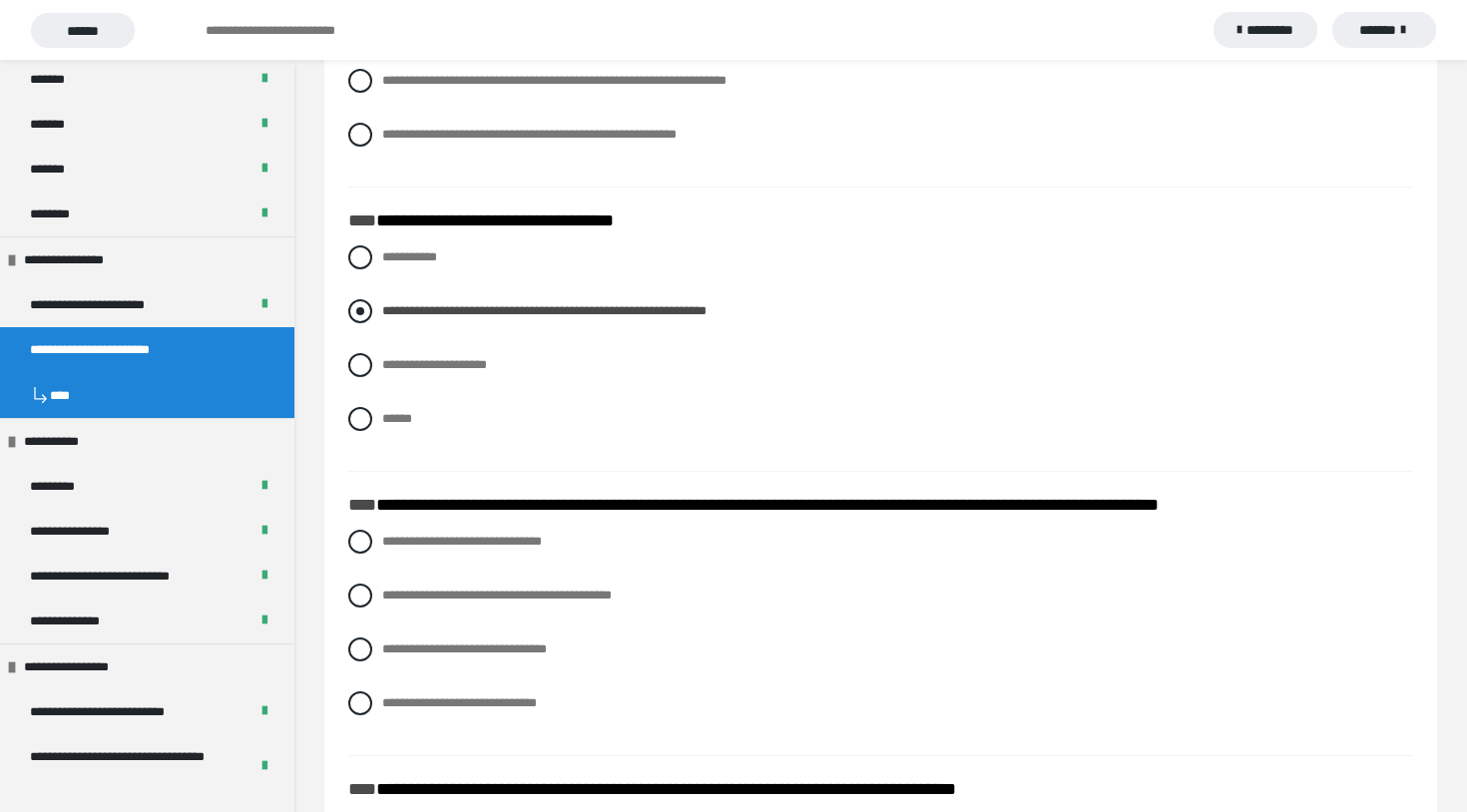 drag, startPoint x: 378, startPoint y: 313, endPoint x: 828, endPoint y: 315, distance: 450.00444 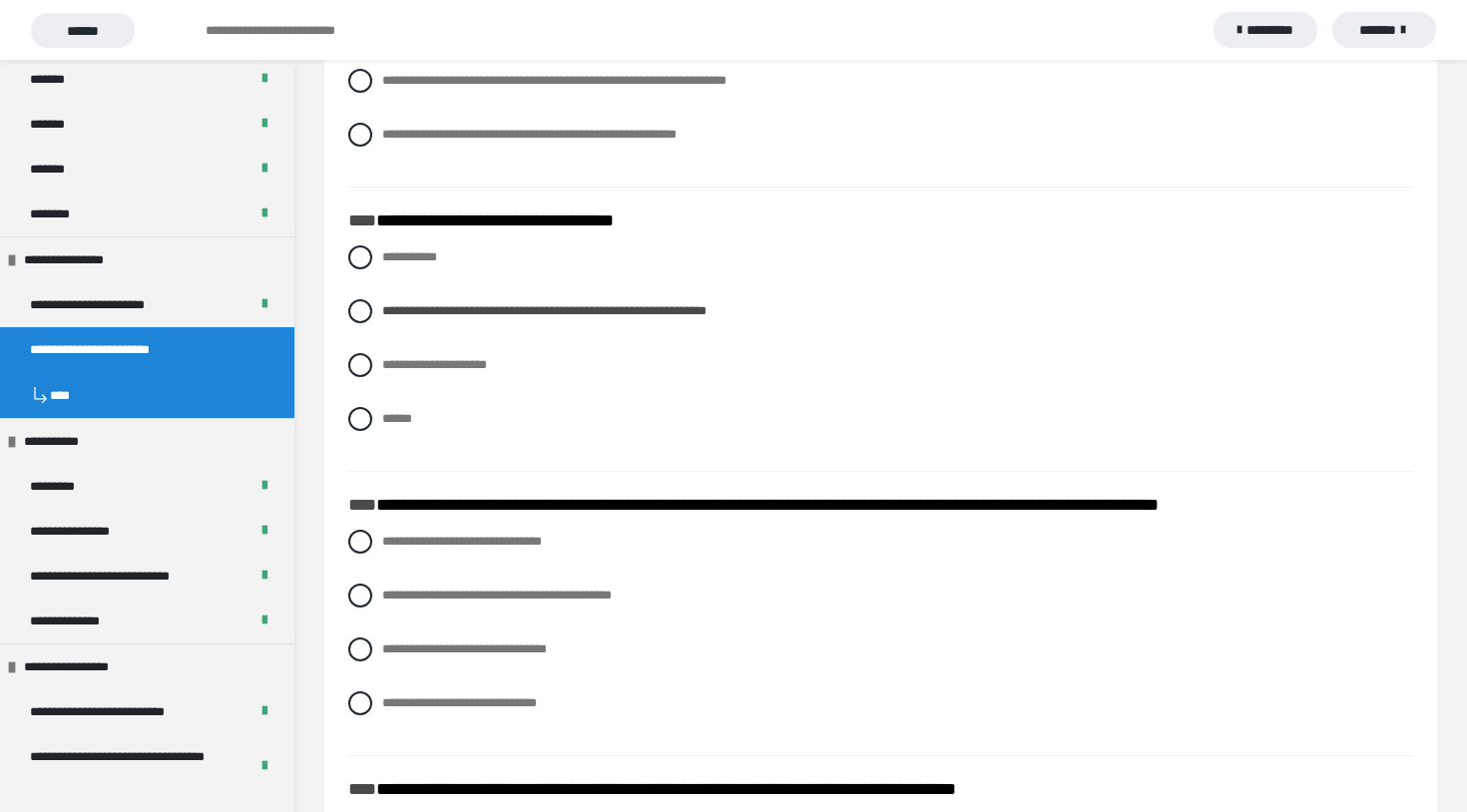click on "**********" at bounding box center (880, 353) 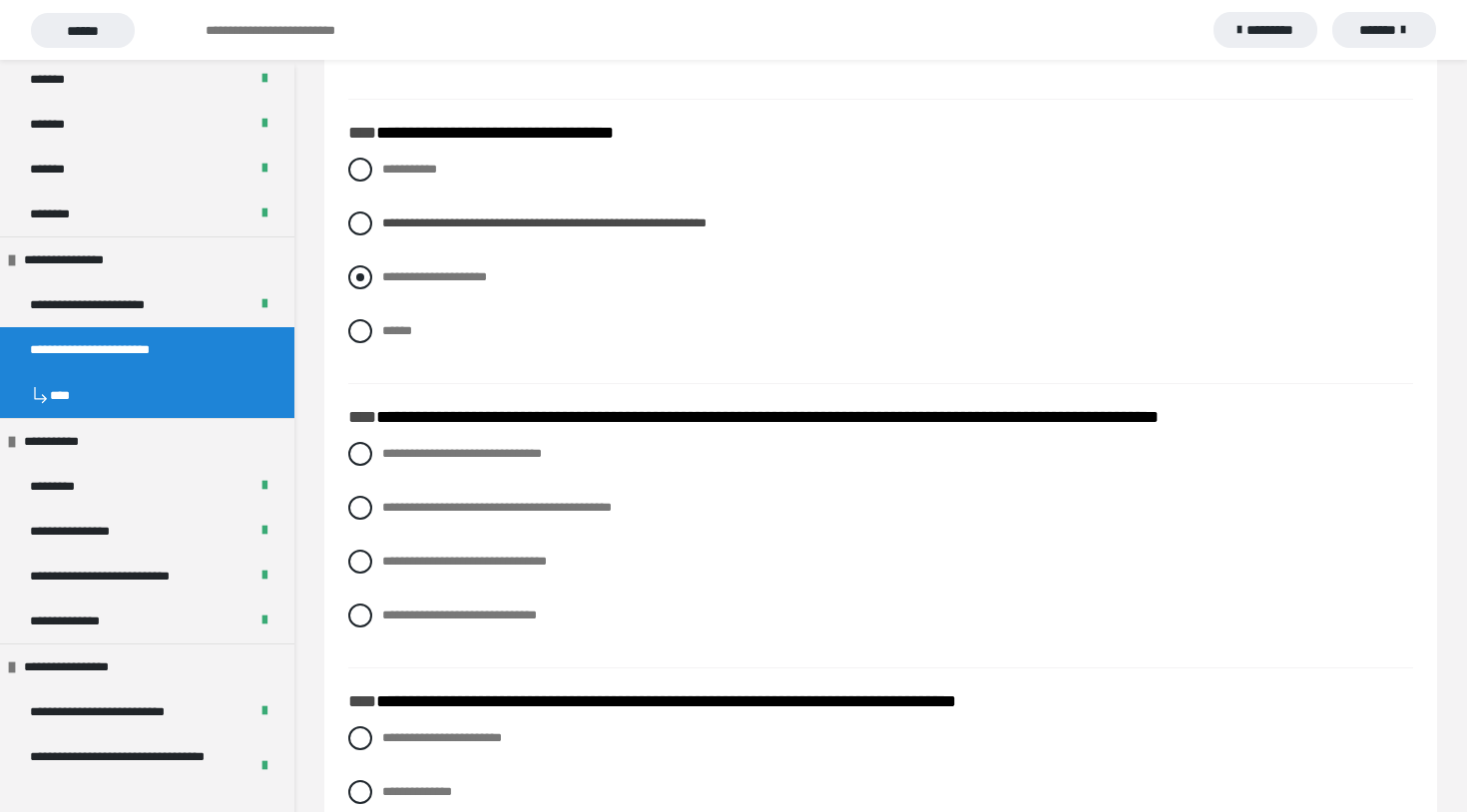 scroll, scrollTop: 4739, scrollLeft: 0, axis: vertical 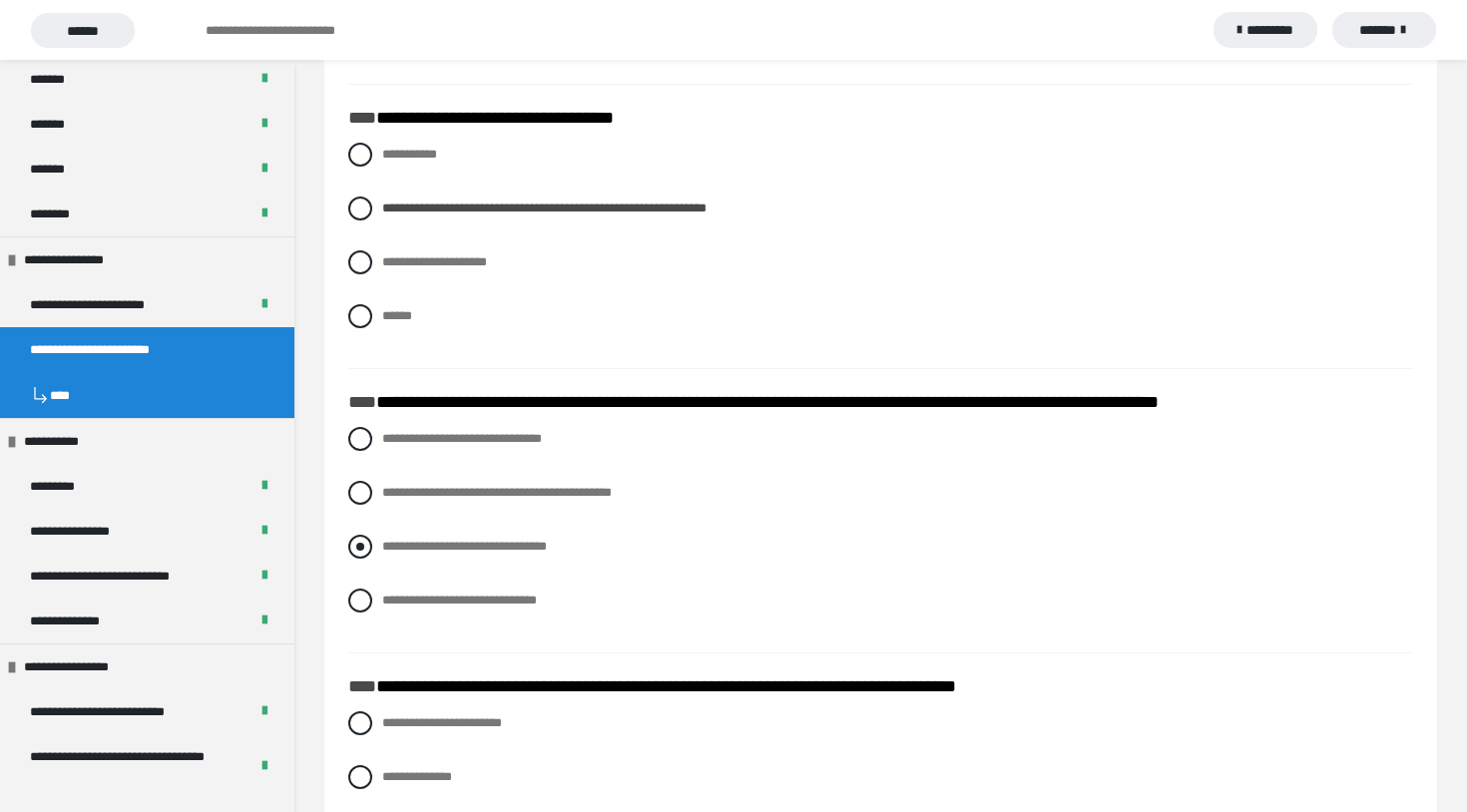 drag, startPoint x: 380, startPoint y: 552, endPoint x: 613, endPoint y: 558, distance: 233.07724 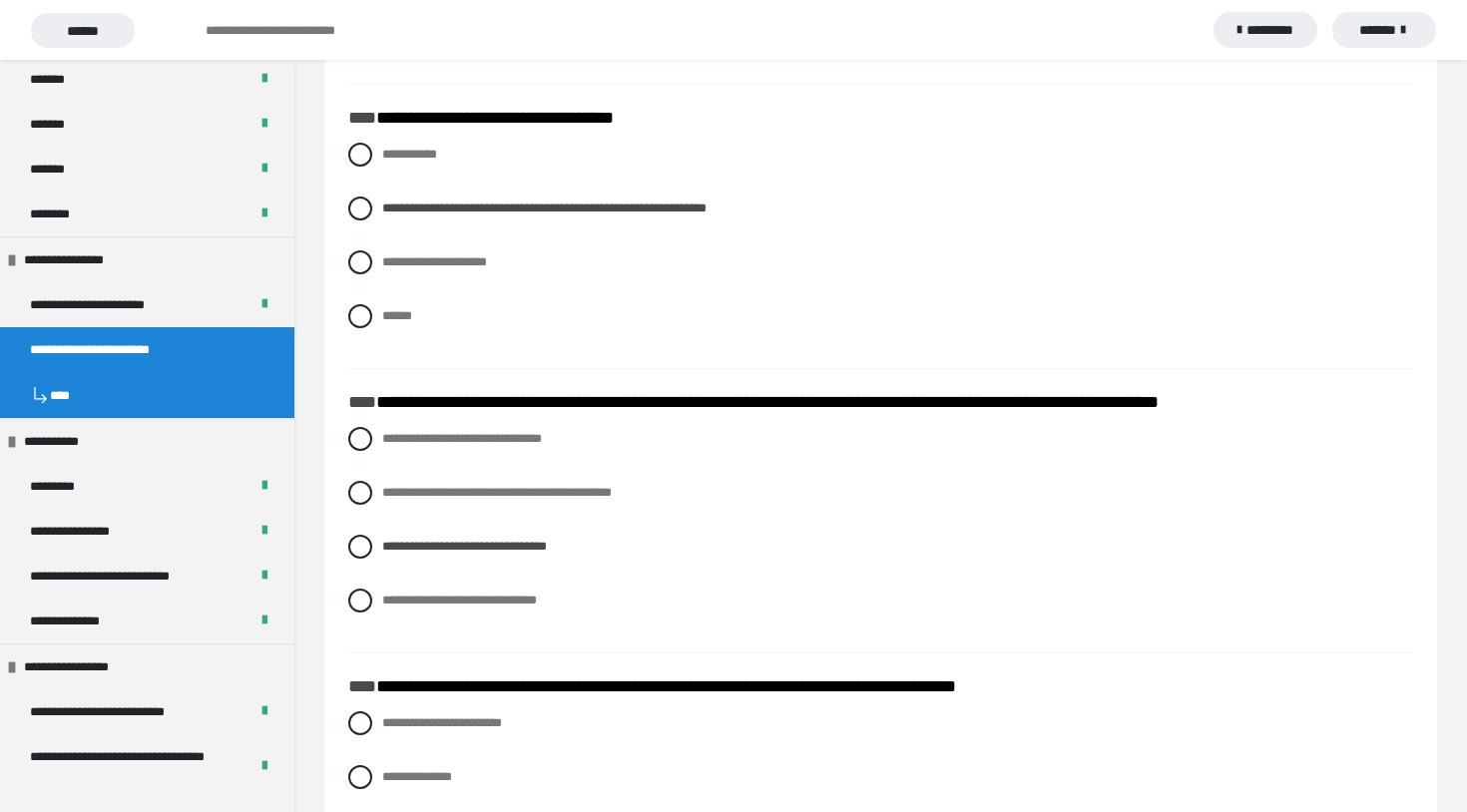 click on "**********" at bounding box center (880, 535) 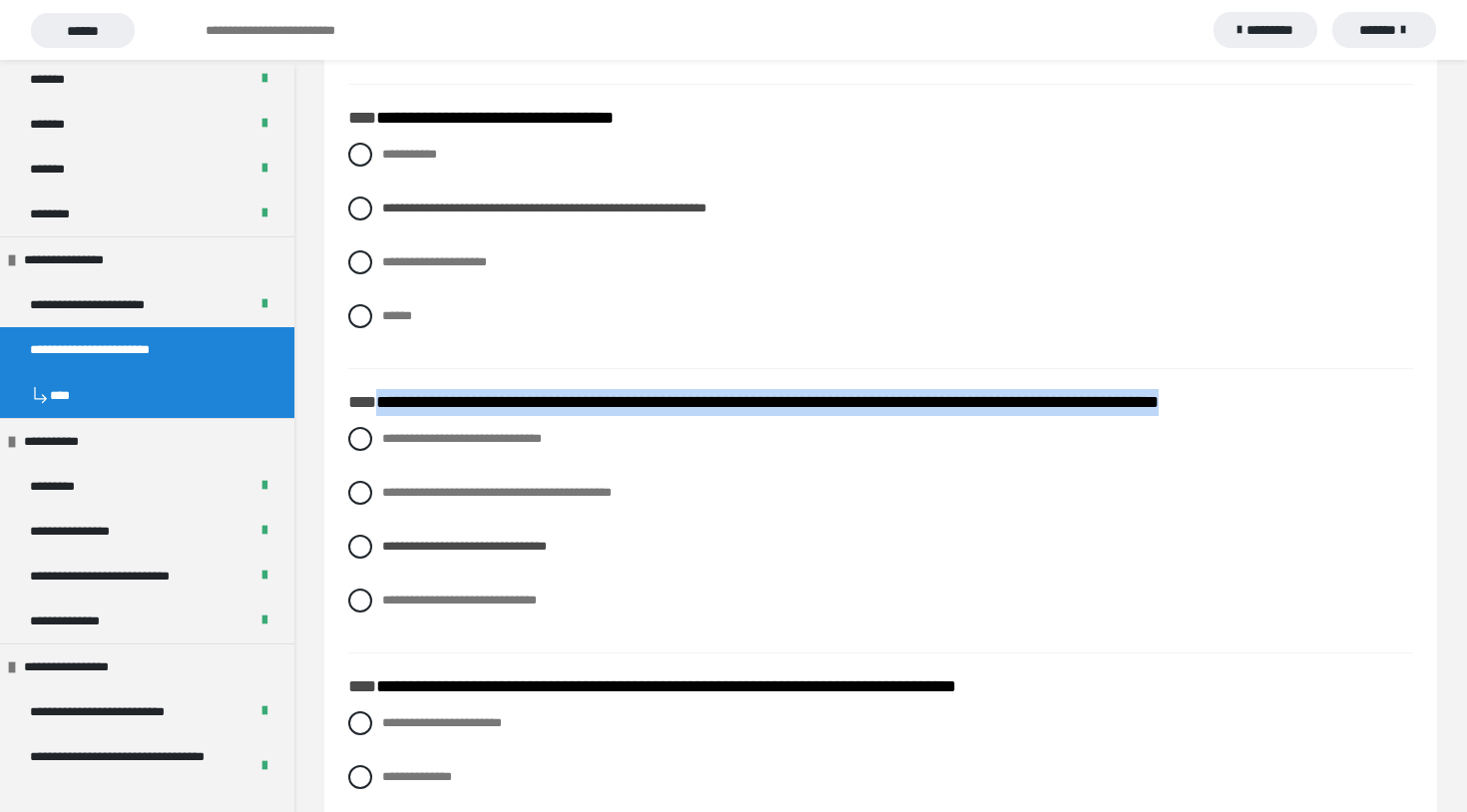 drag, startPoint x: 378, startPoint y: 405, endPoint x: 1318, endPoint y: 413, distance: 940.034 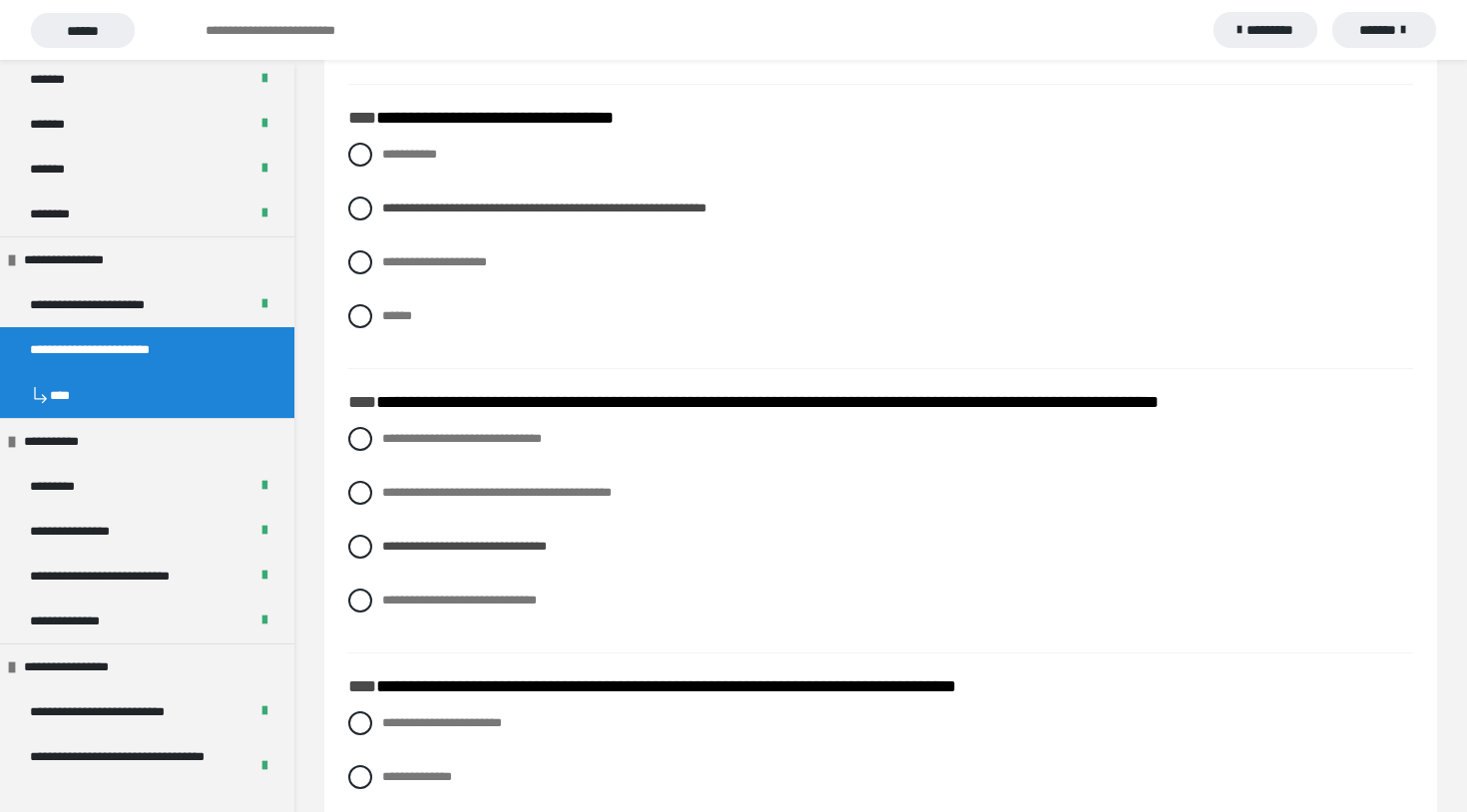 click on "**********" at bounding box center [880, 535] 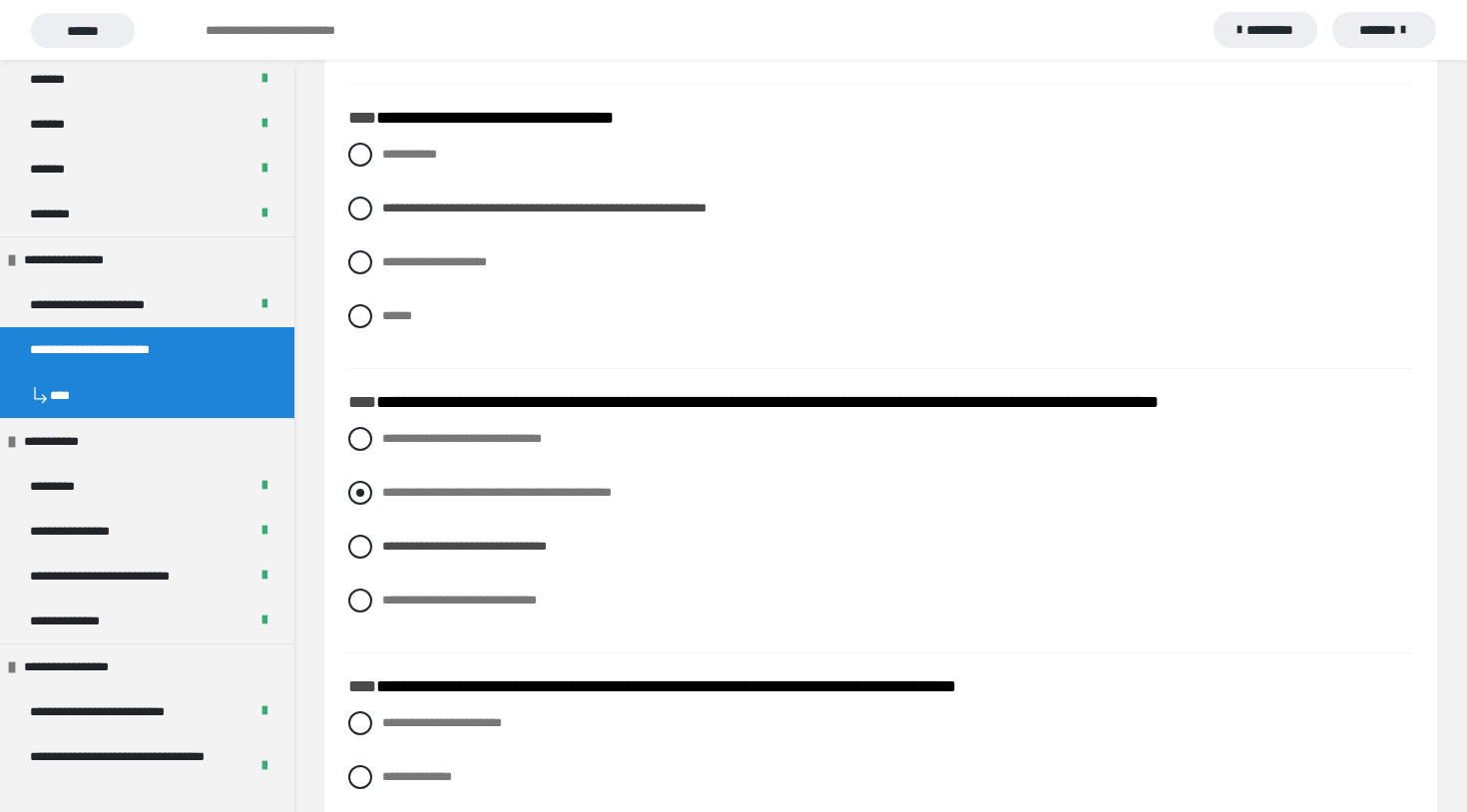 click at bounding box center [360, 493] 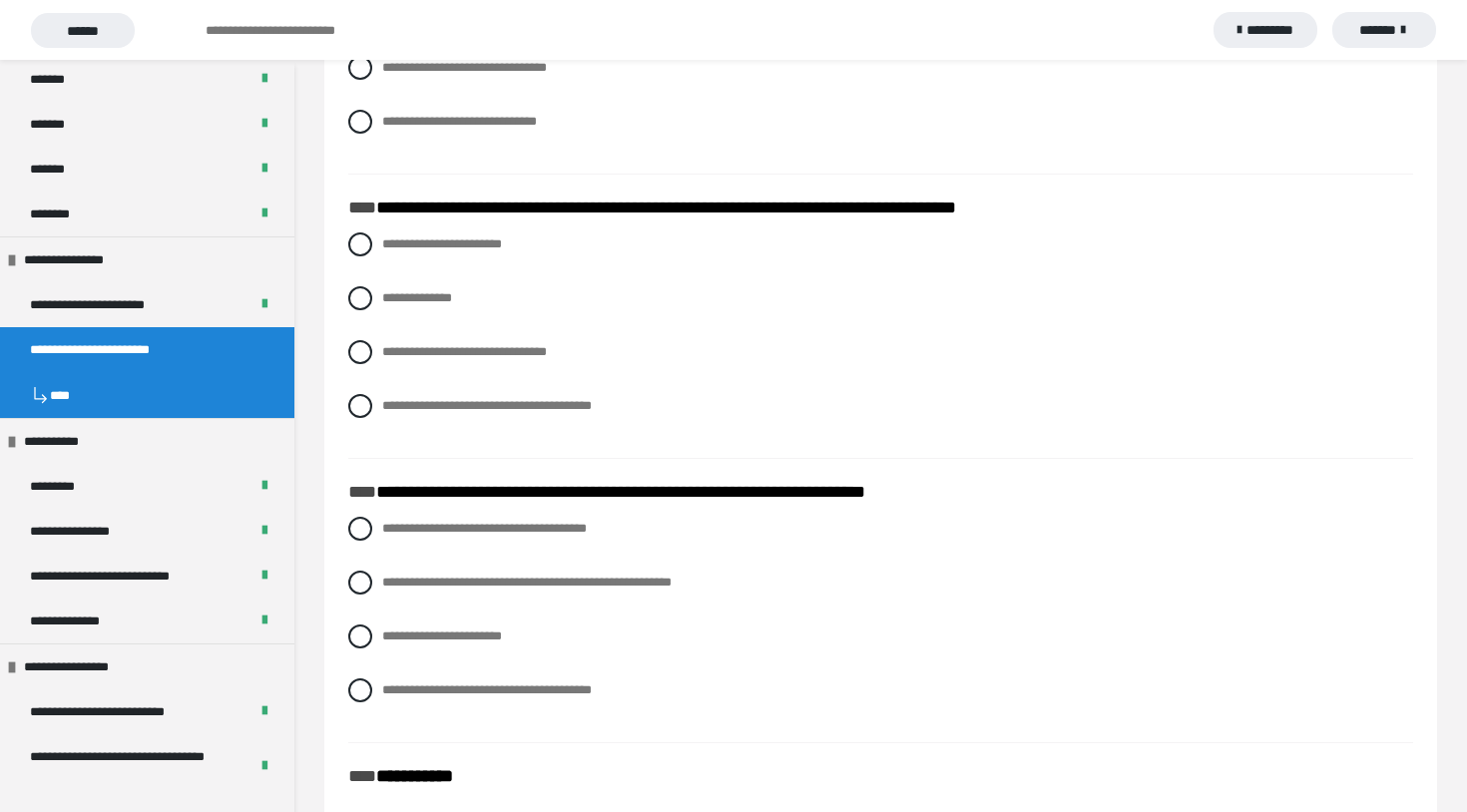 scroll, scrollTop: 5226, scrollLeft: 0, axis: vertical 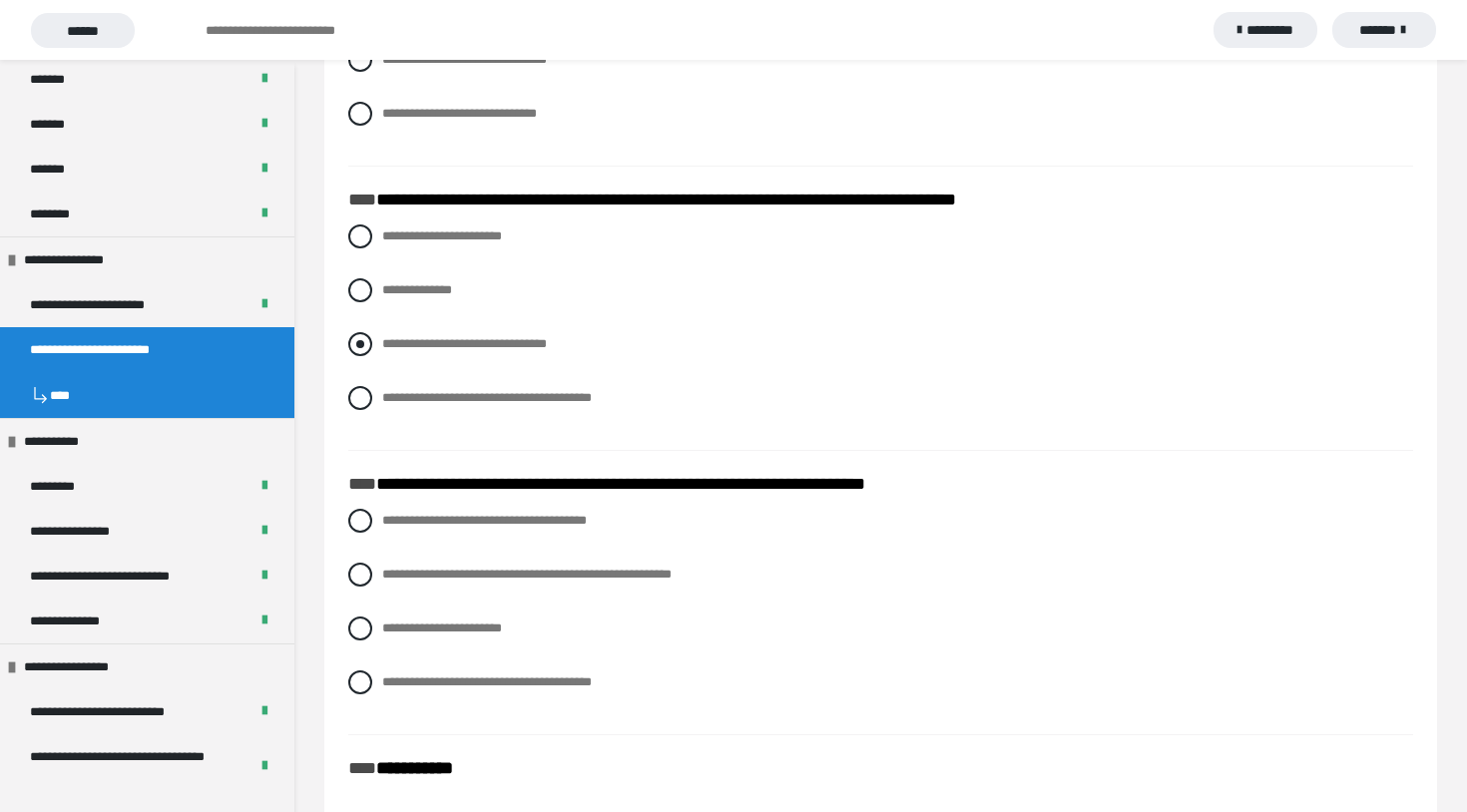 click at bounding box center [360, 344] 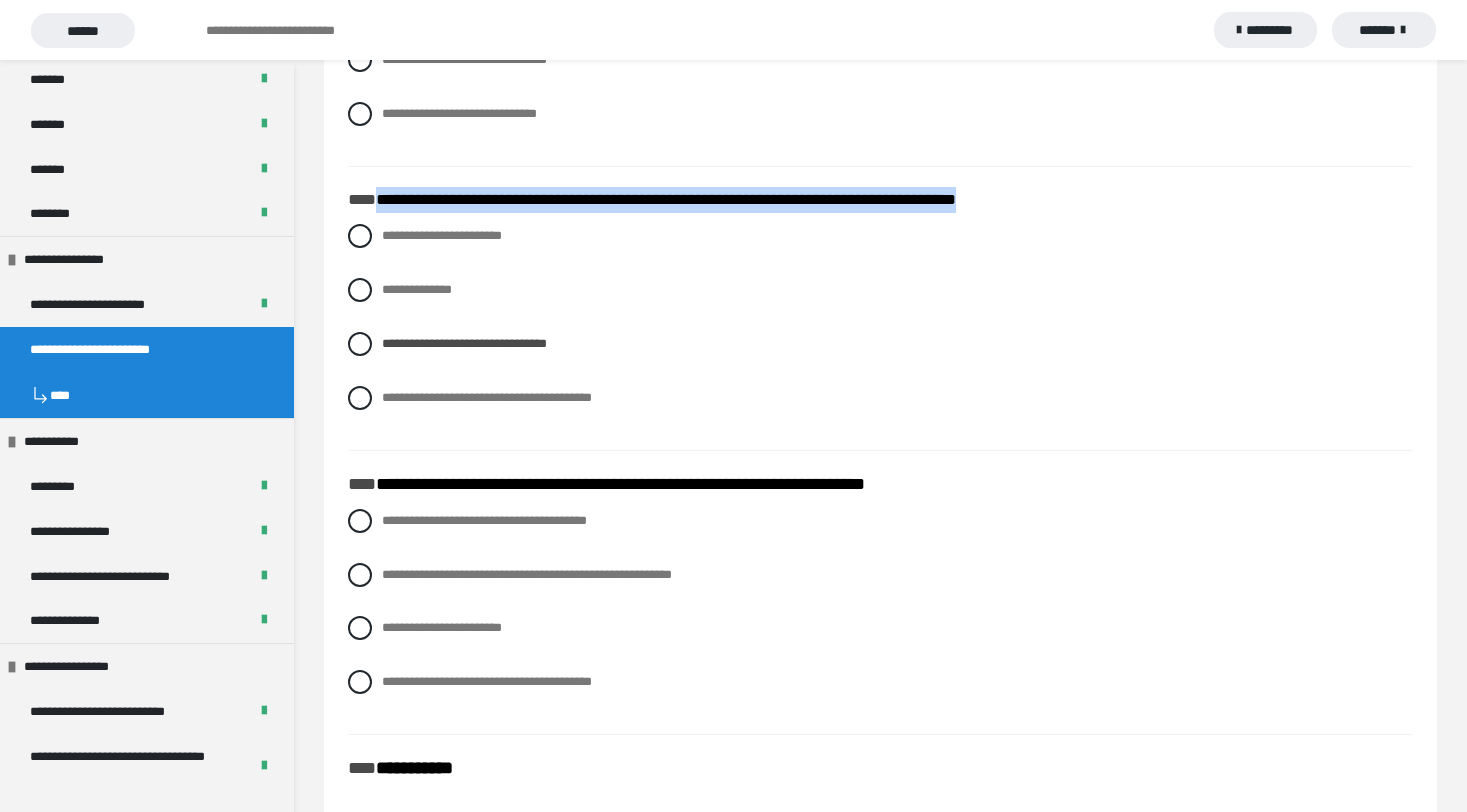 drag, startPoint x: 379, startPoint y: 206, endPoint x: 1109, endPoint y: 207, distance: 730.0007 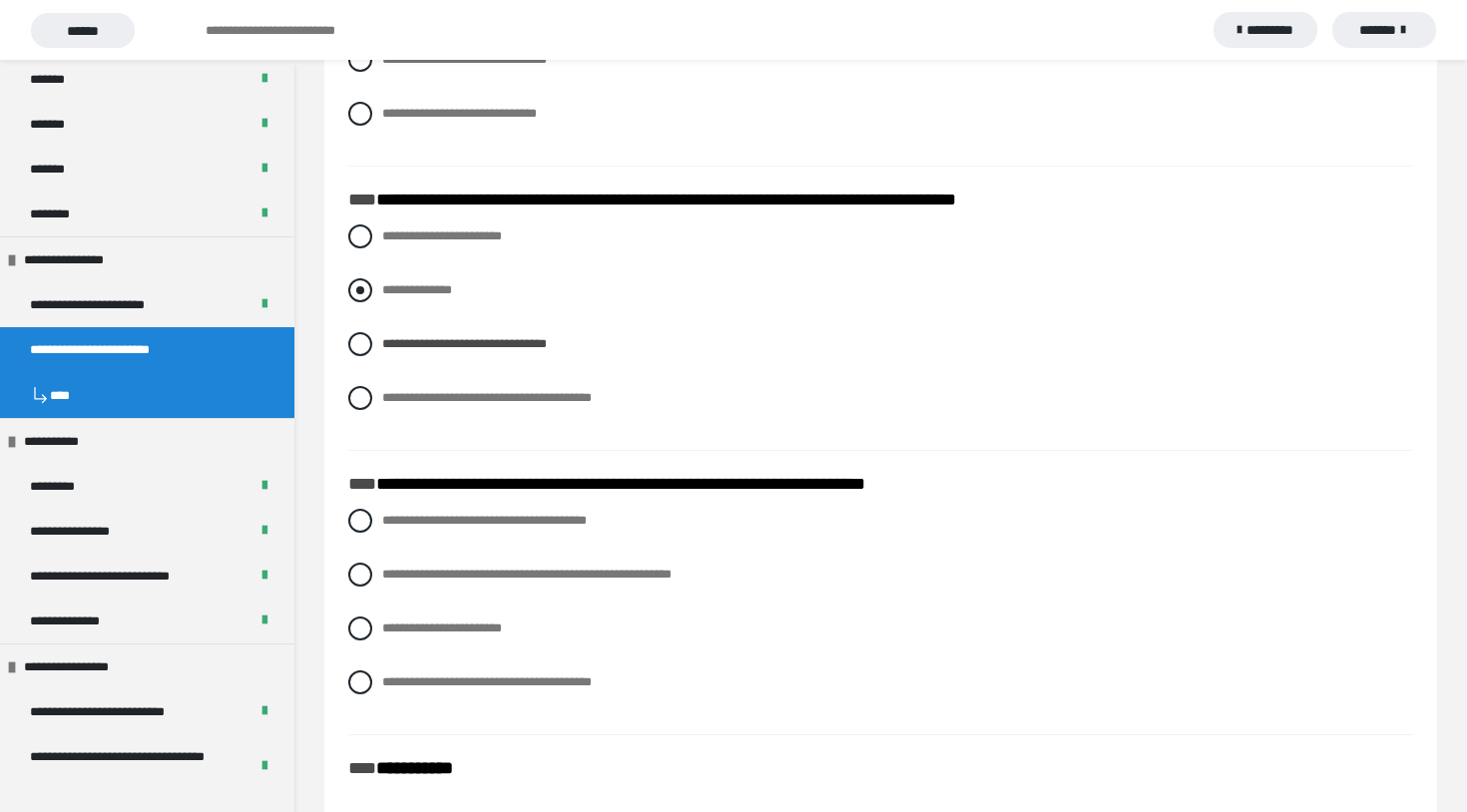 click on "**********" at bounding box center (880, 290) 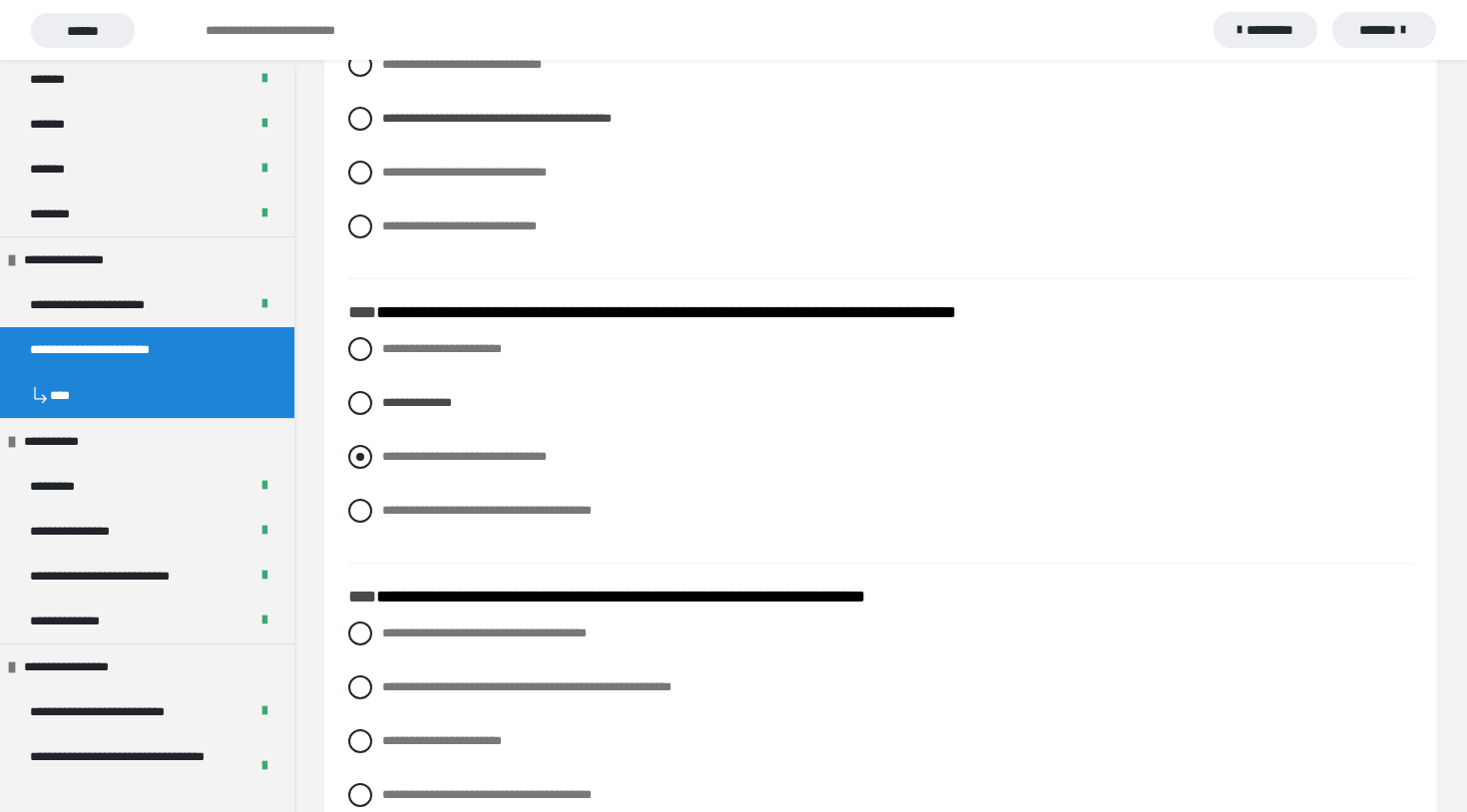scroll, scrollTop: 5110, scrollLeft: 0, axis: vertical 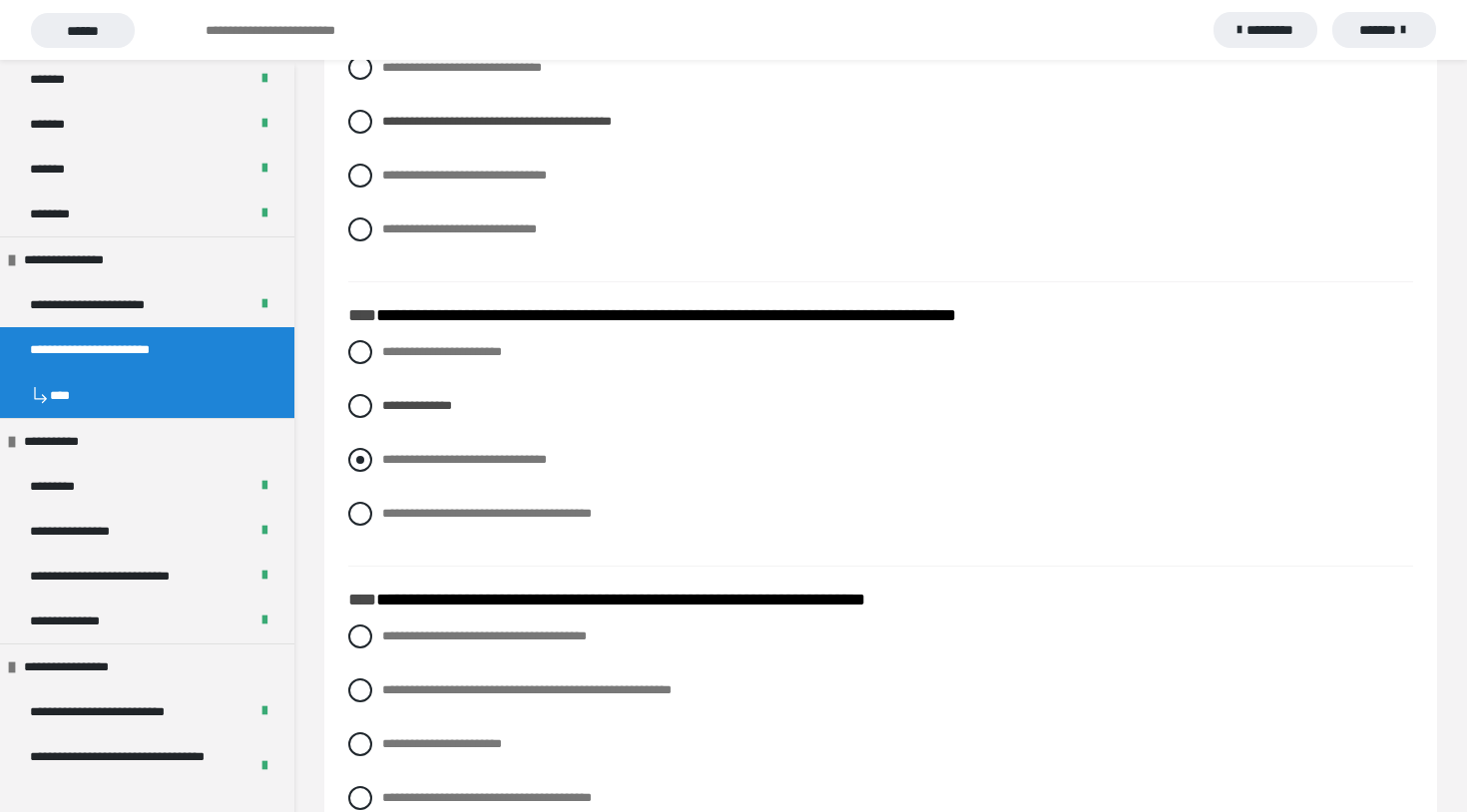 click at bounding box center (360, 460) 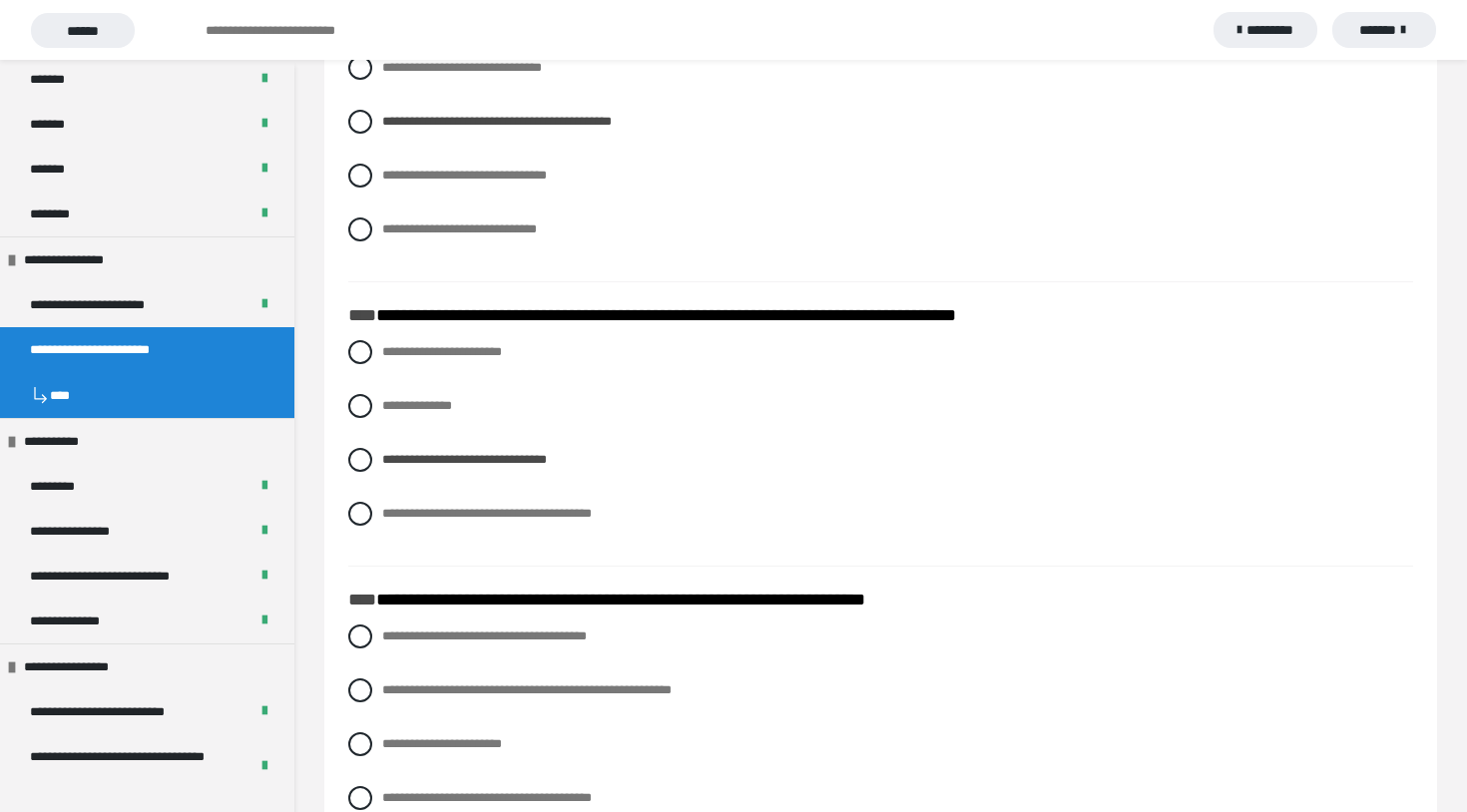 drag, startPoint x: 417, startPoint y: 343, endPoint x: 540, endPoint y: 534, distance: 227.17834 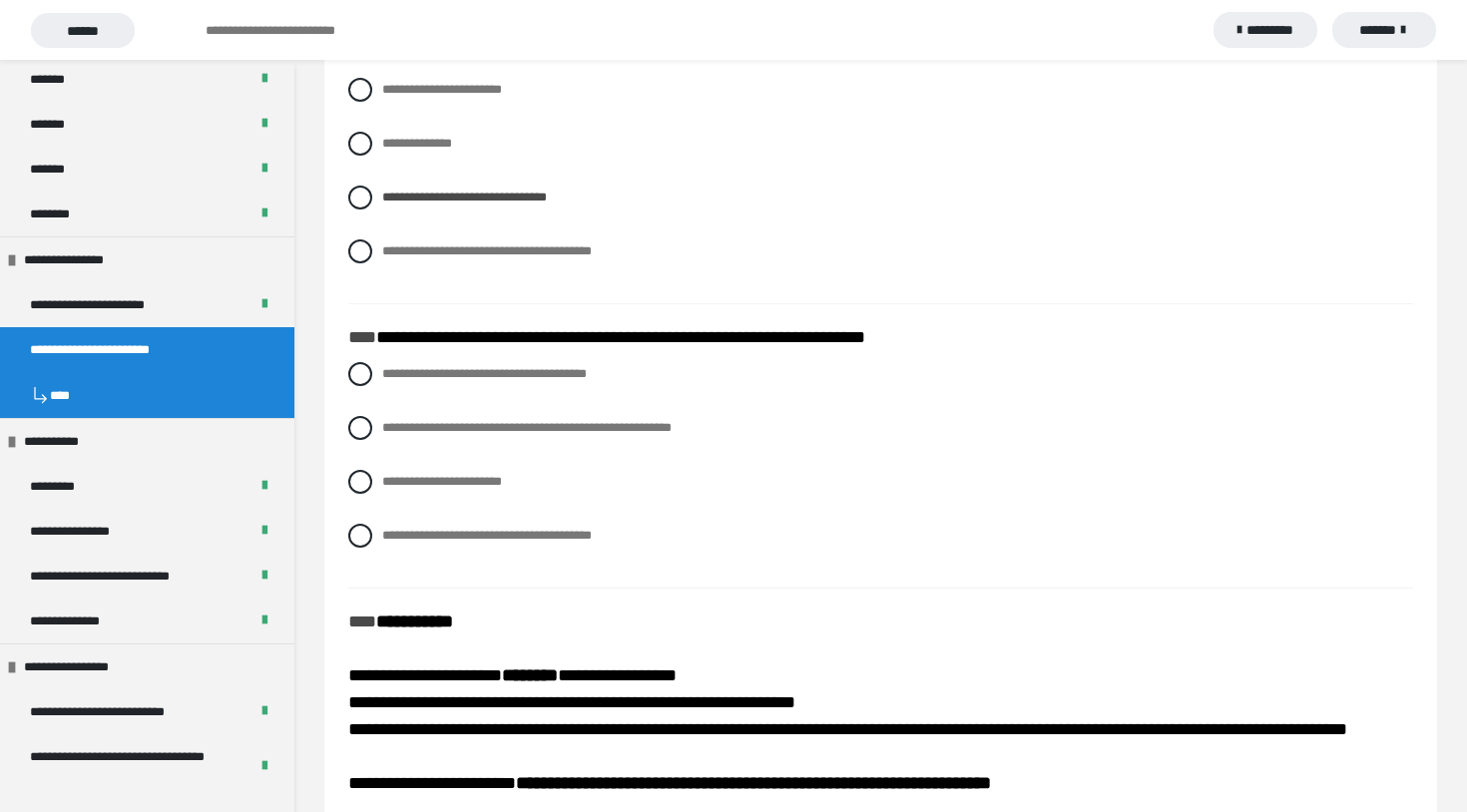 scroll, scrollTop: 5372, scrollLeft: 0, axis: vertical 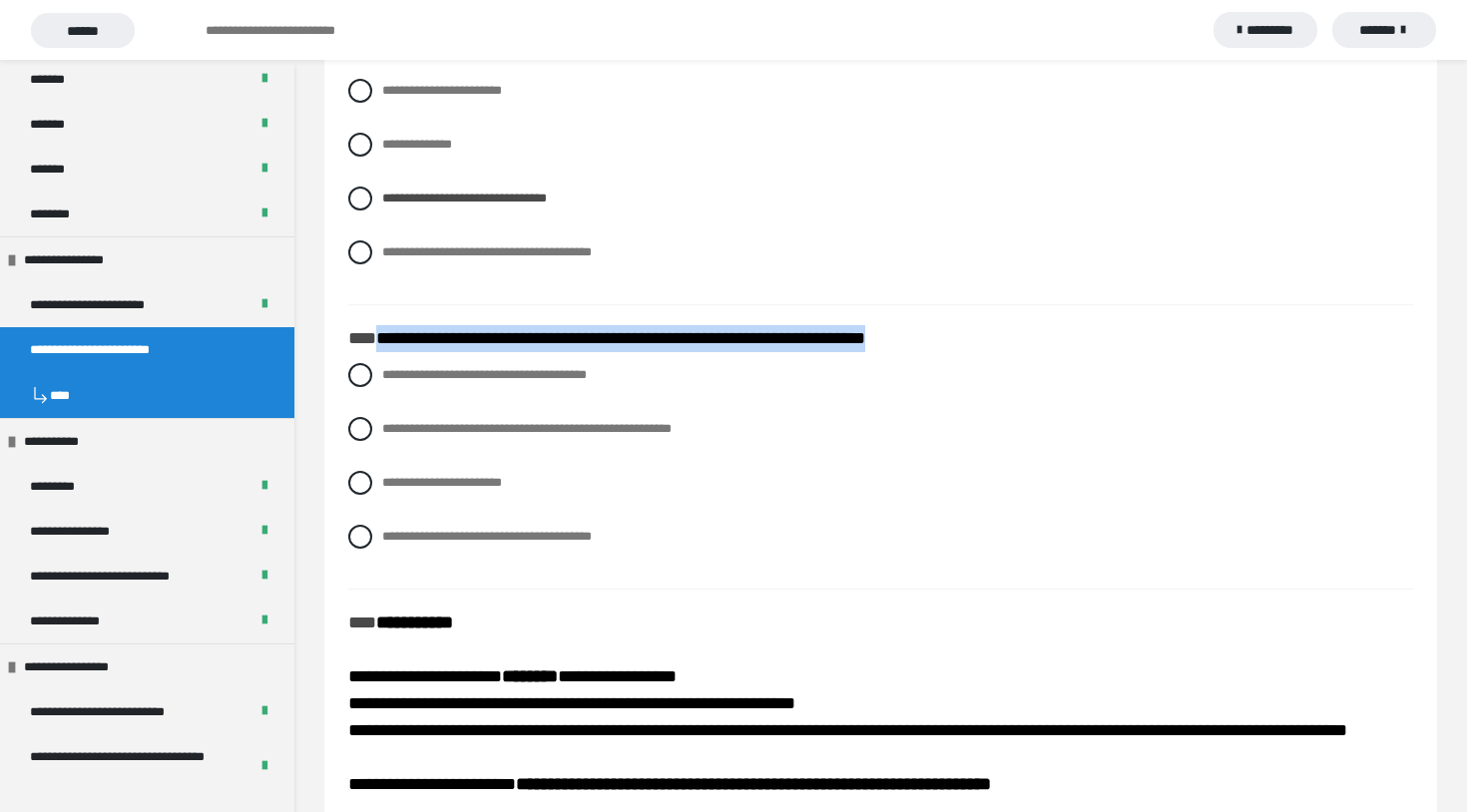 drag, startPoint x: 379, startPoint y: 339, endPoint x: 992, endPoint y: 348, distance: 613.066 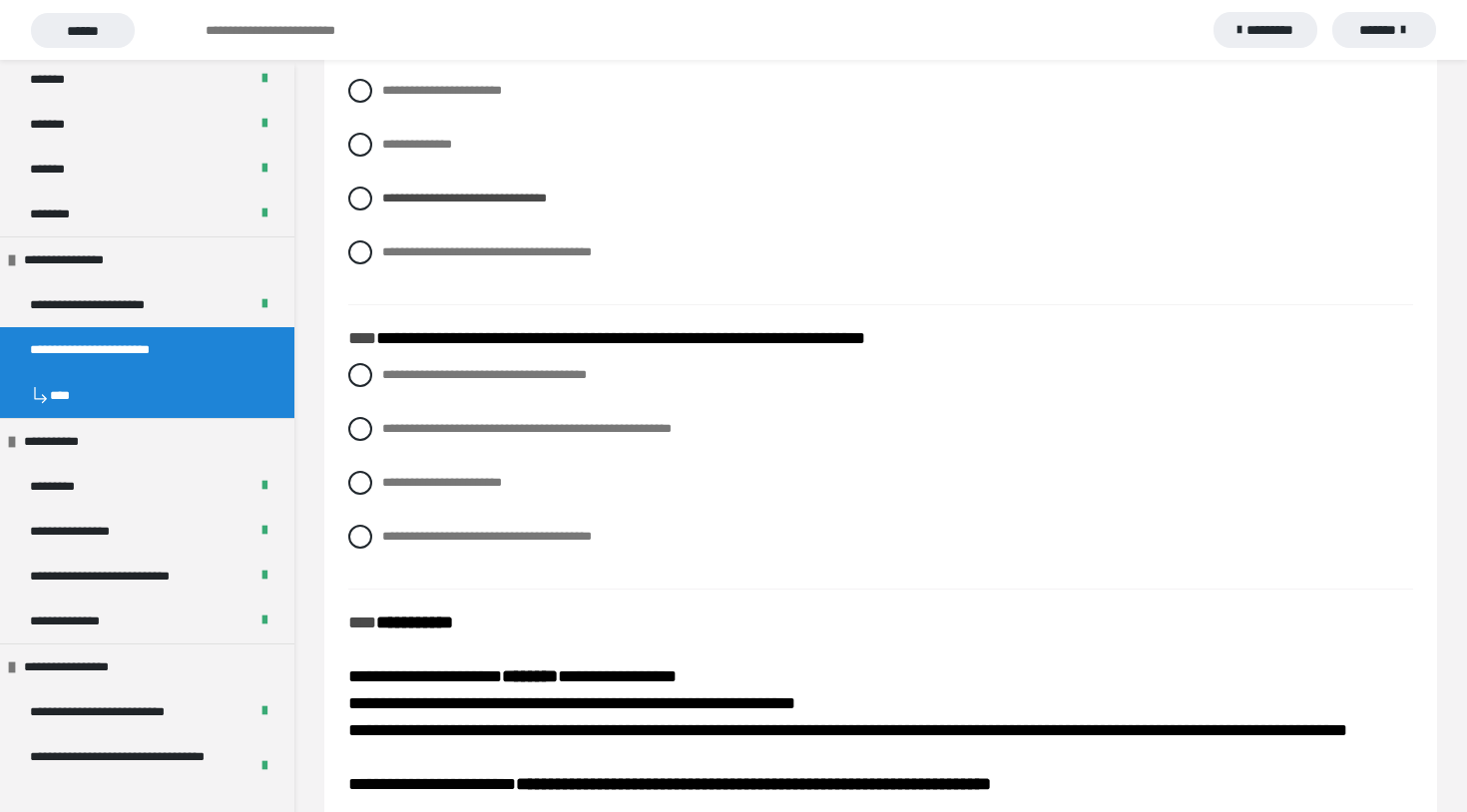 click on "**********" at bounding box center [880, 471] 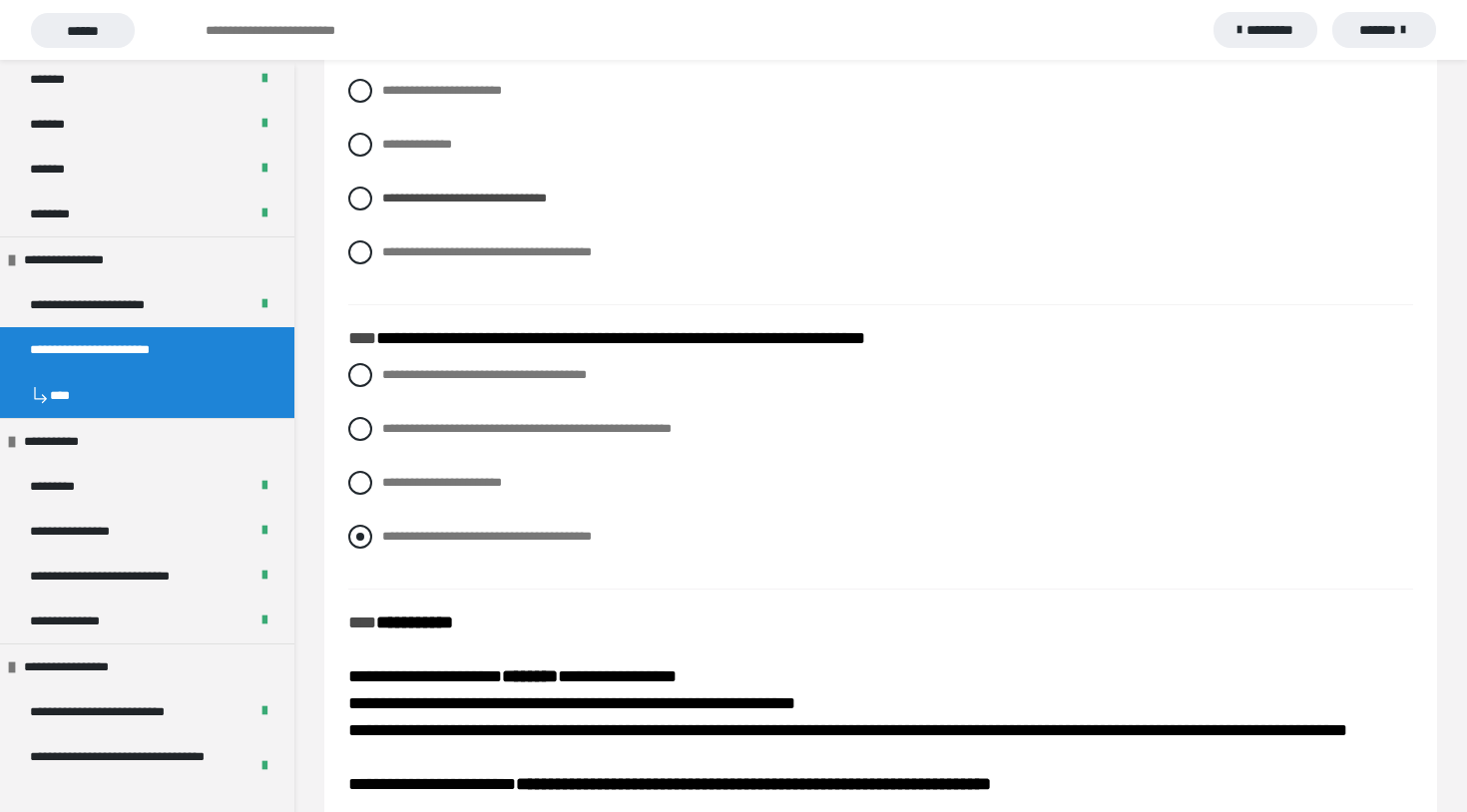drag, startPoint x: 375, startPoint y: 358, endPoint x: 690, endPoint y: 552, distance: 369.9473 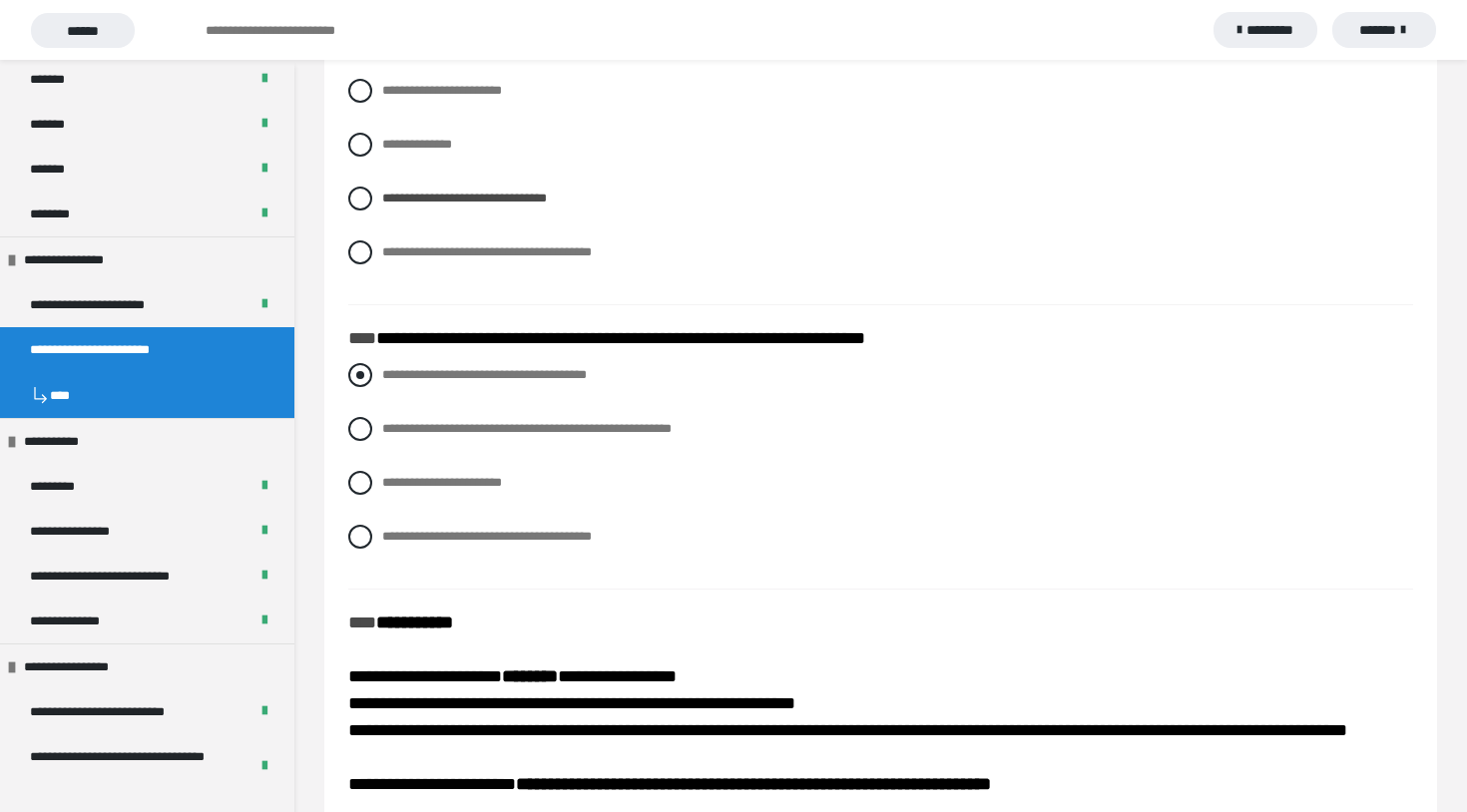 click at bounding box center [360, 375] 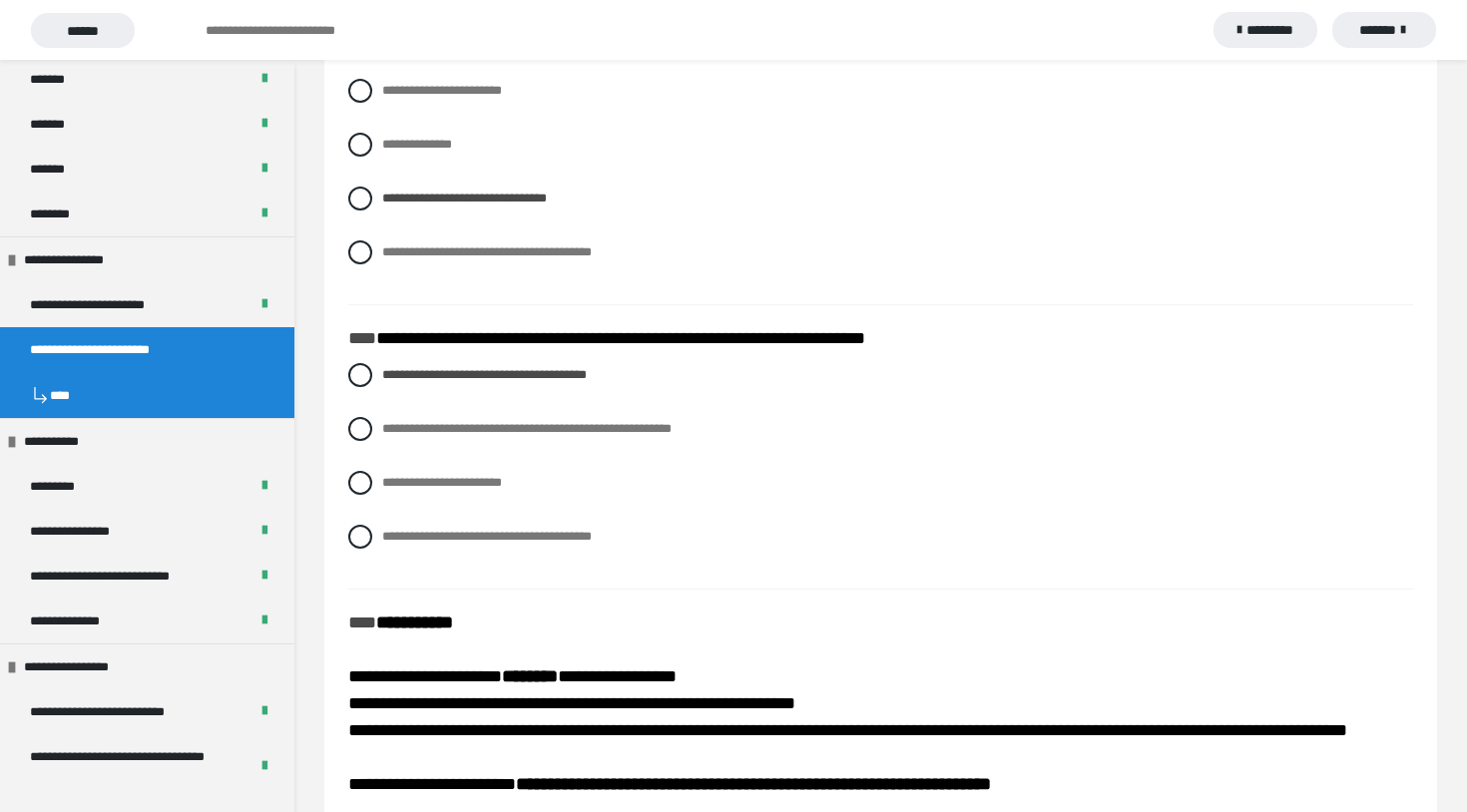 drag, startPoint x: 375, startPoint y: 437, endPoint x: 839, endPoint y: 445, distance: 464.06896 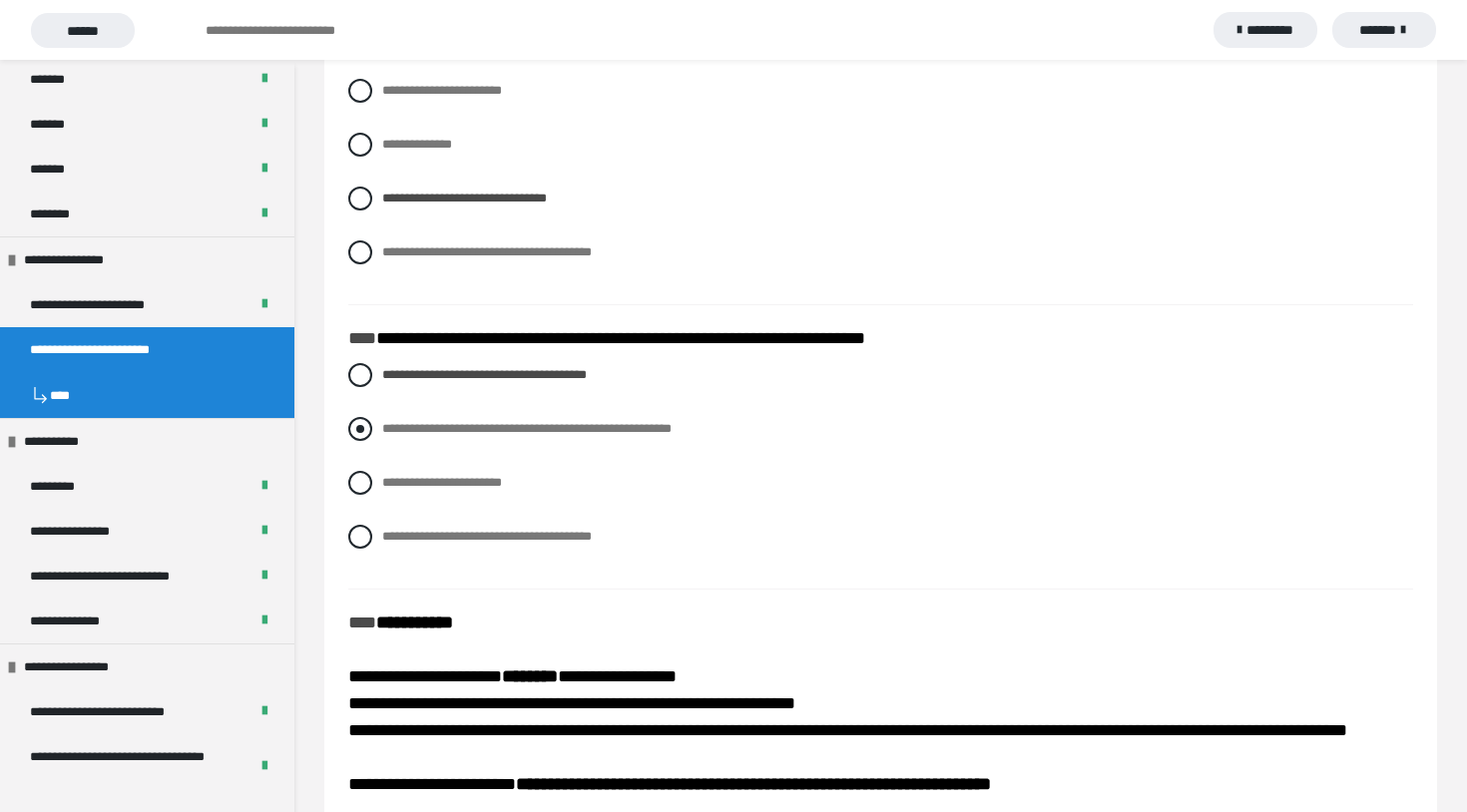 click at bounding box center [360, 429] 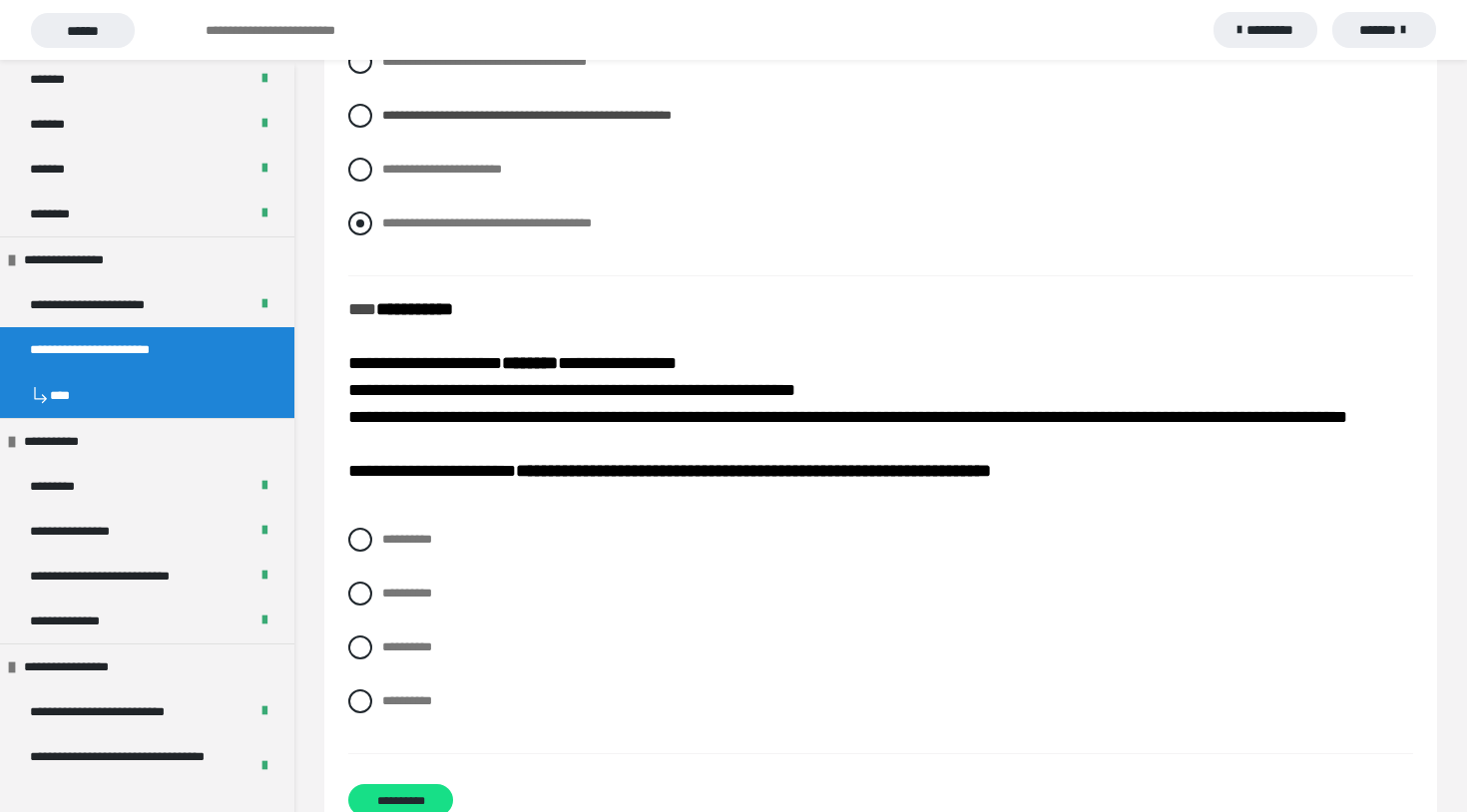 scroll, scrollTop: 5747, scrollLeft: 0, axis: vertical 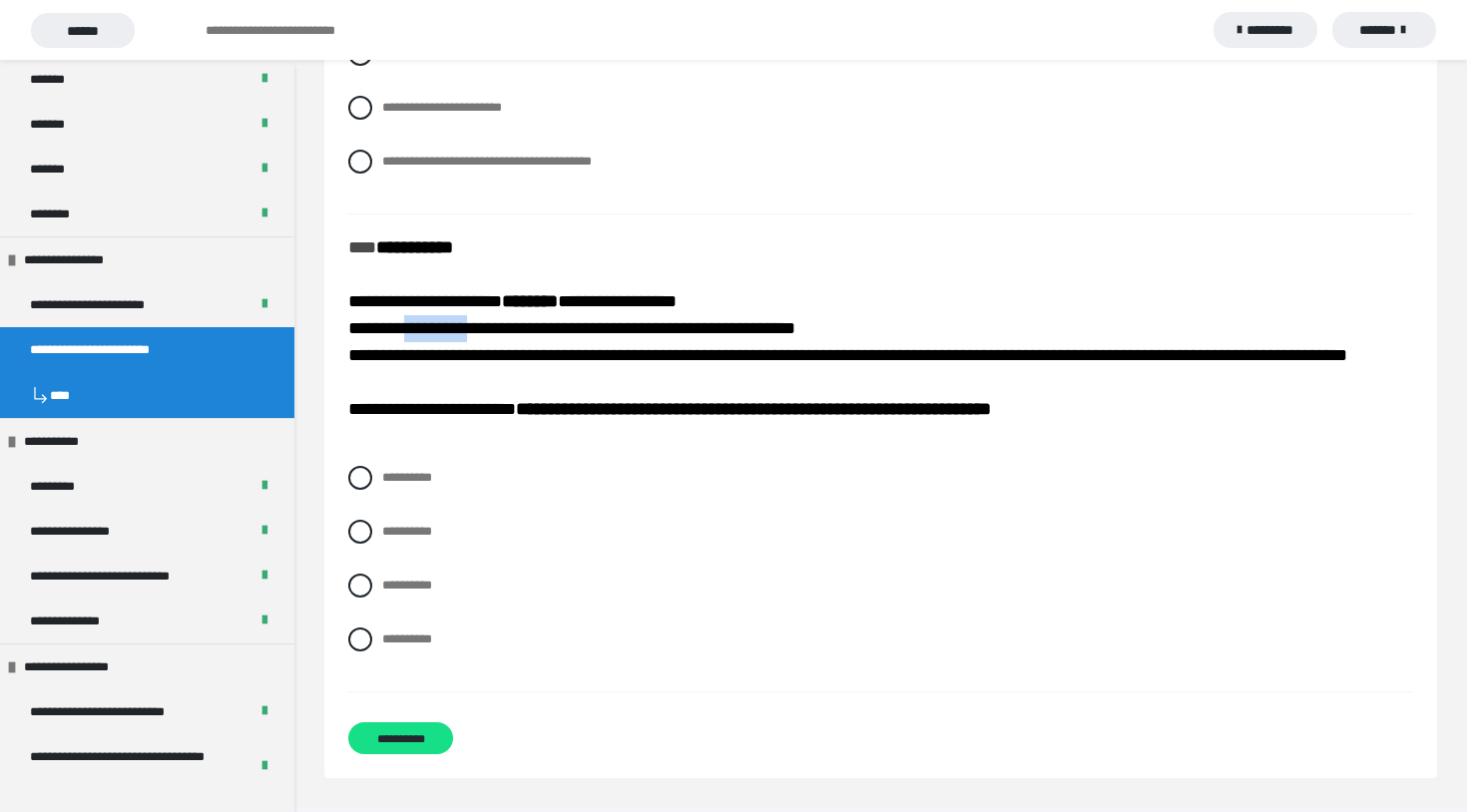 drag, startPoint x: 403, startPoint y: 335, endPoint x: 489, endPoint y: 339, distance: 86.09297 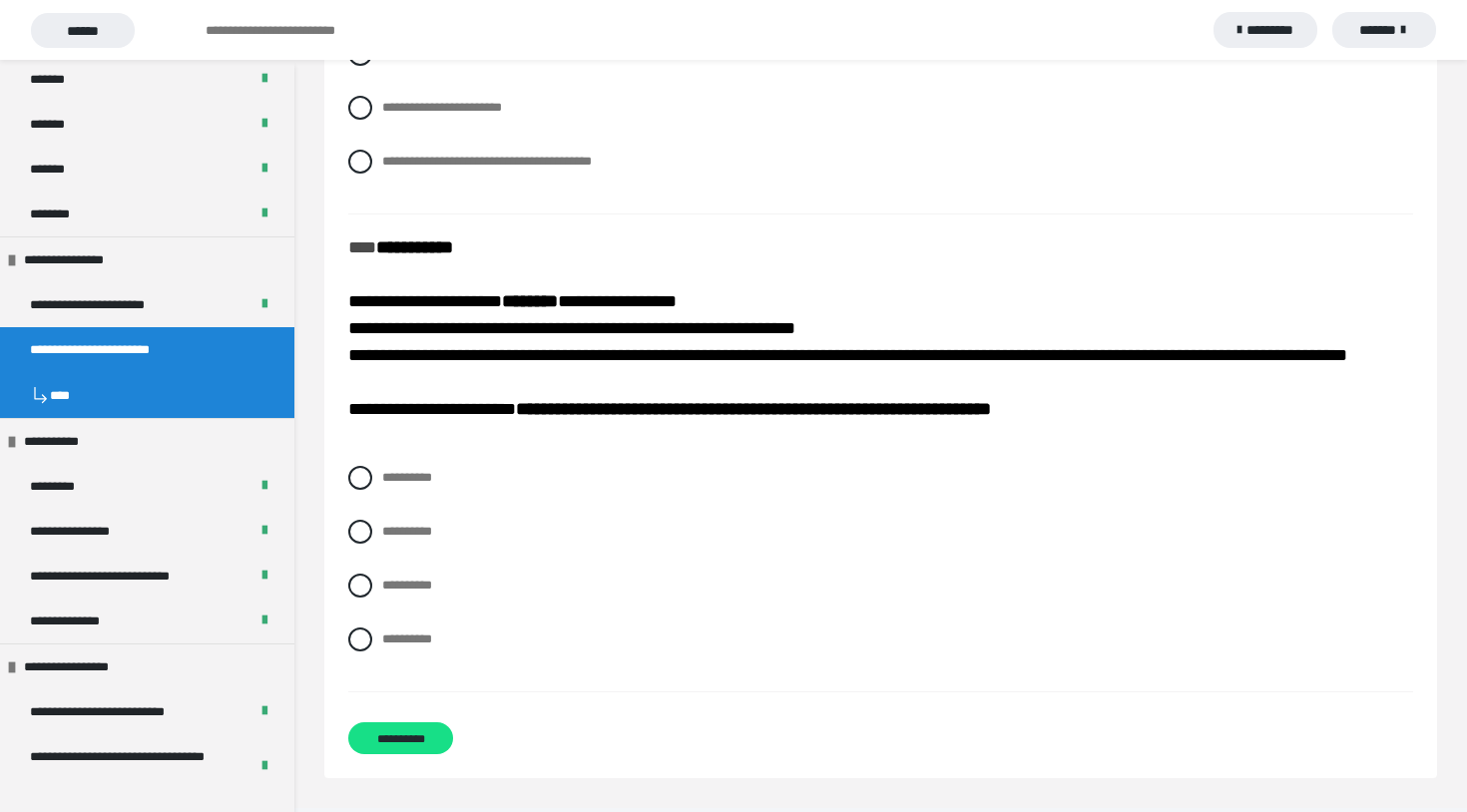 click on "**********" at bounding box center [880, 345] 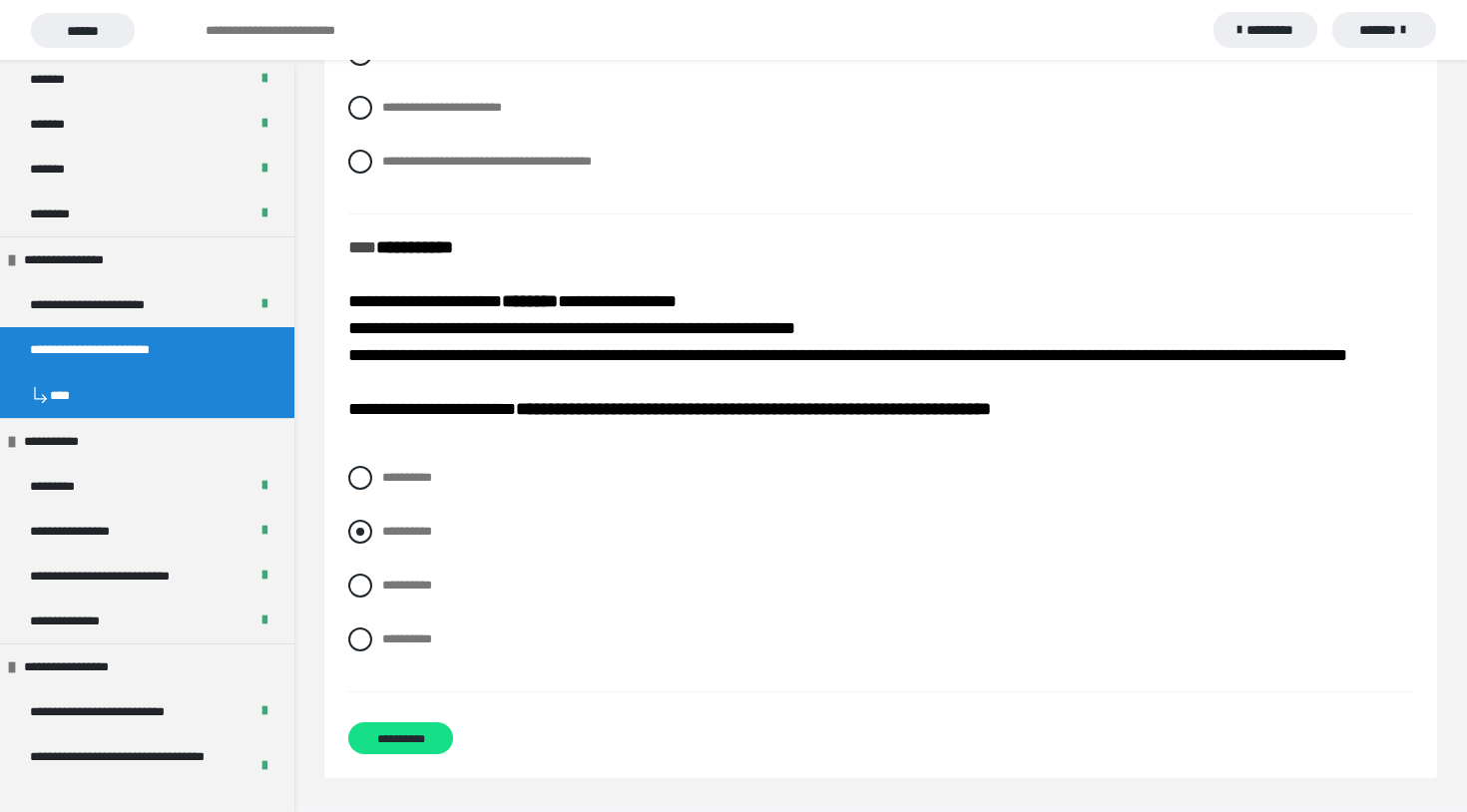 click at bounding box center [360, 532] 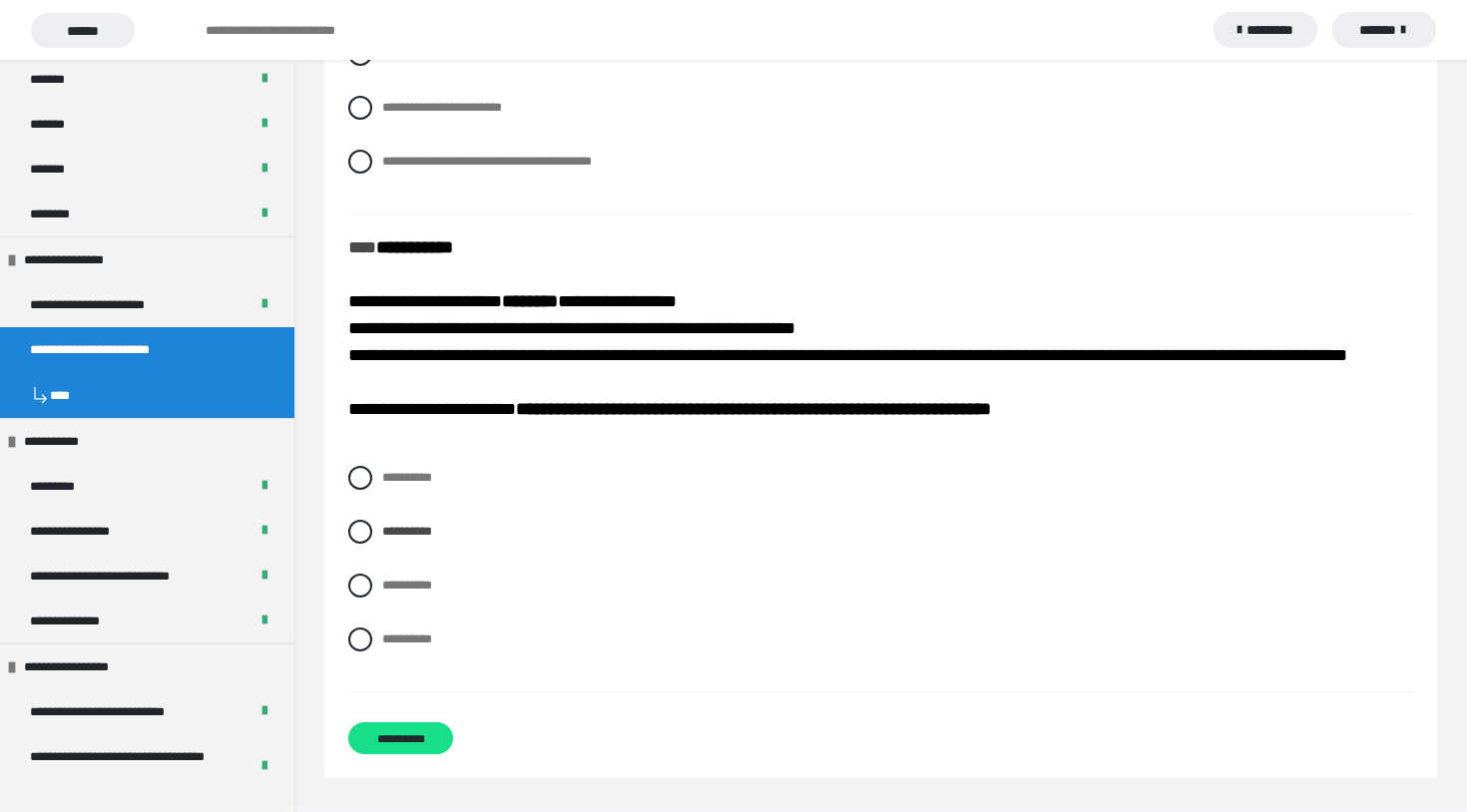 click on "**********" at bounding box center [880, 574] 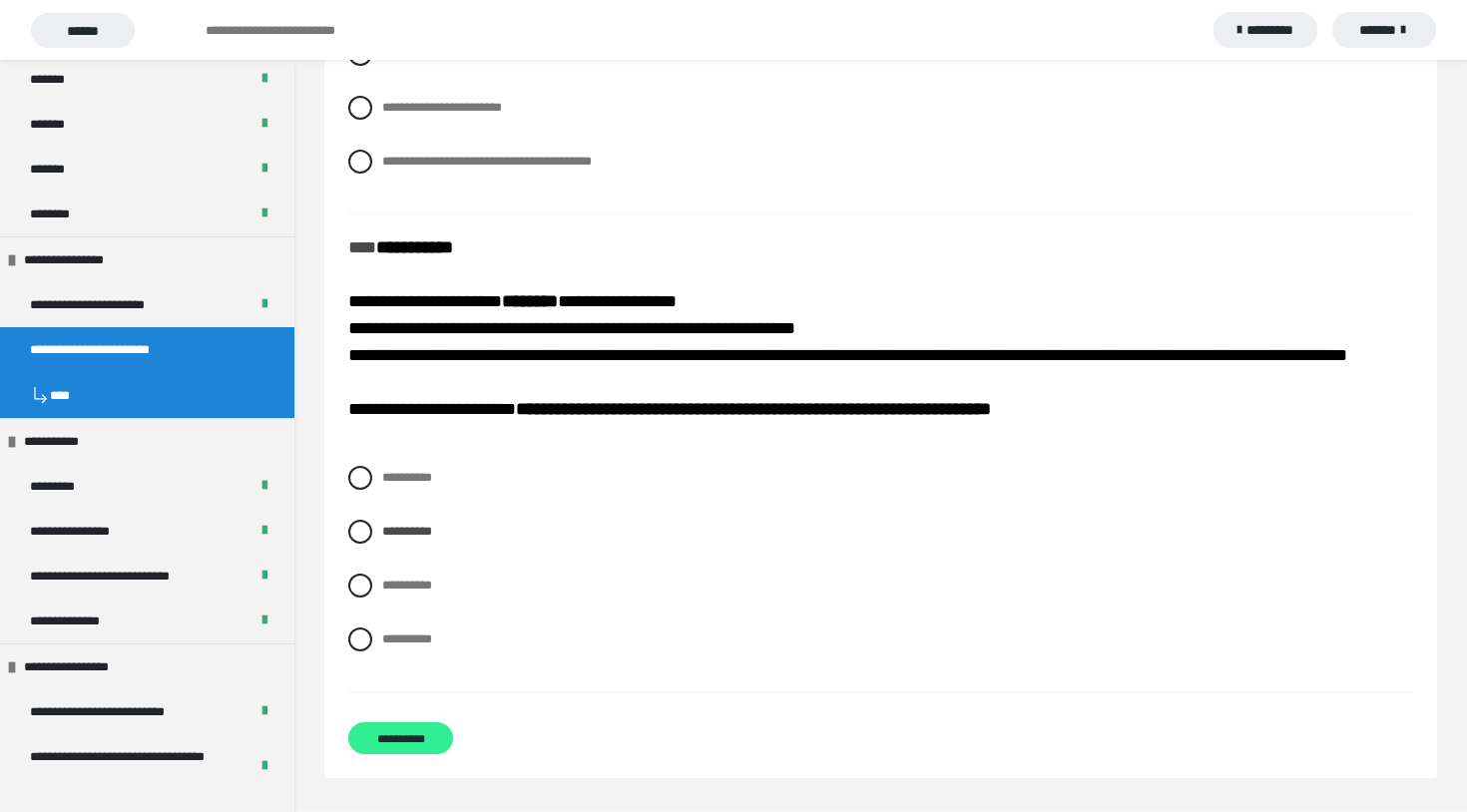click on "**********" at bounding box center [400, 738] 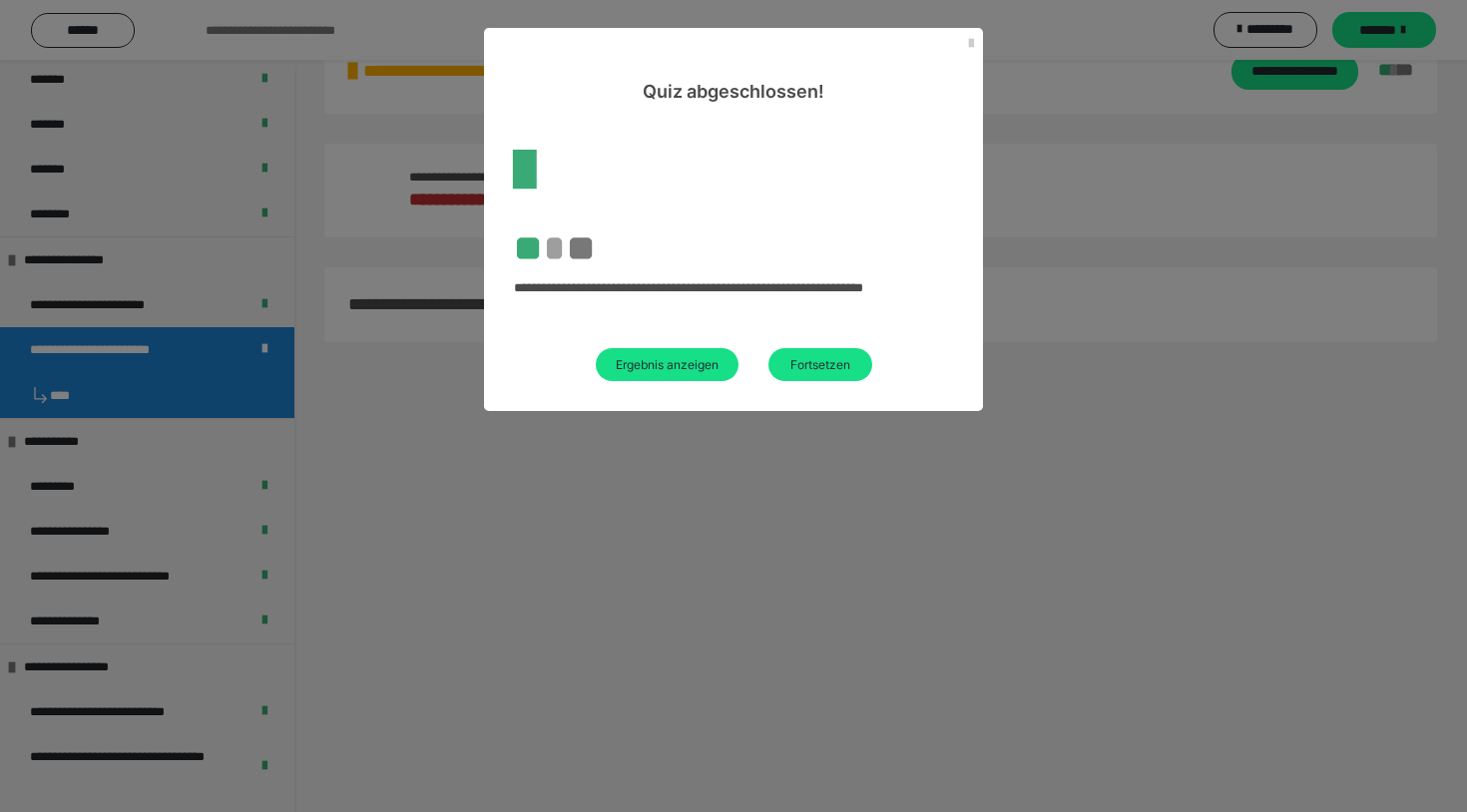 scroll, scrollTop: 60, scrollLeft: 0, axis: vertical 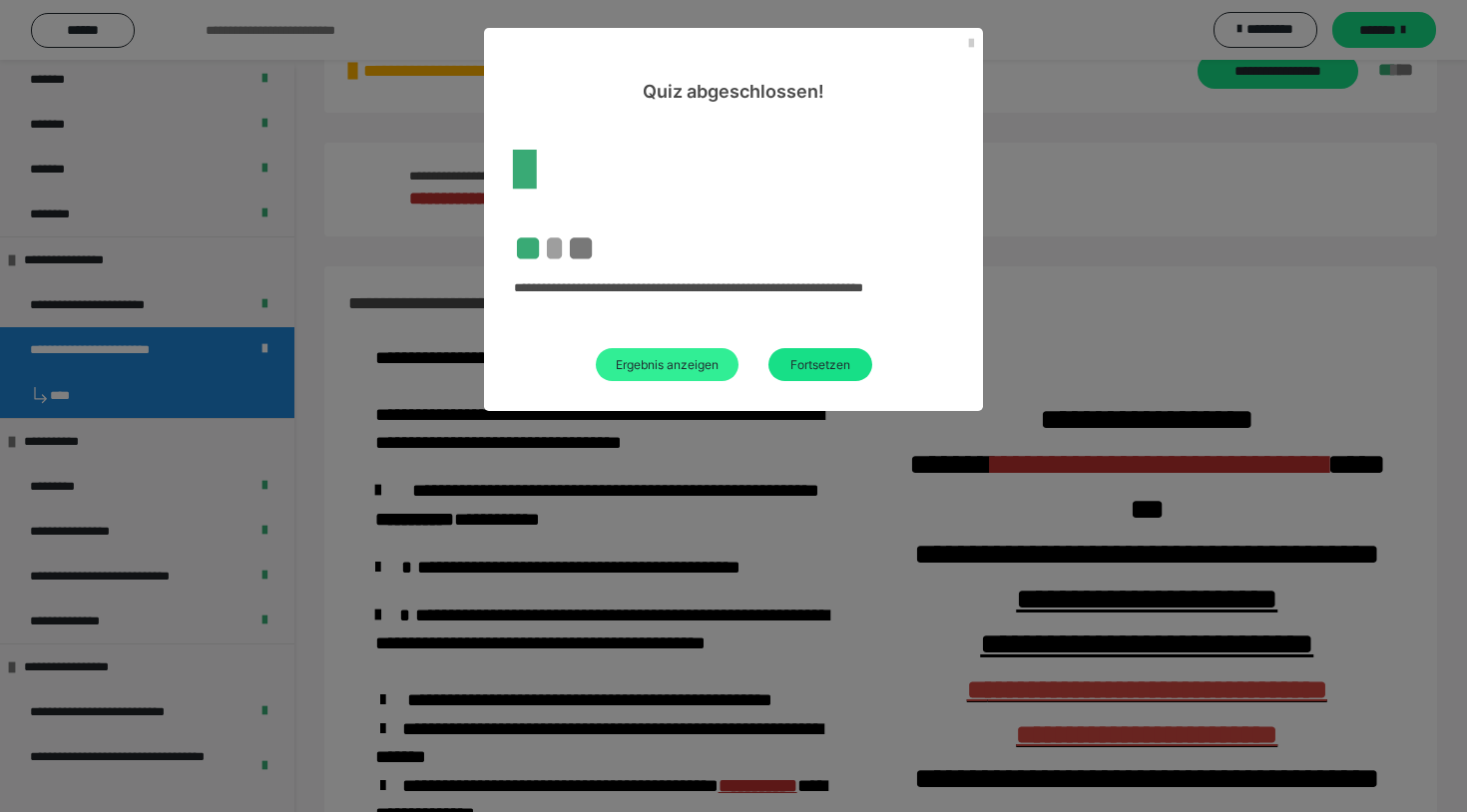 click on "Ergebnis anzeigen" at bounding box center (667, 364) 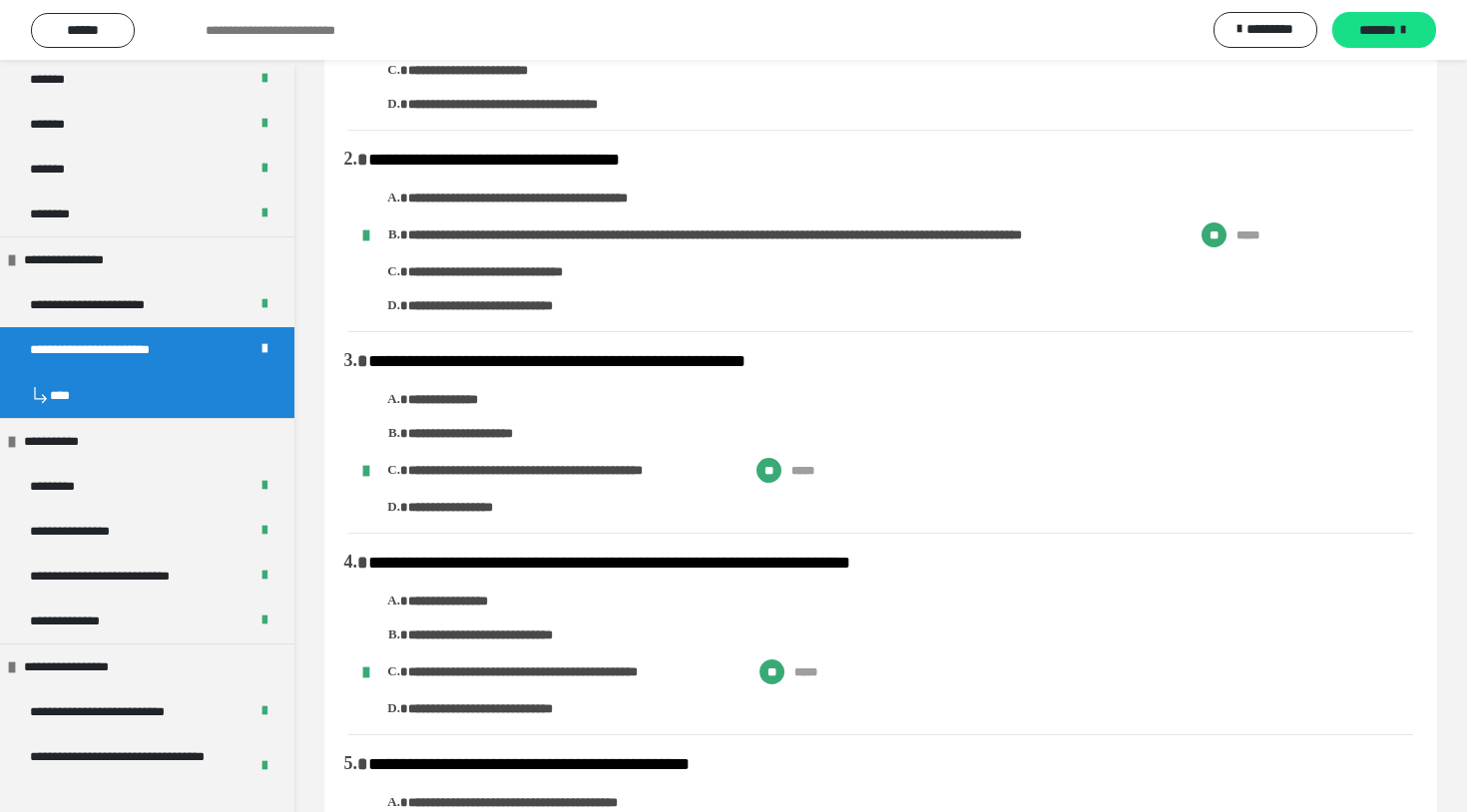 scroll, scrollTop: 0, scrollLeft: 0, axis: both 